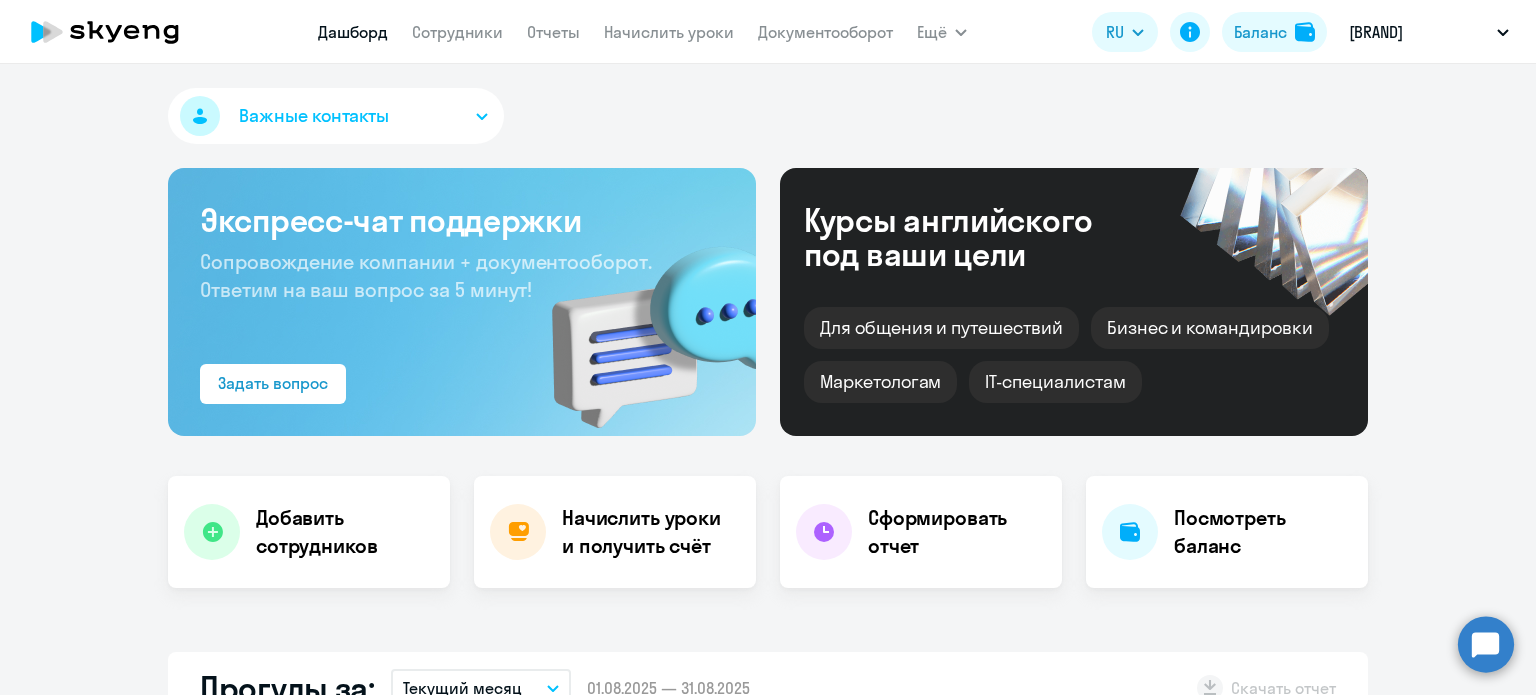 scroll, scrollTop: 0, scrollLeft: 0, axis: both 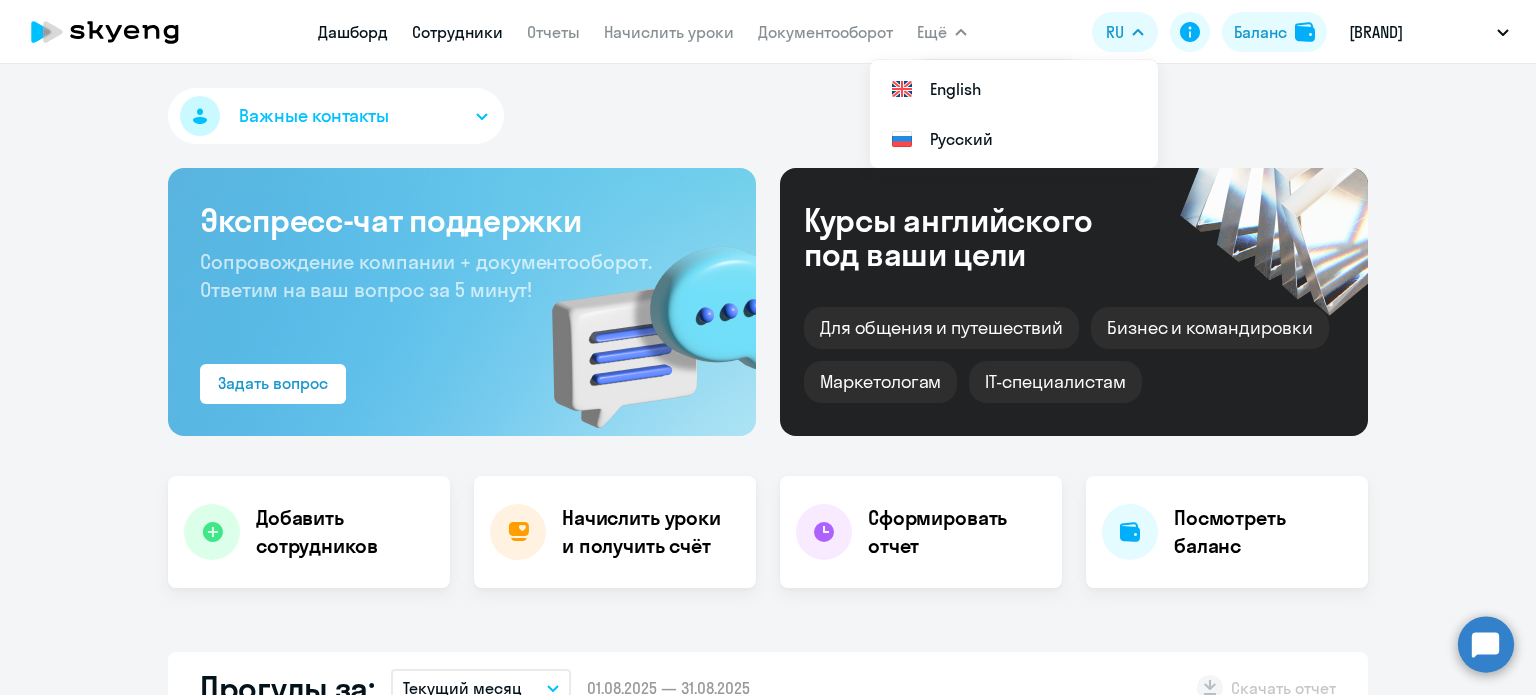 click on "Сотрудники" at bounding box center (457, 32) 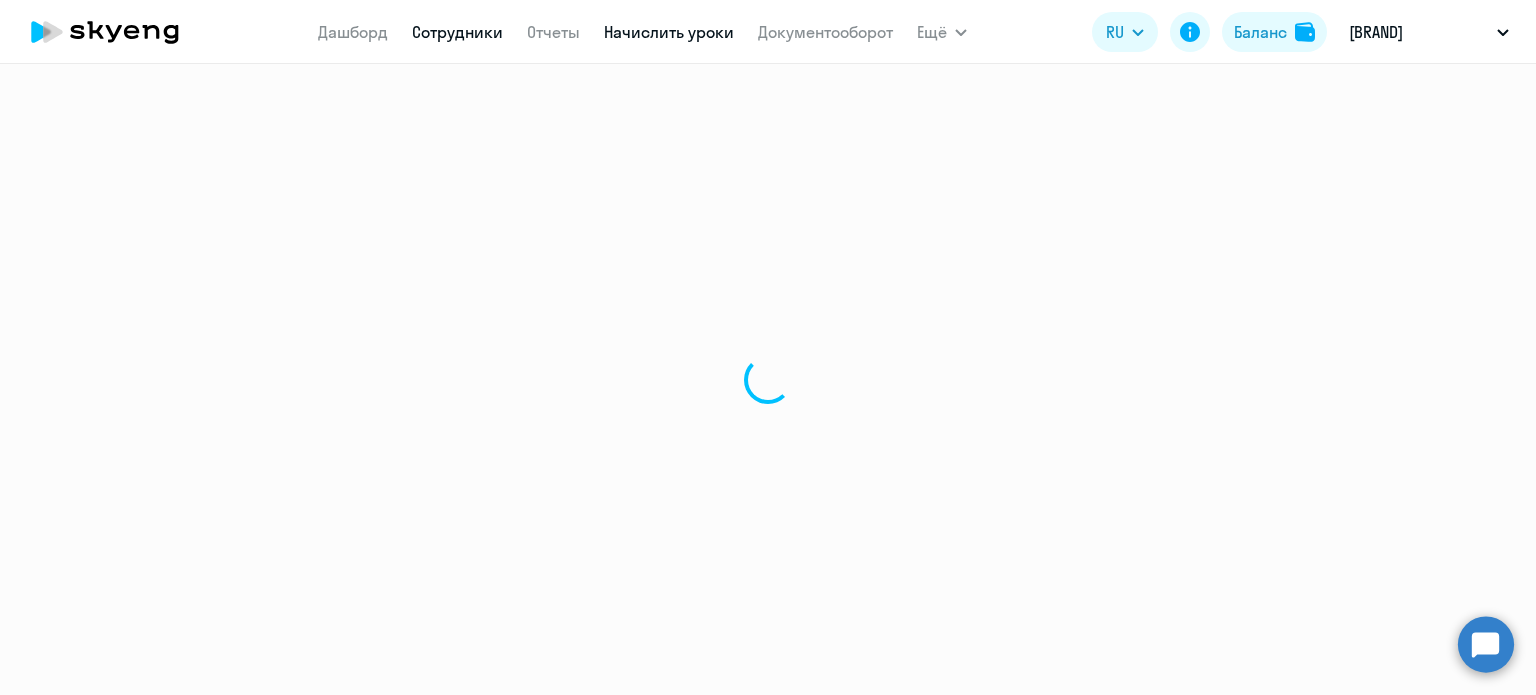 select on "30" 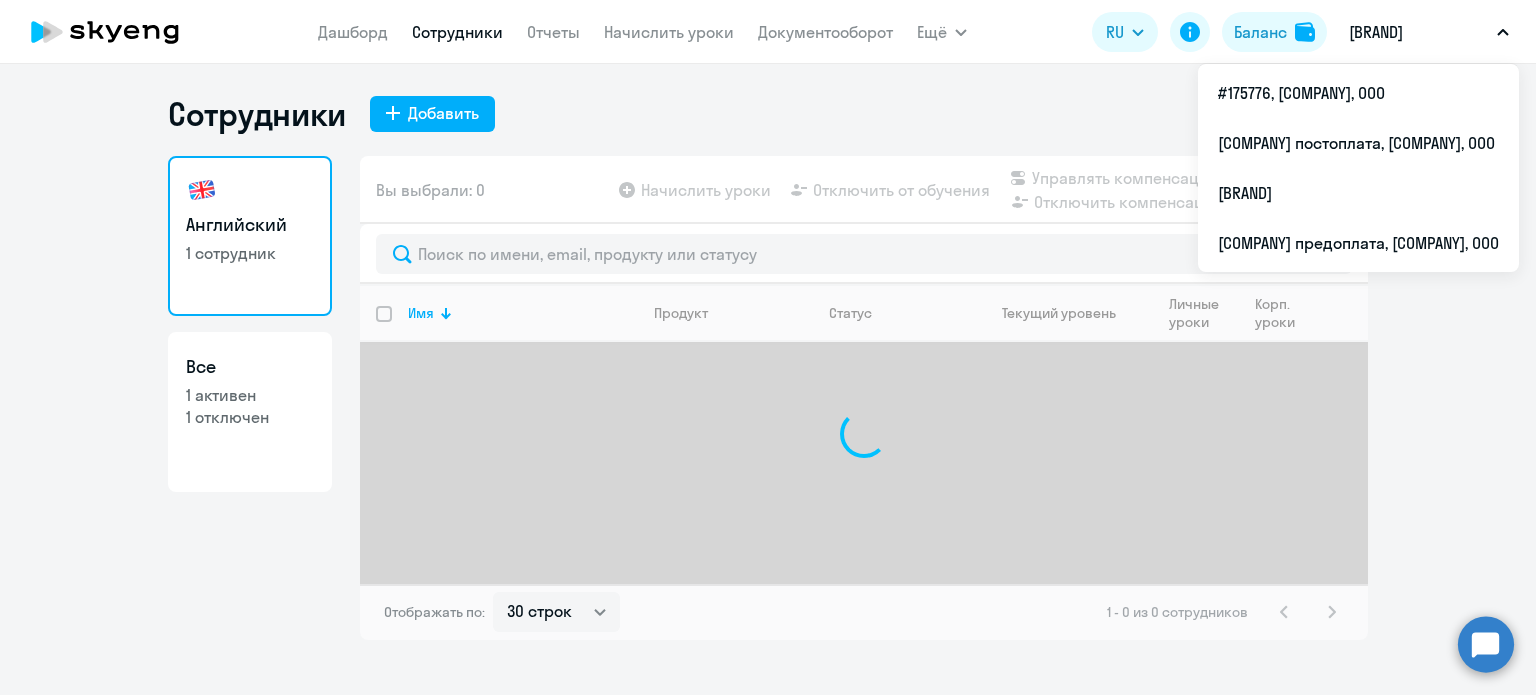 click on "[BRAND]" at bounding box center [1376, 32] 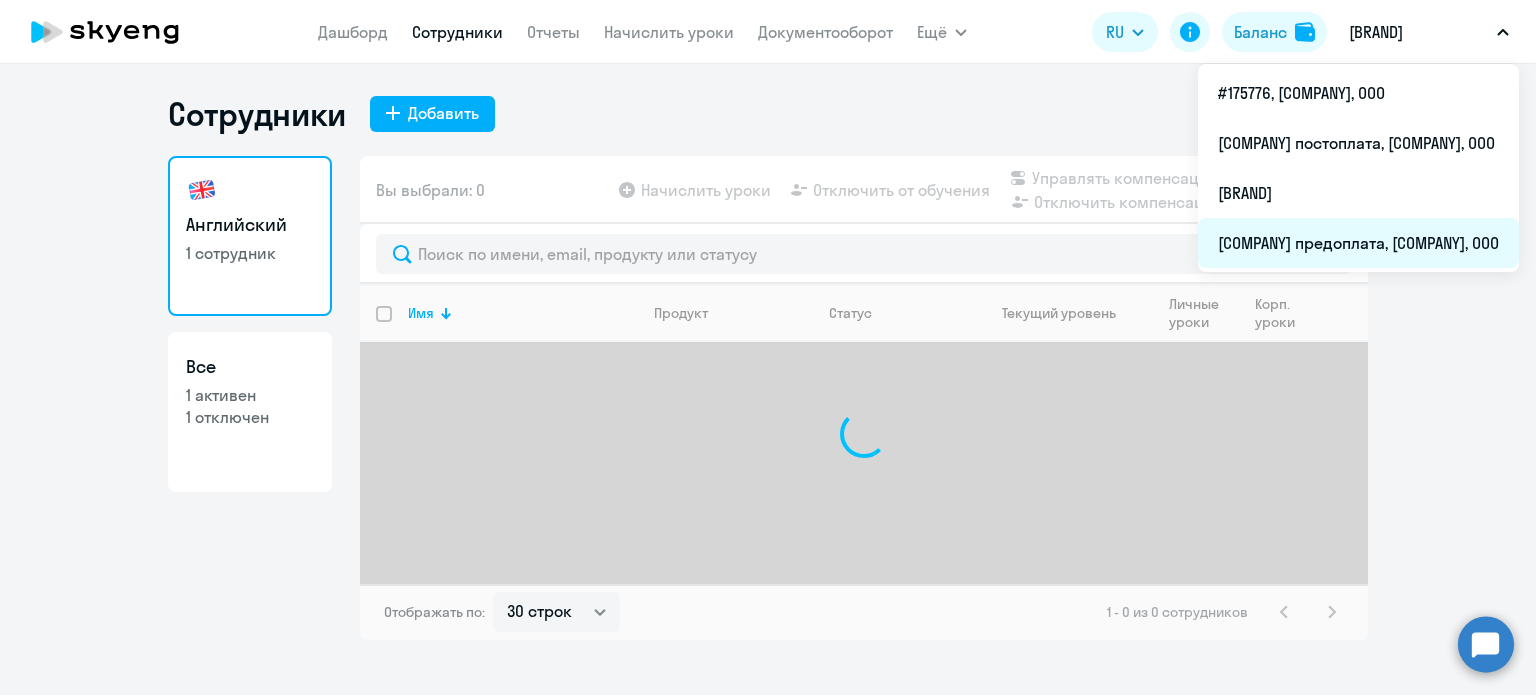 click on "[COMPANY] предоплата, [COMPANY], ООО" at bounding box center (1358, 243) 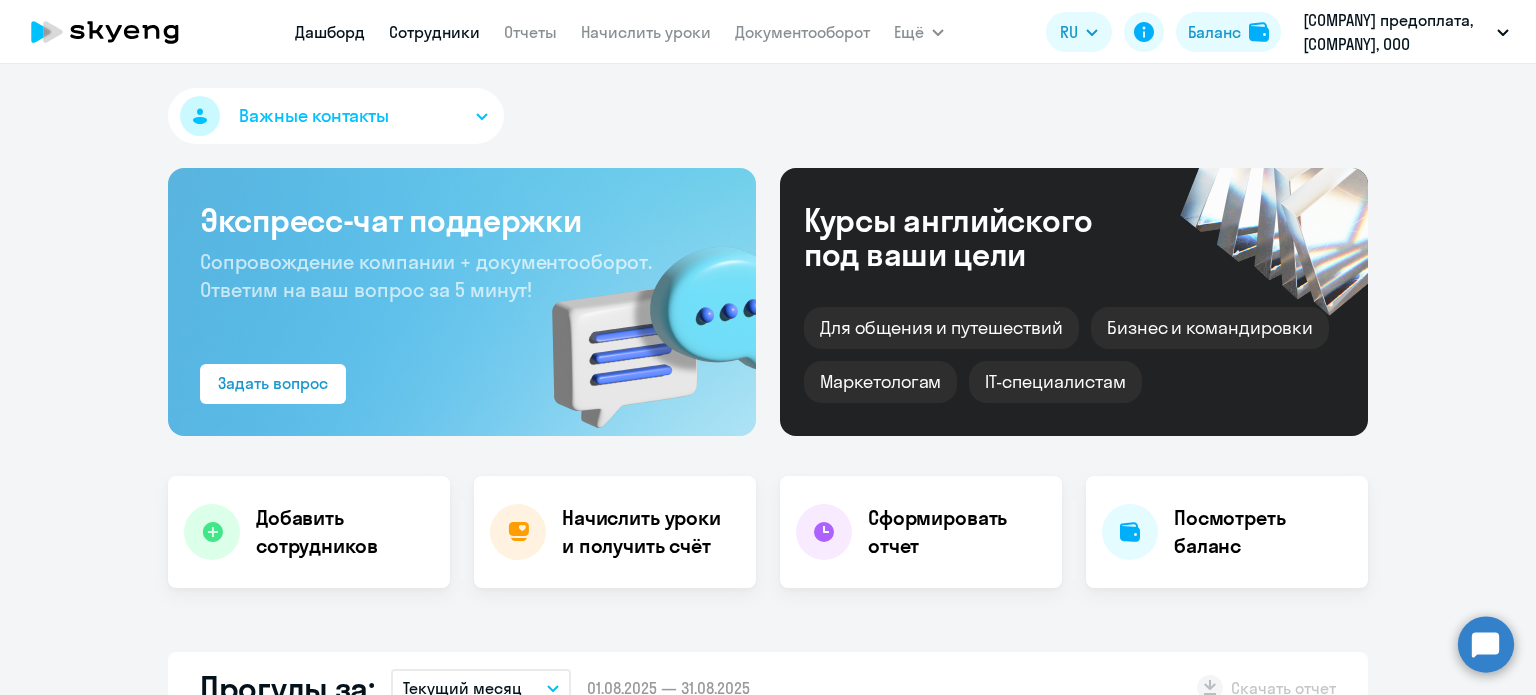 click on "Сотрудники" at bounding box center (434, 32) 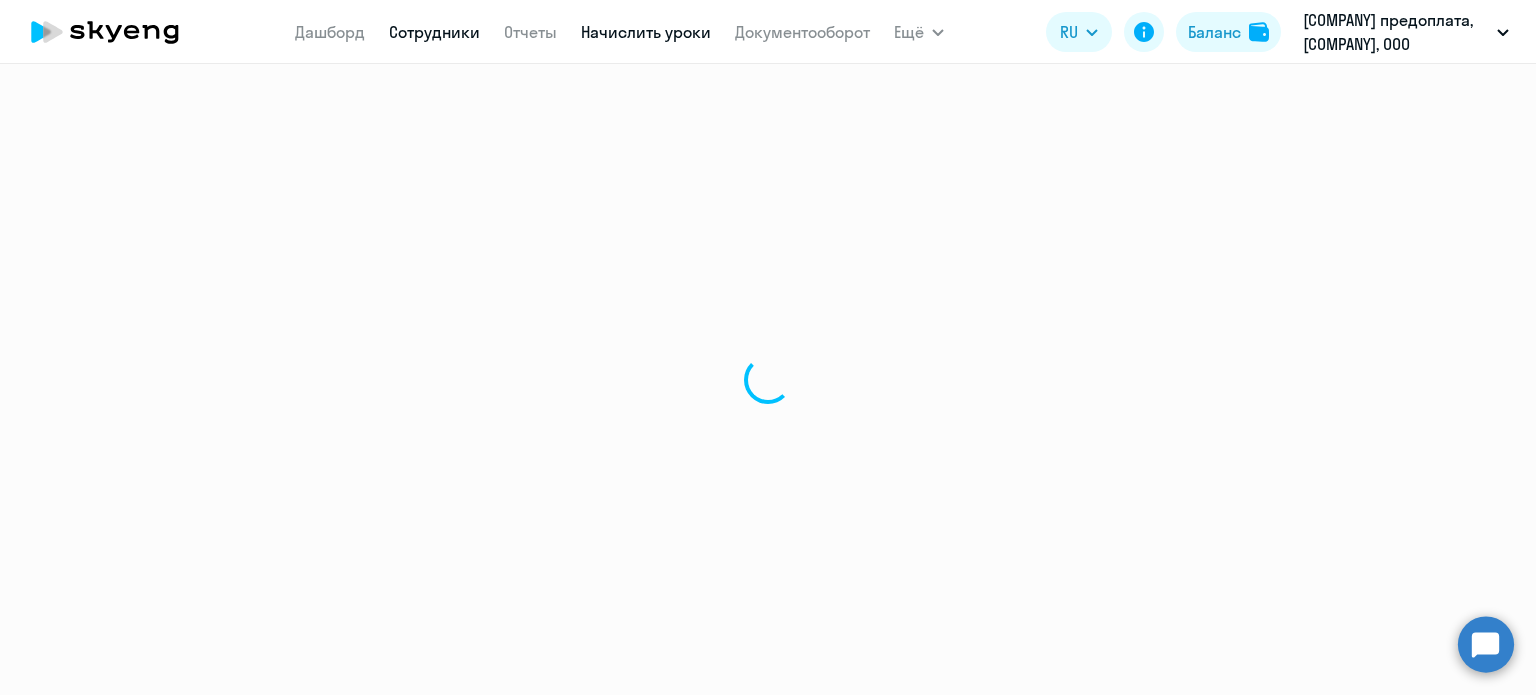 select on "30" 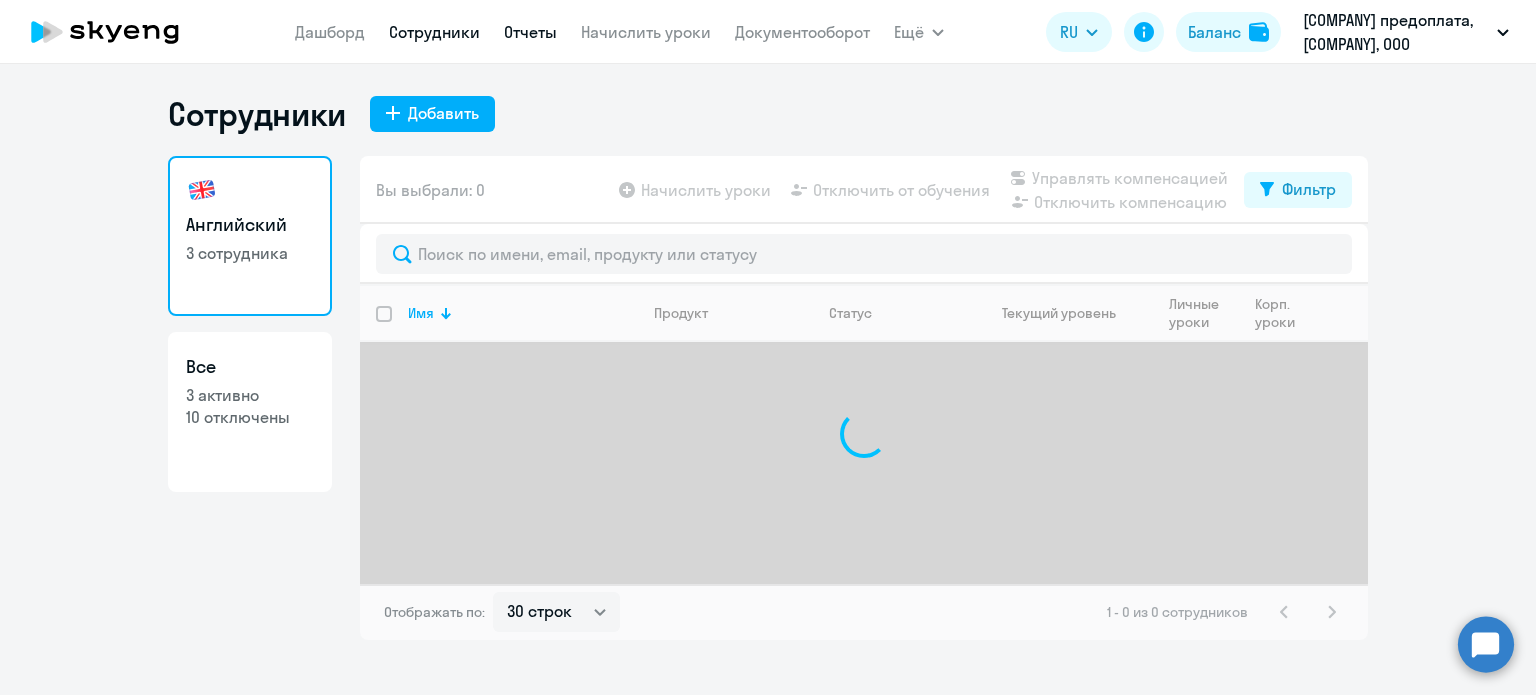 click on "Отчеты" at bounding box center [530, 32] 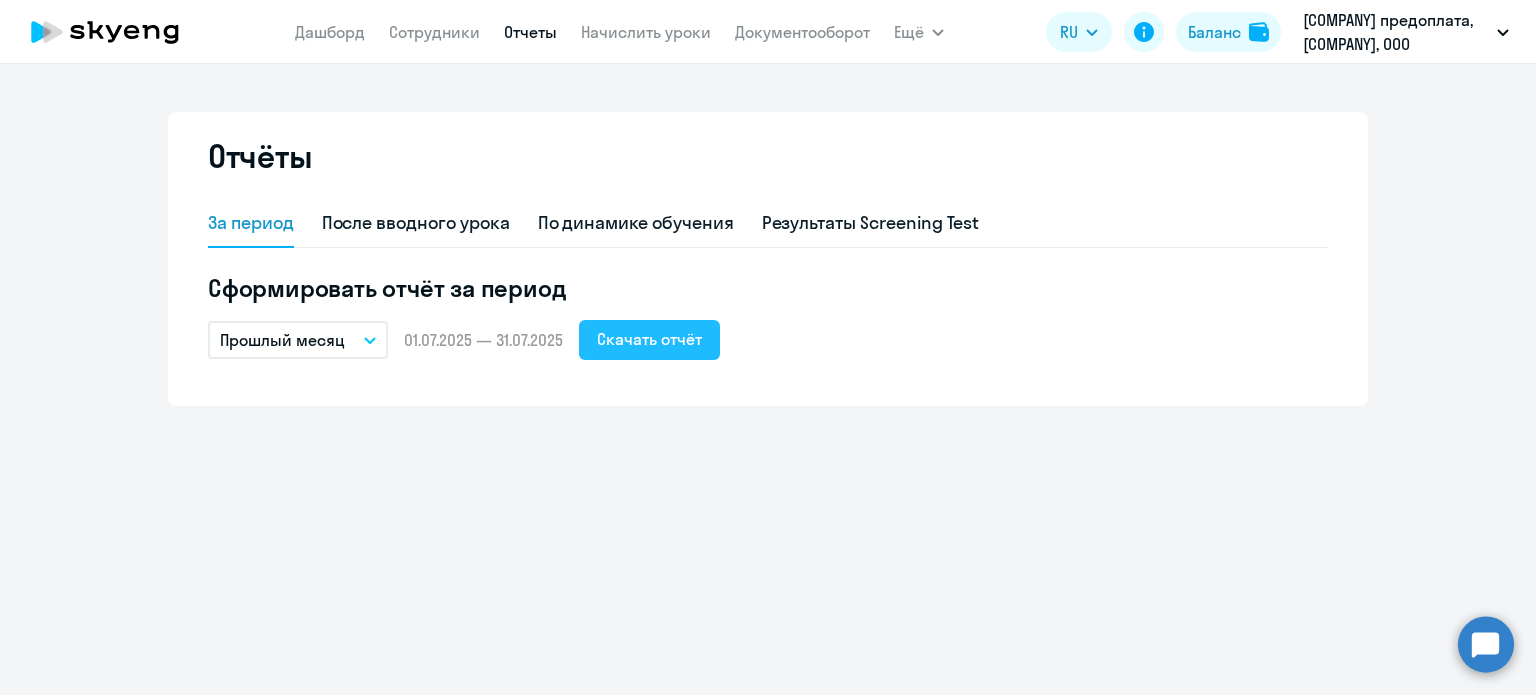 click on "Скачать отчёт" 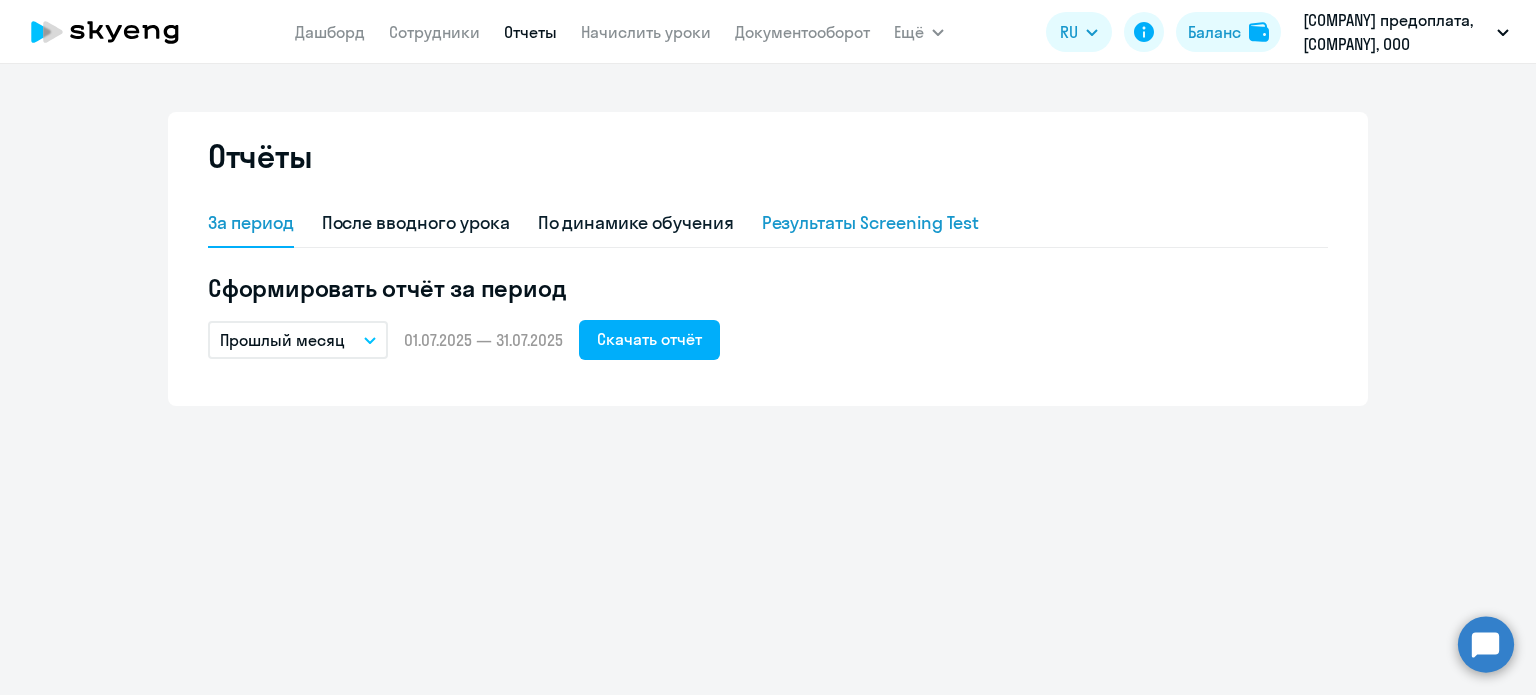 click on "Результаты Screening Test" 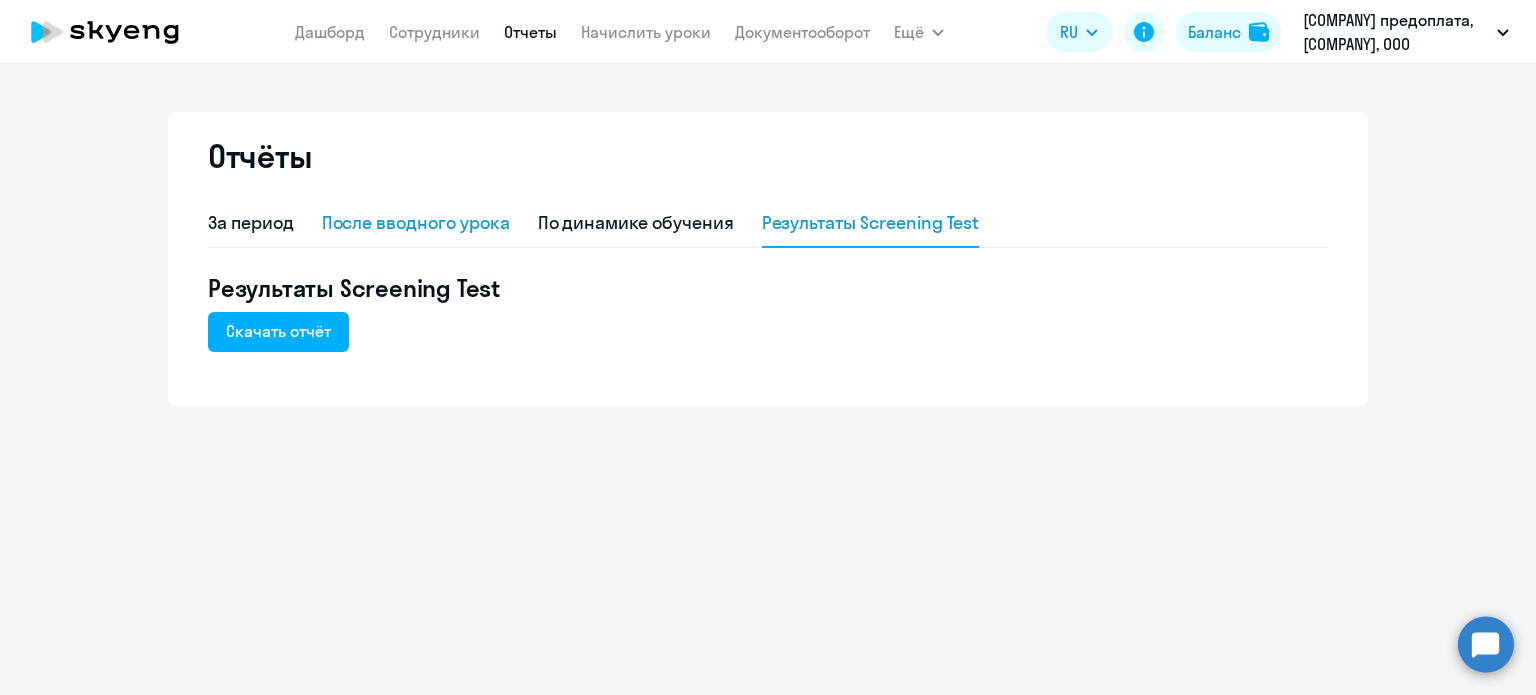 drag, startPoint x: 468, startPoint y: 228, endPoint x: 429, endPoint y: 227, distance: 39.012817 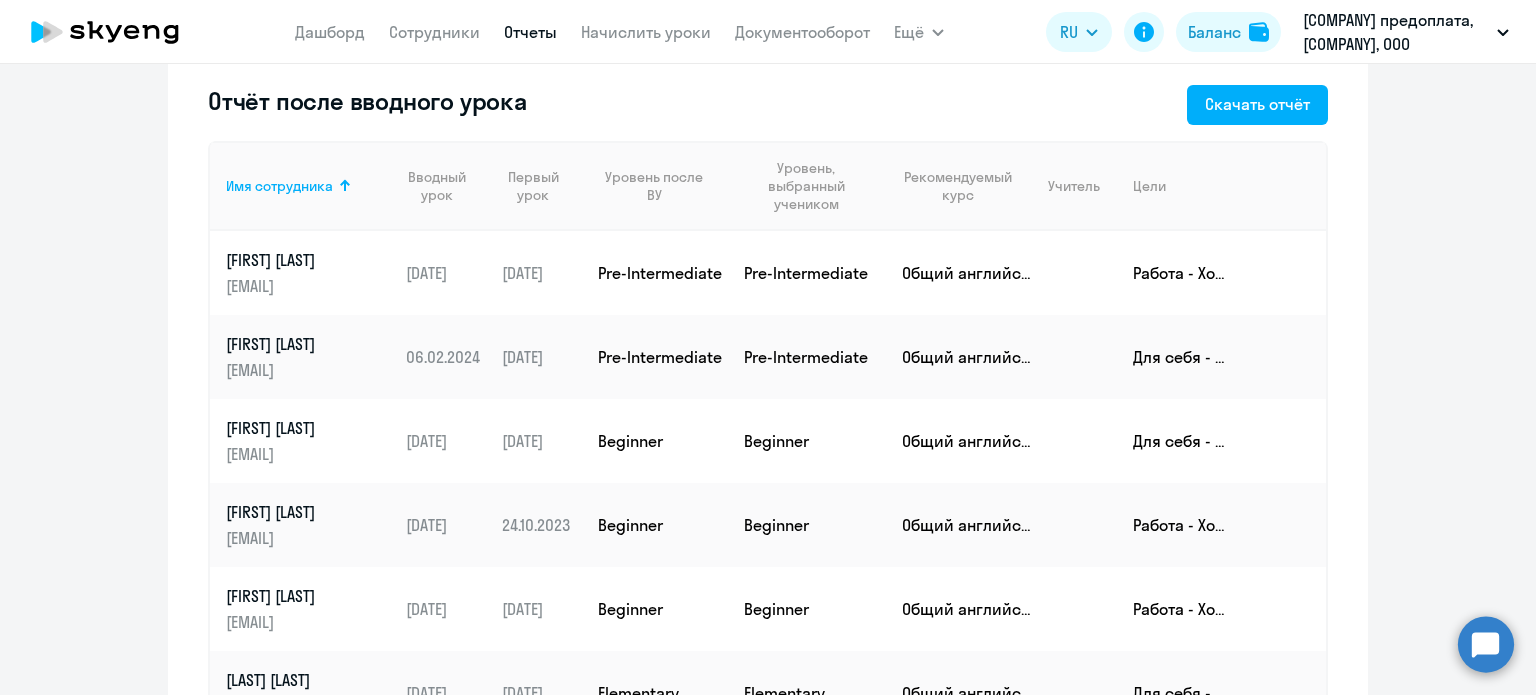scroll, scrollTop: 200, scrollLeft: 0, axis: vertical 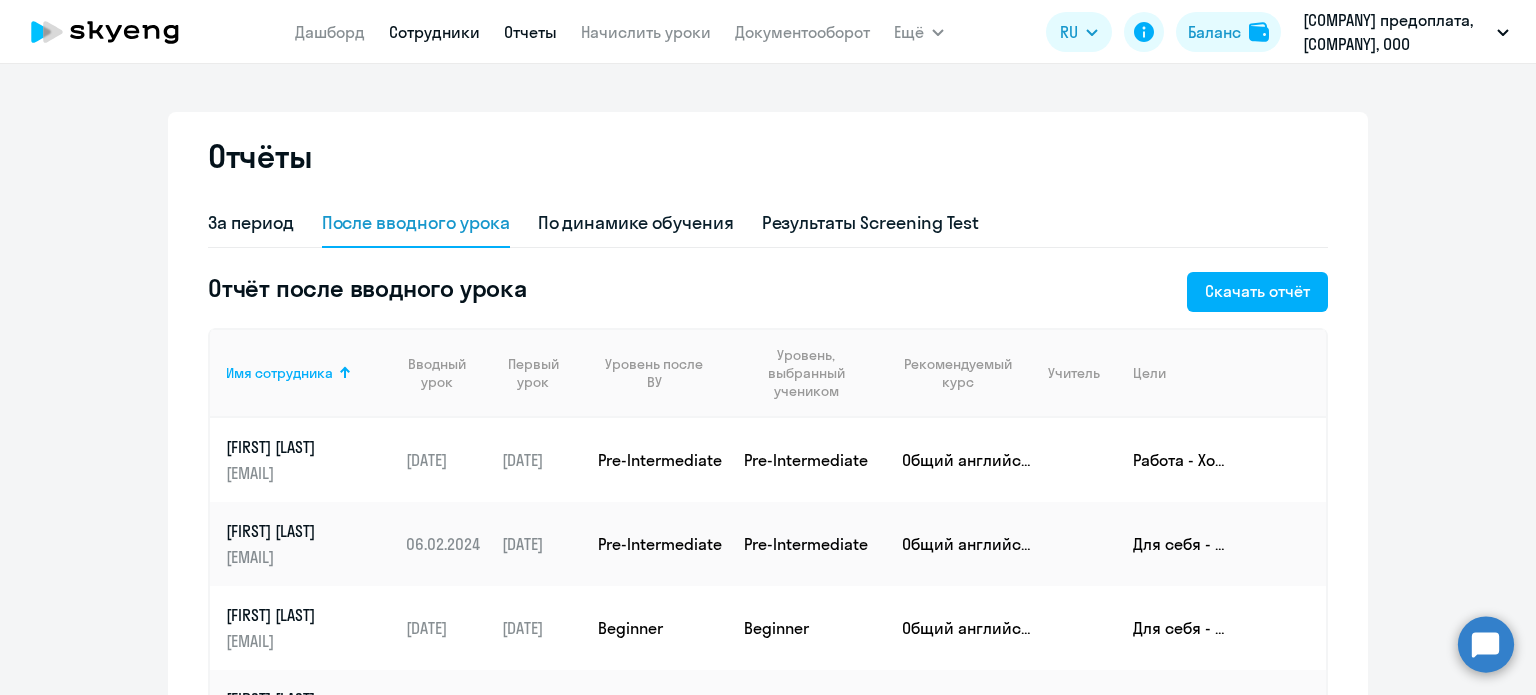 click on "Сотрудники" at bounding box center (434, 32) 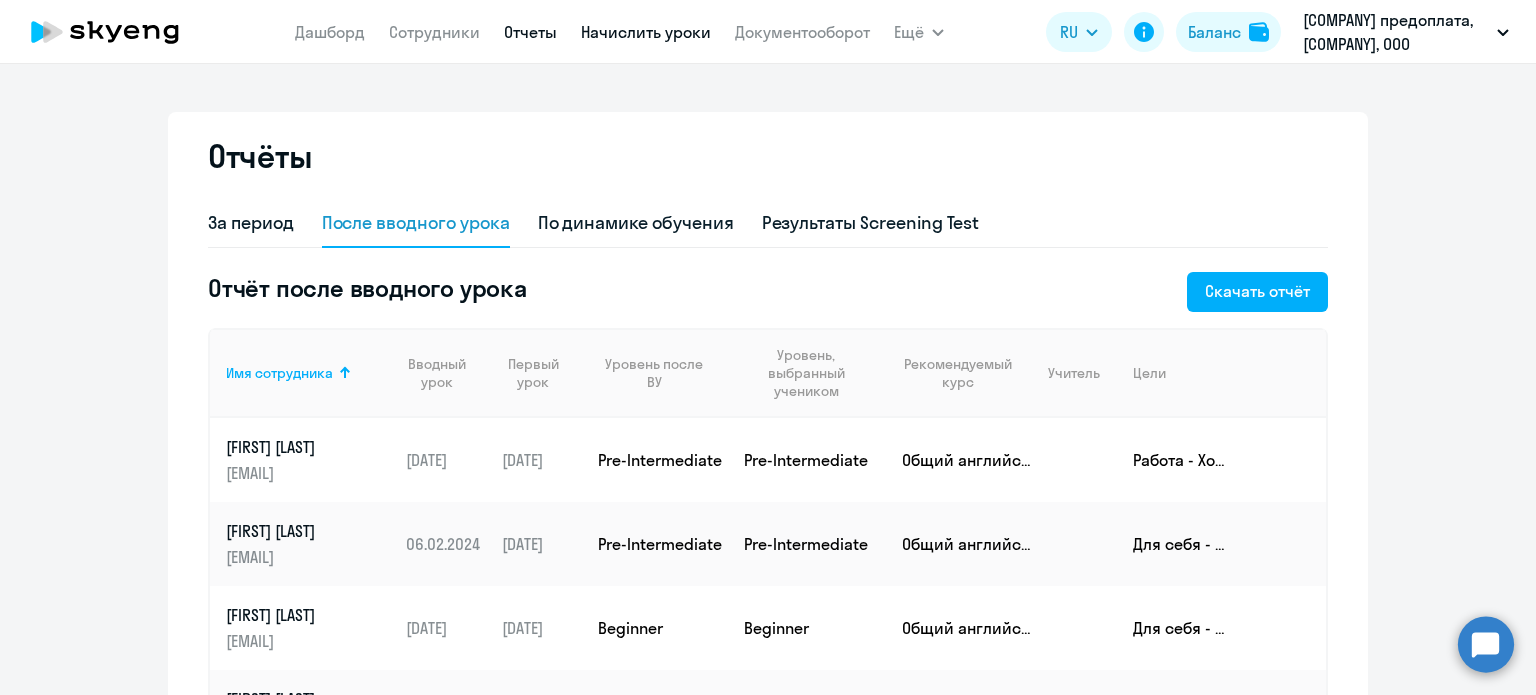 select on "30" 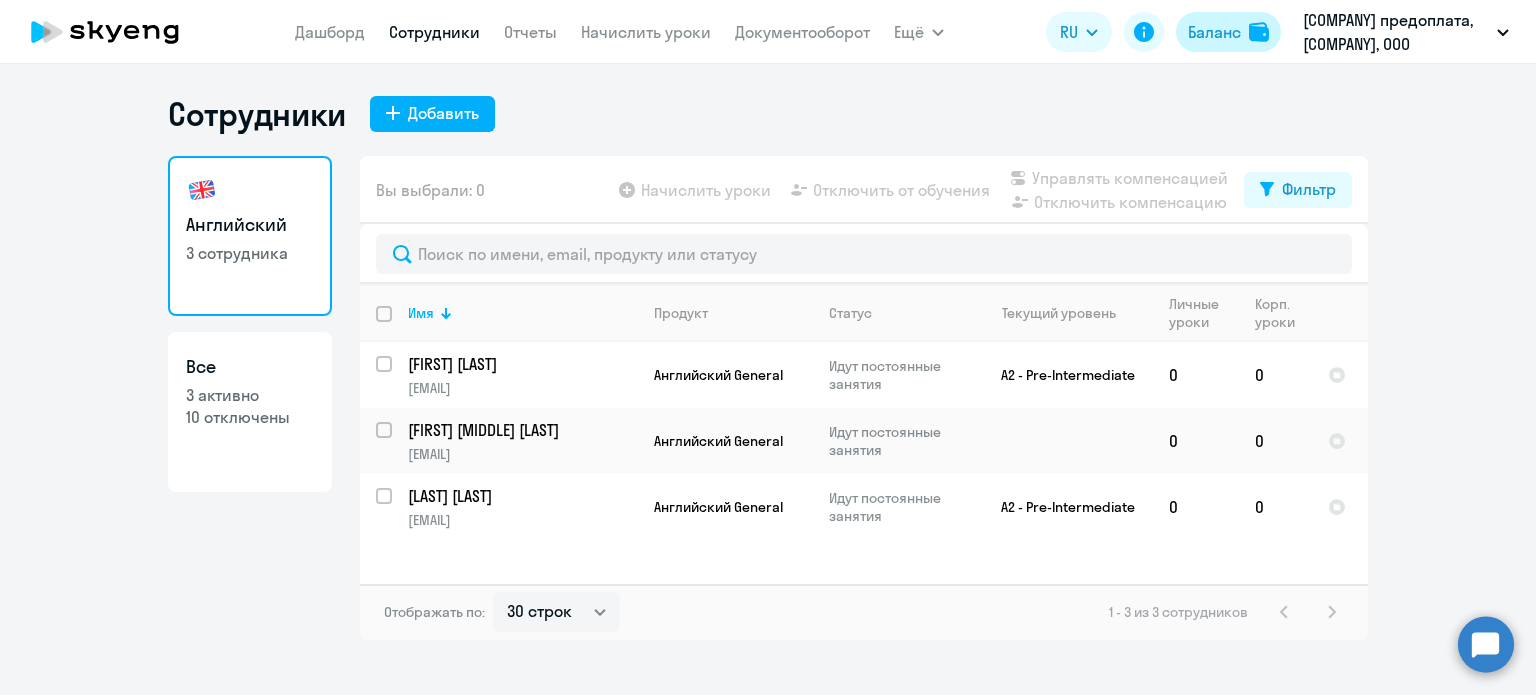 click on "Баланс" 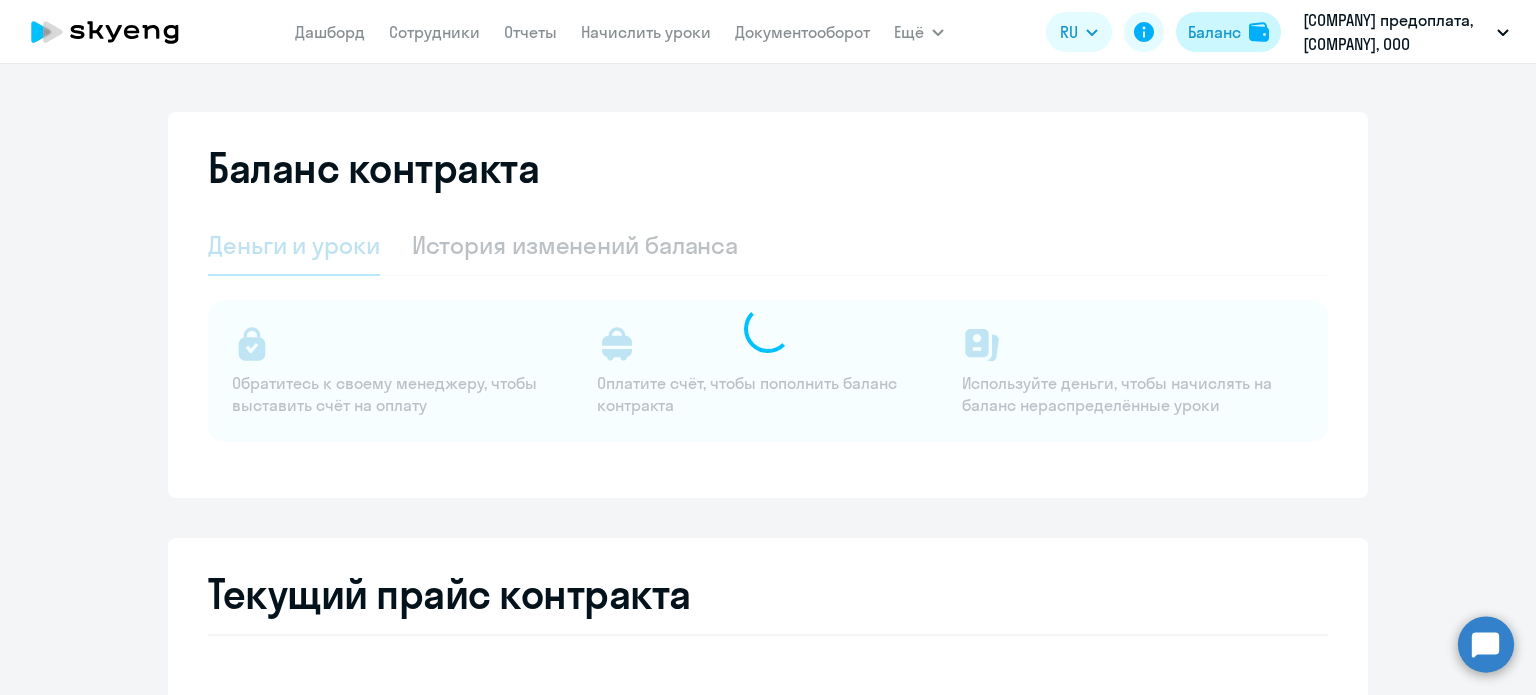 select on "english_adult_not_native_speaker" 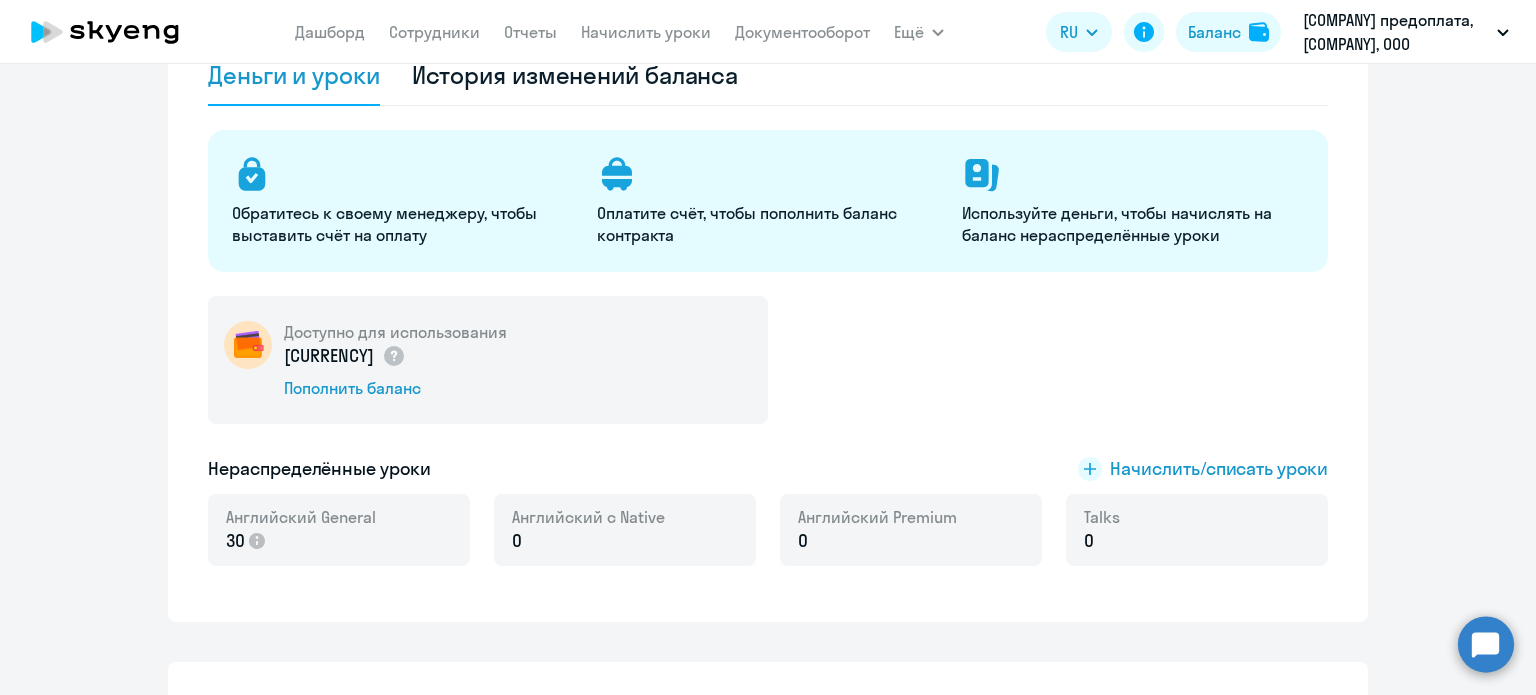 scroll, scrollTop: 0, scrollLeft: 0, axis: both 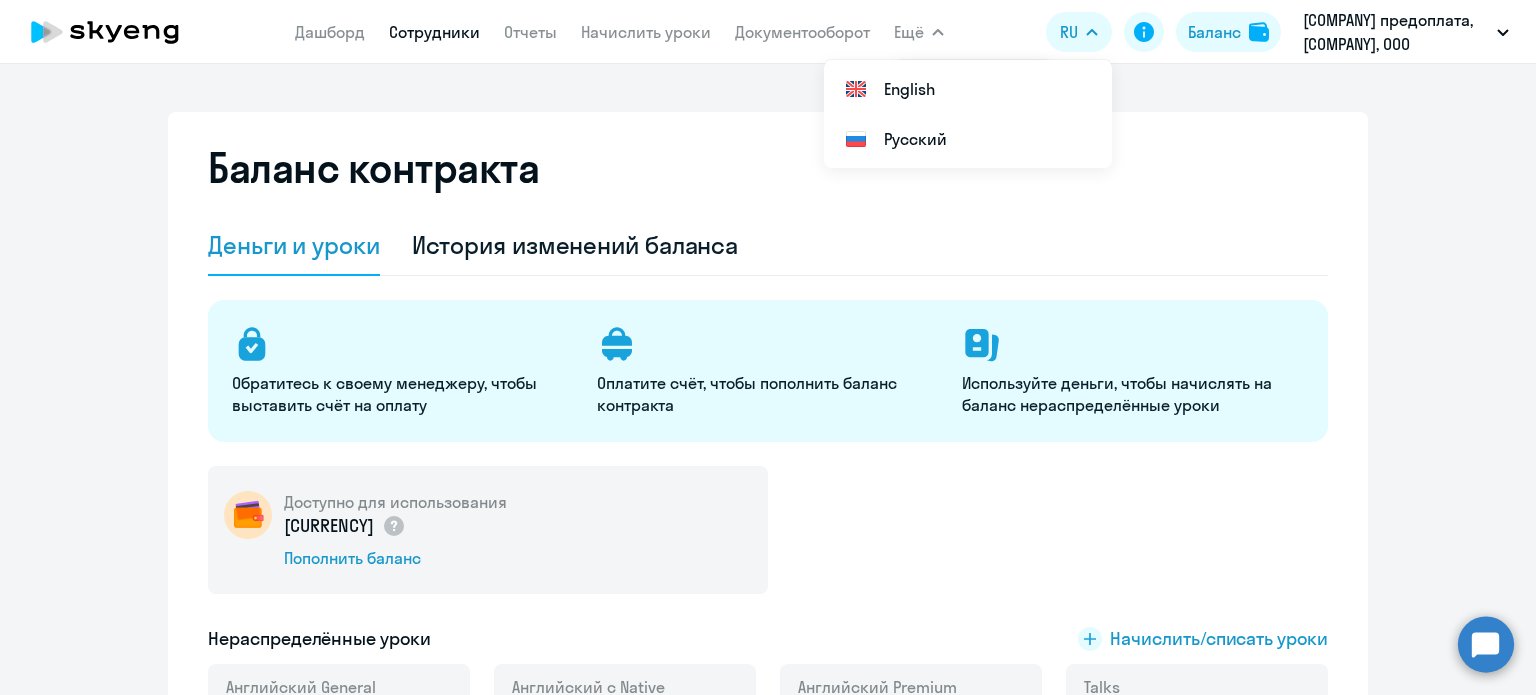 click on "Сотрудники" at bounding box center (434, 32) 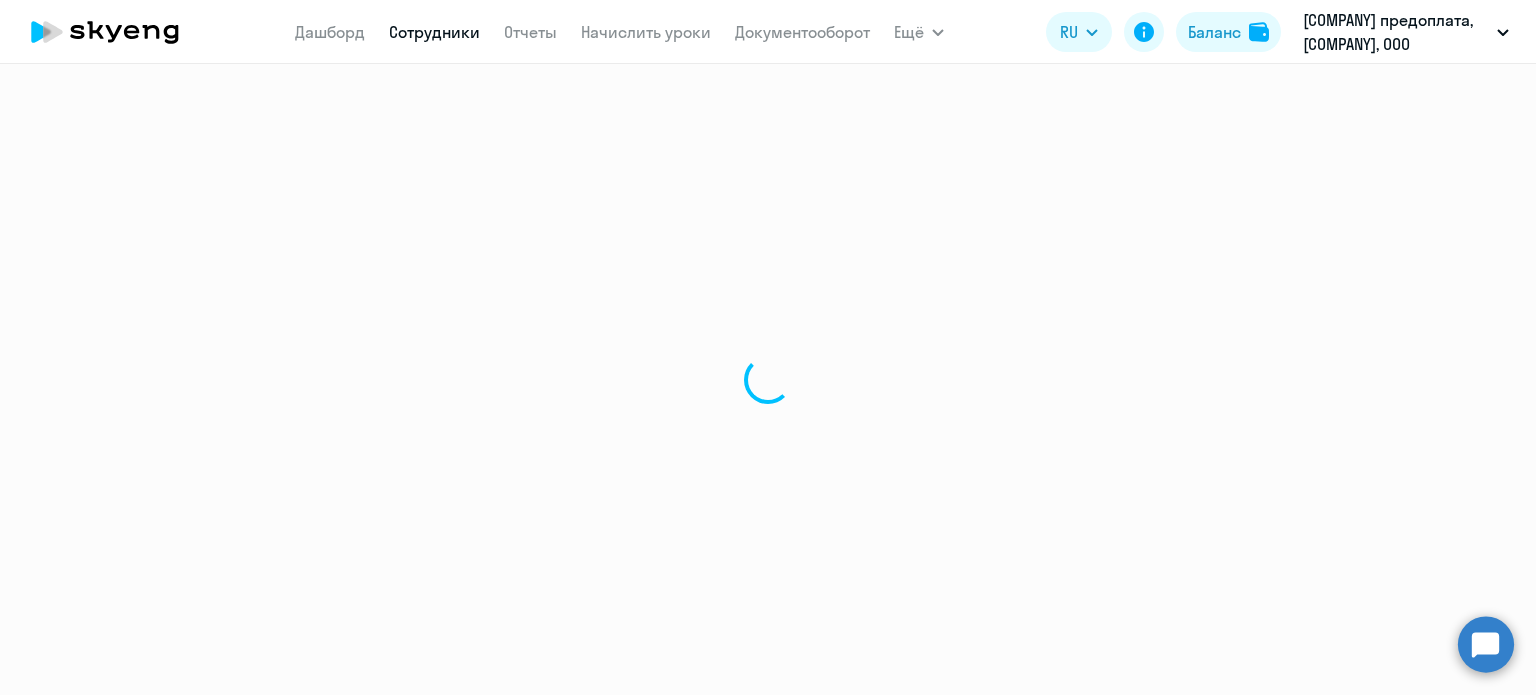select on "30" 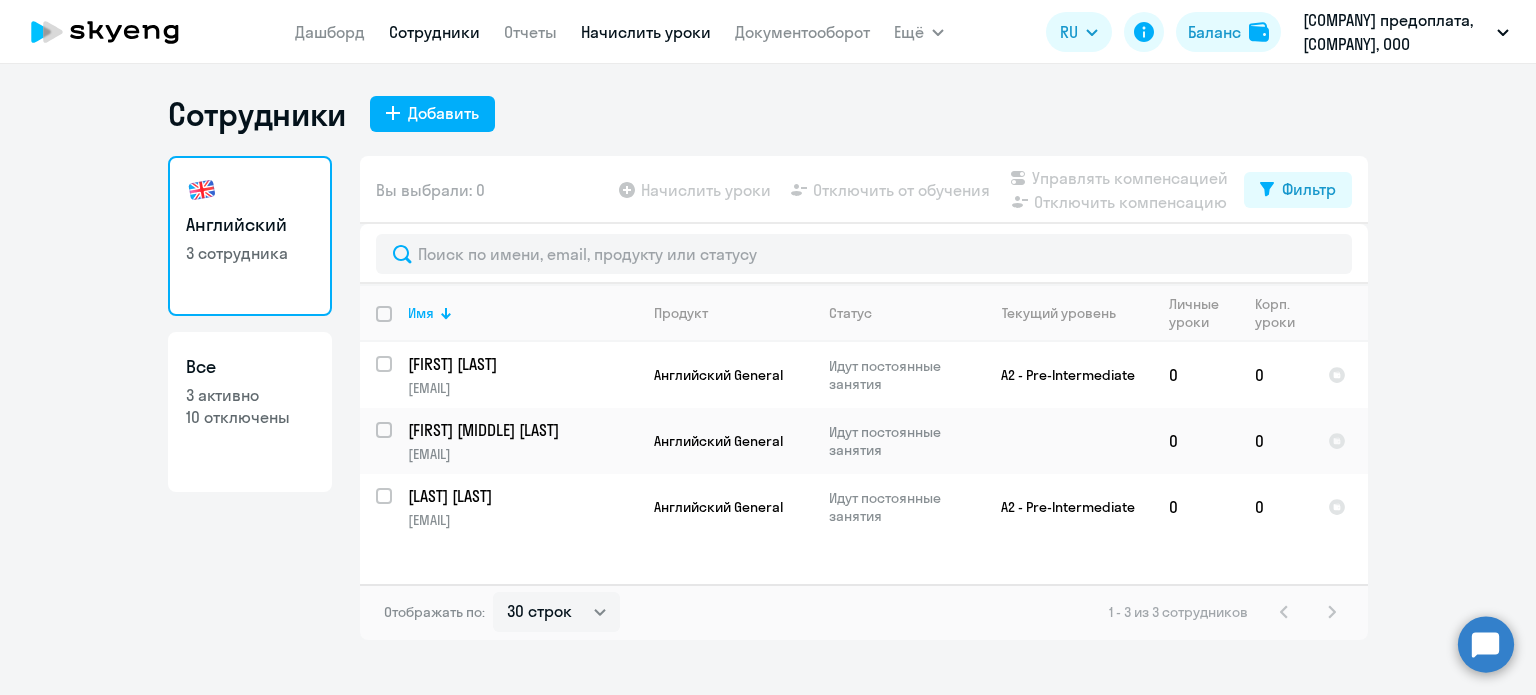 click on "Начислить уроки" at bounding box center [646, 32] 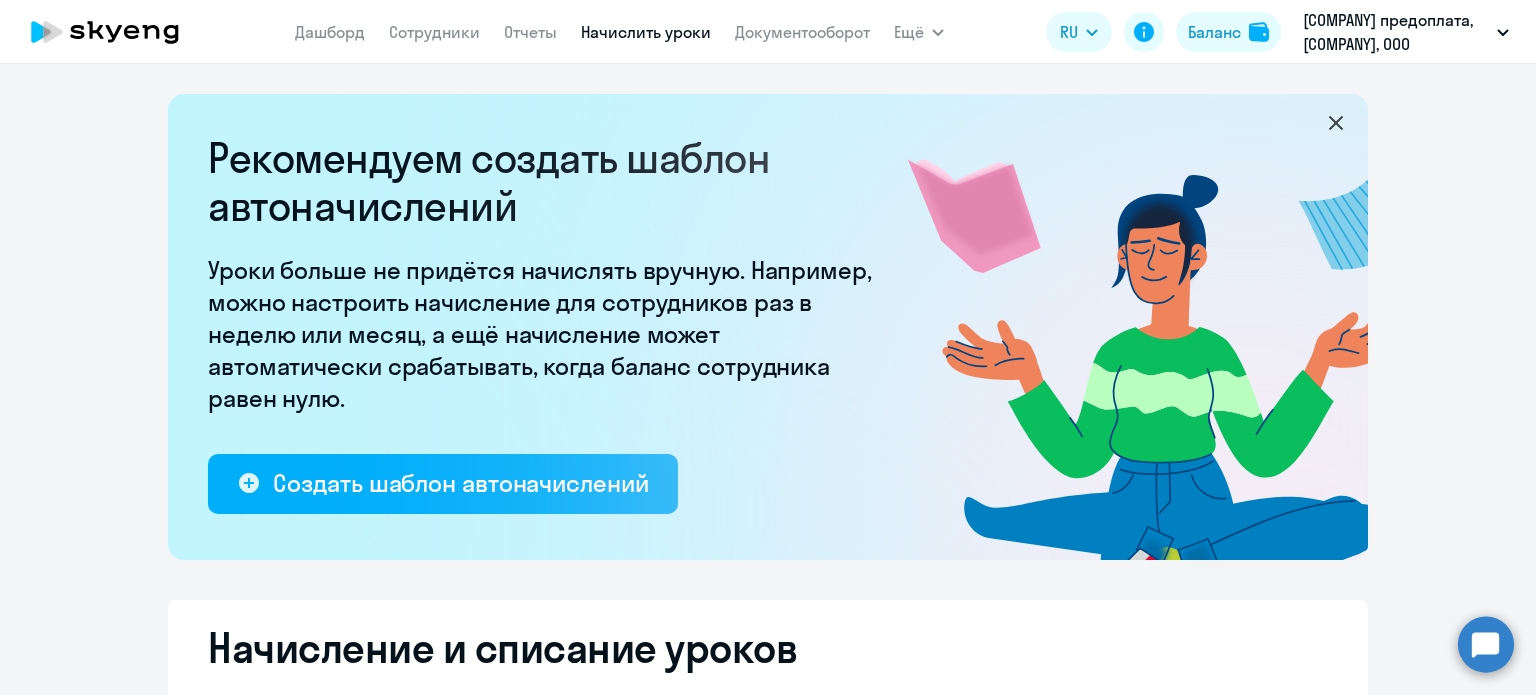 select on "10" 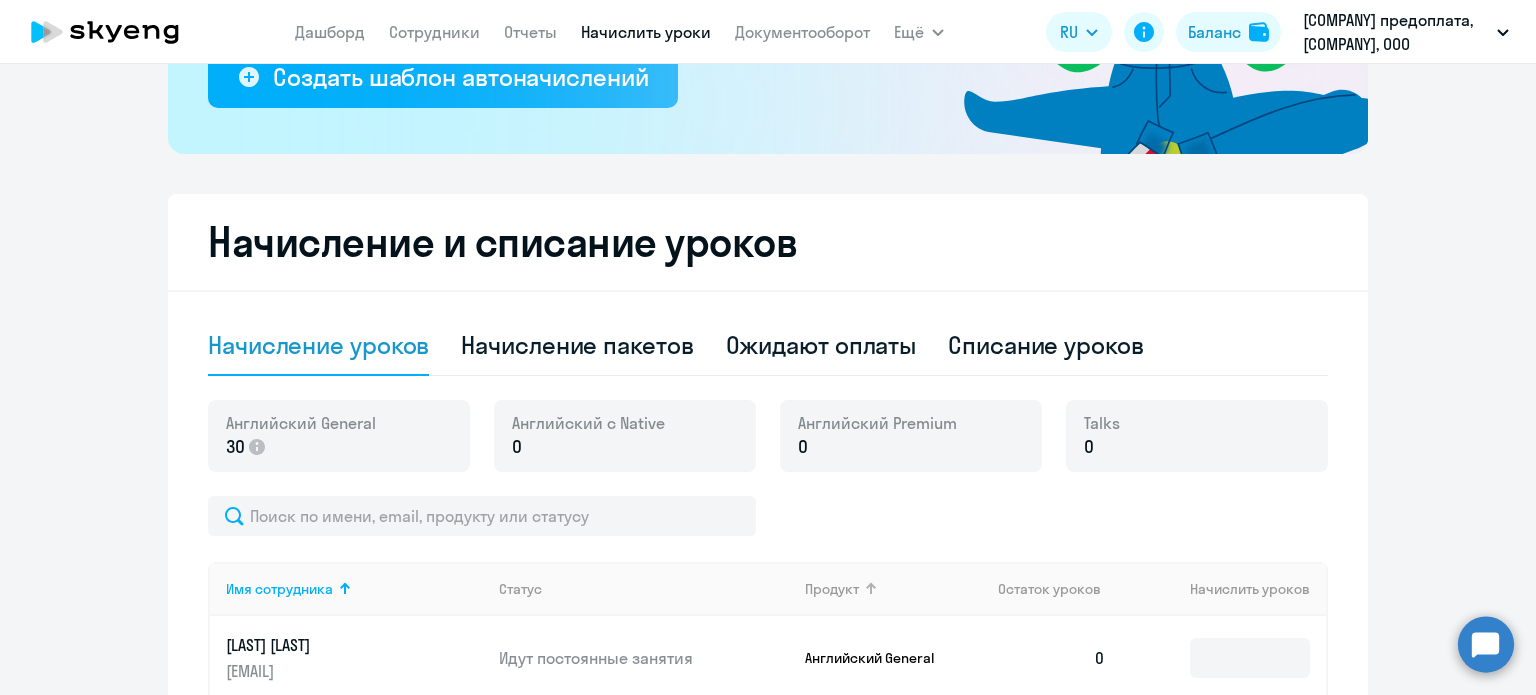 scroll, scrollTop: 400, scrollLeft: 0, axis: vertical 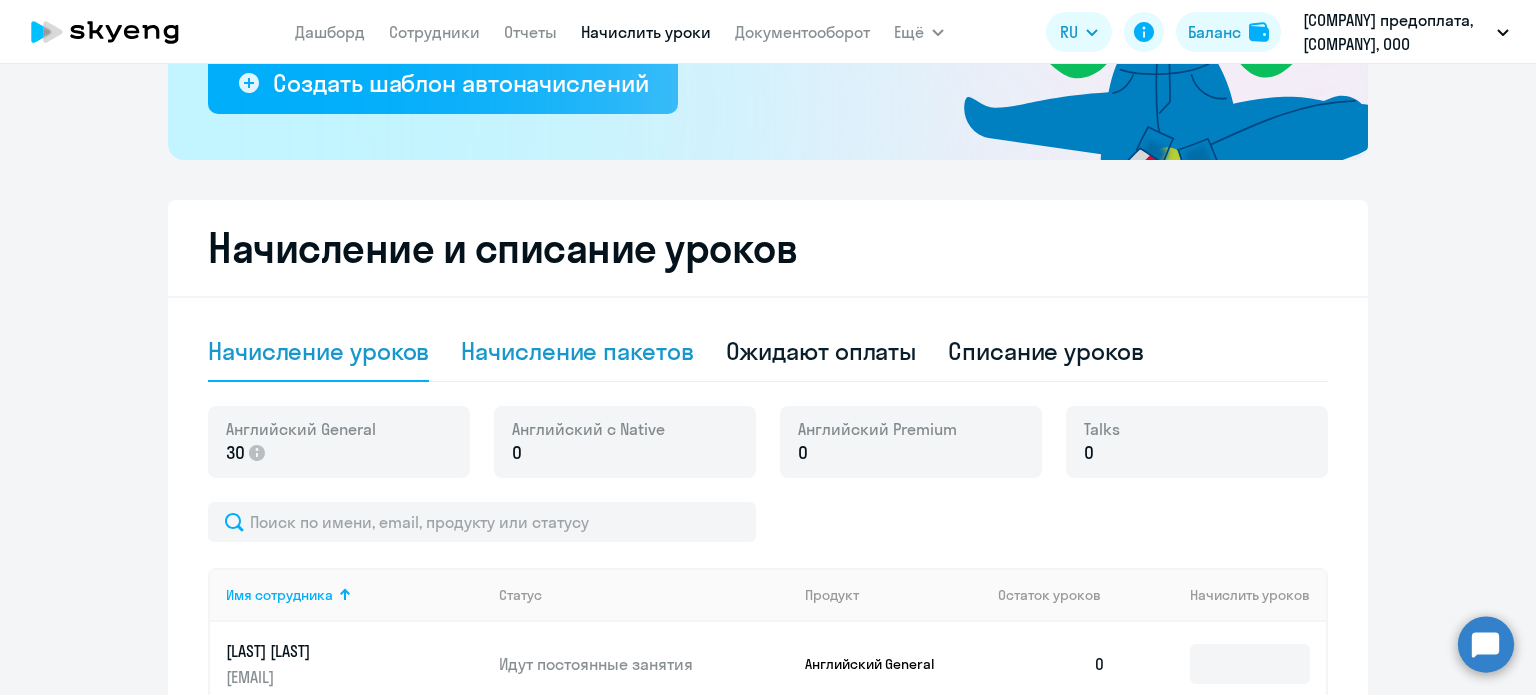 click on "Начисление пакетов" 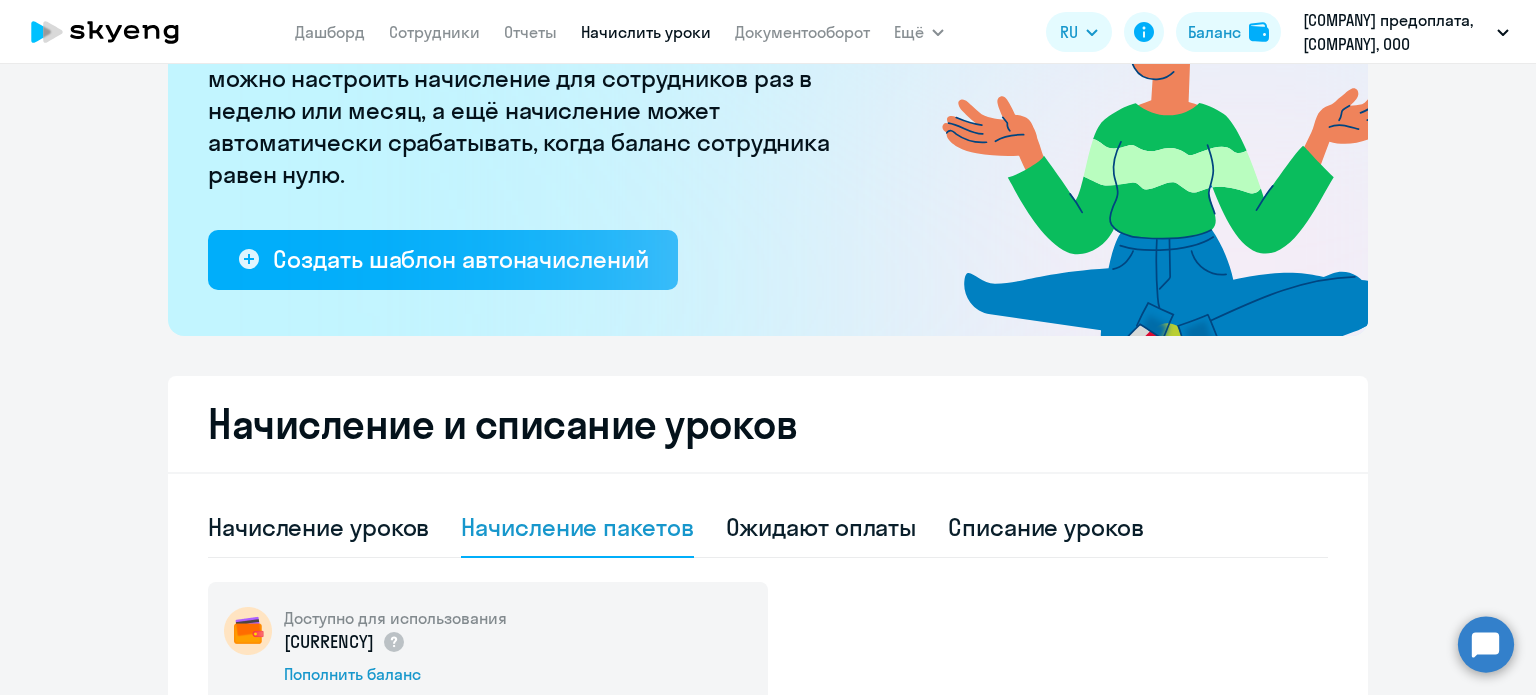 scroll, scrollTop: 200, scrollLeft: 0, axis: vertical 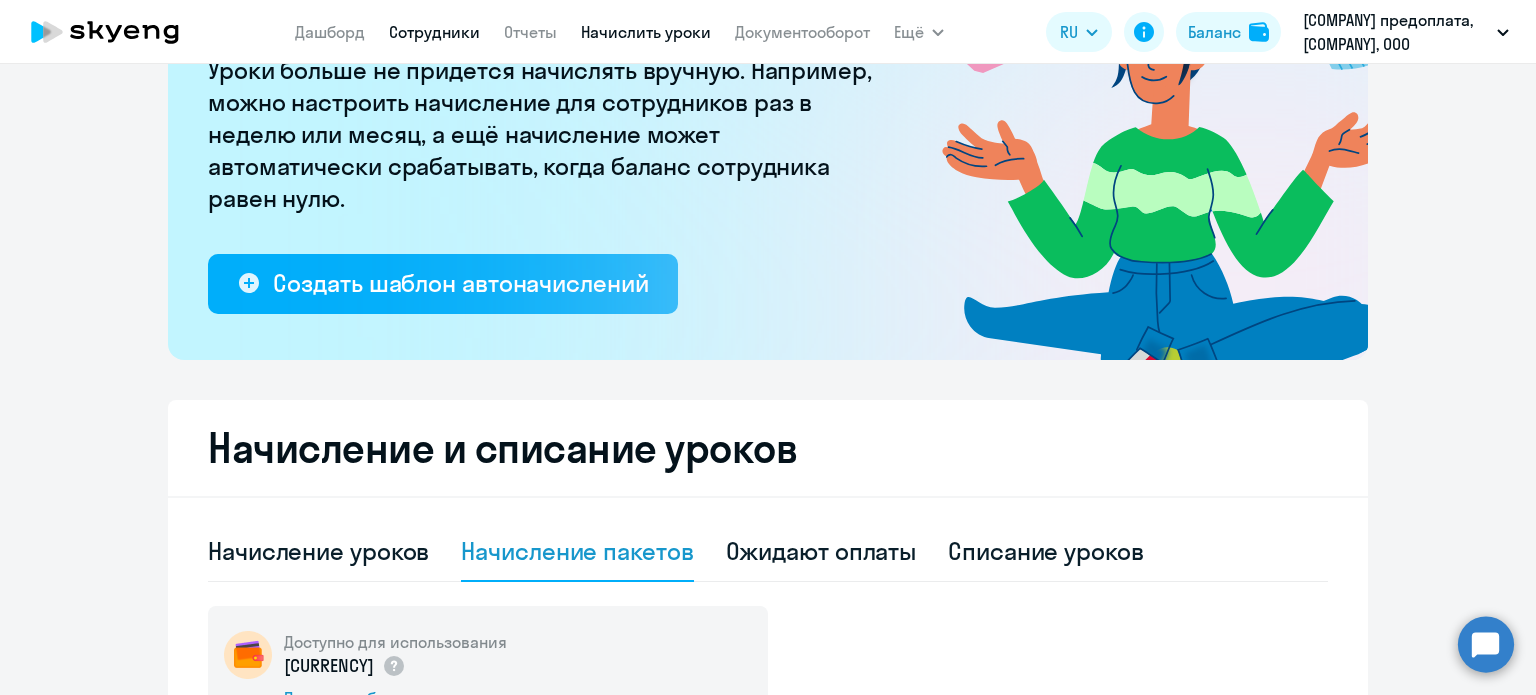 click on "Сотрудники" at bounding box center (434, 32) 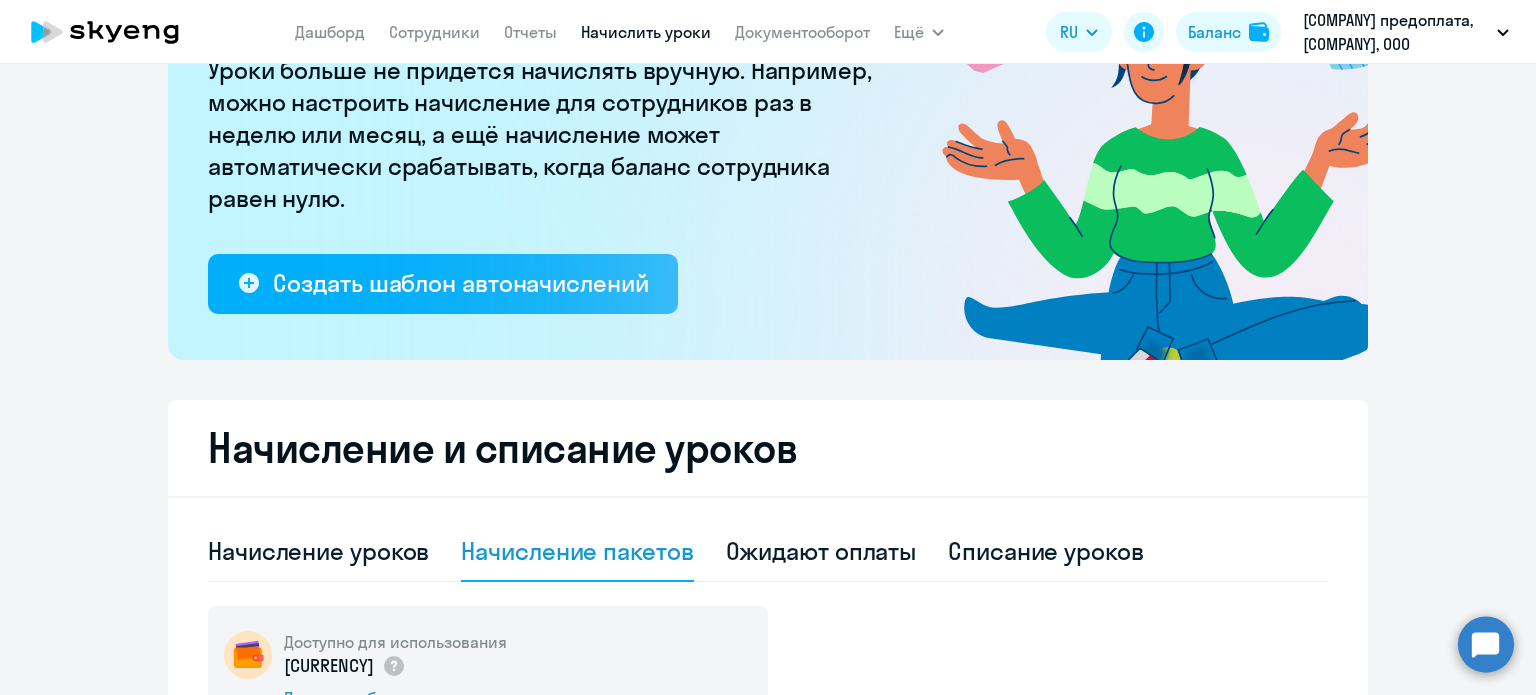 scroll, scrollTop: 0, scrollLeft: 0, axis: both 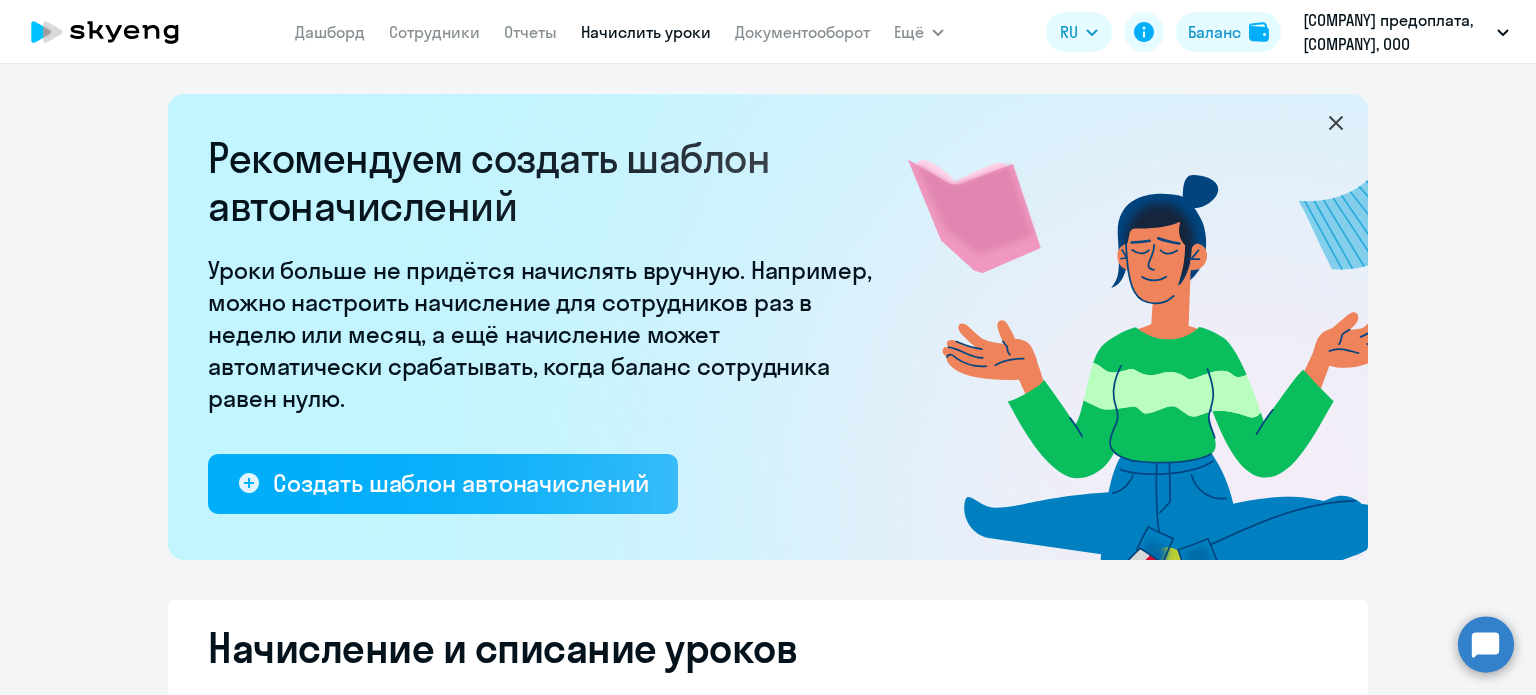 select on "30" 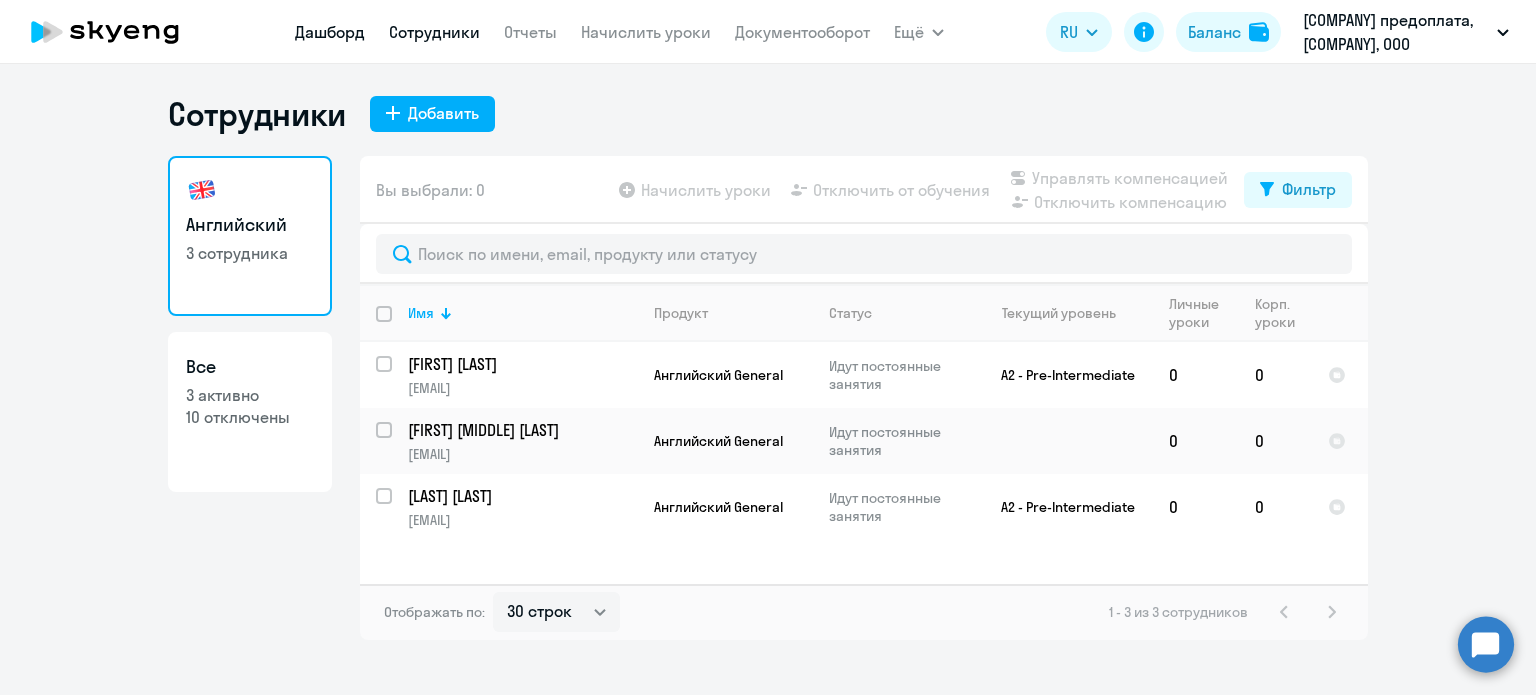 click on "Дашборд" at bounding box center [330, 32] 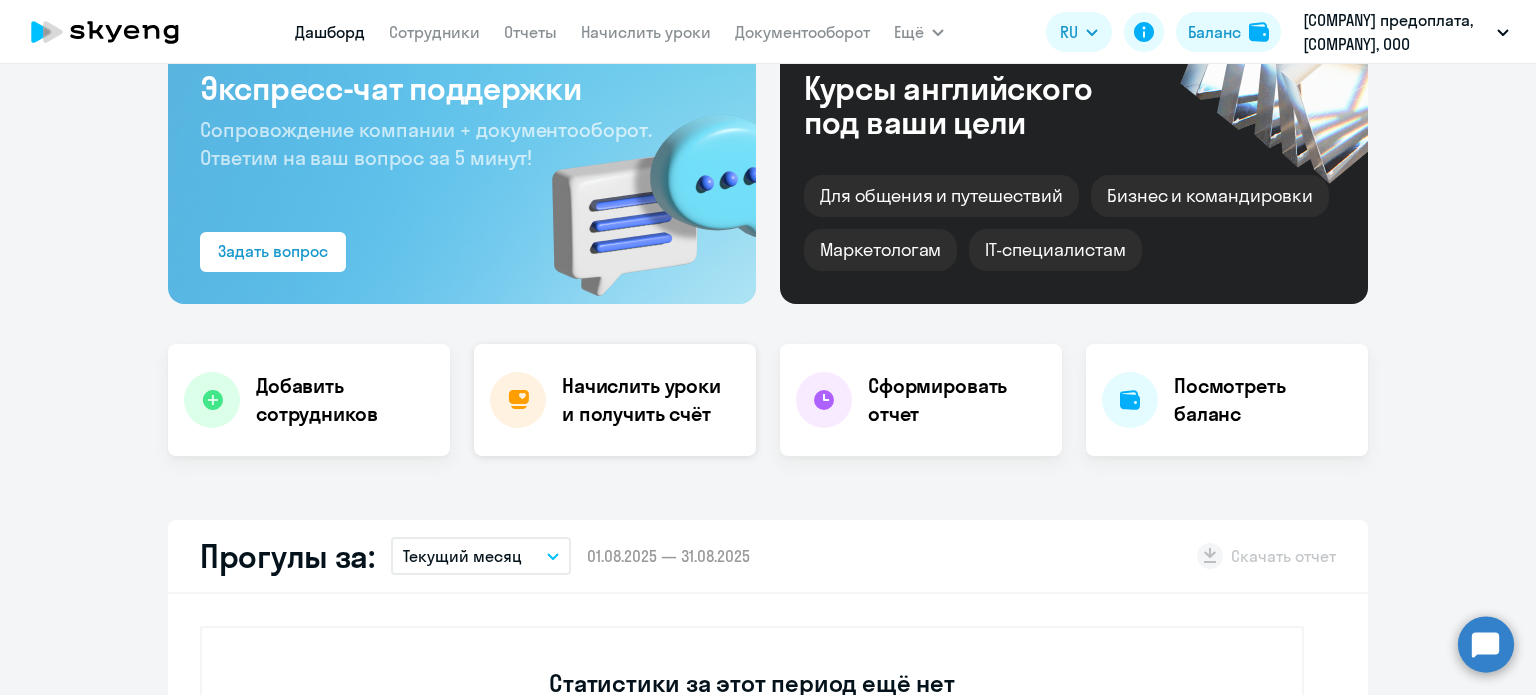 scroll, scrollTop: 500, scrollLeft: 0, axis: vertical 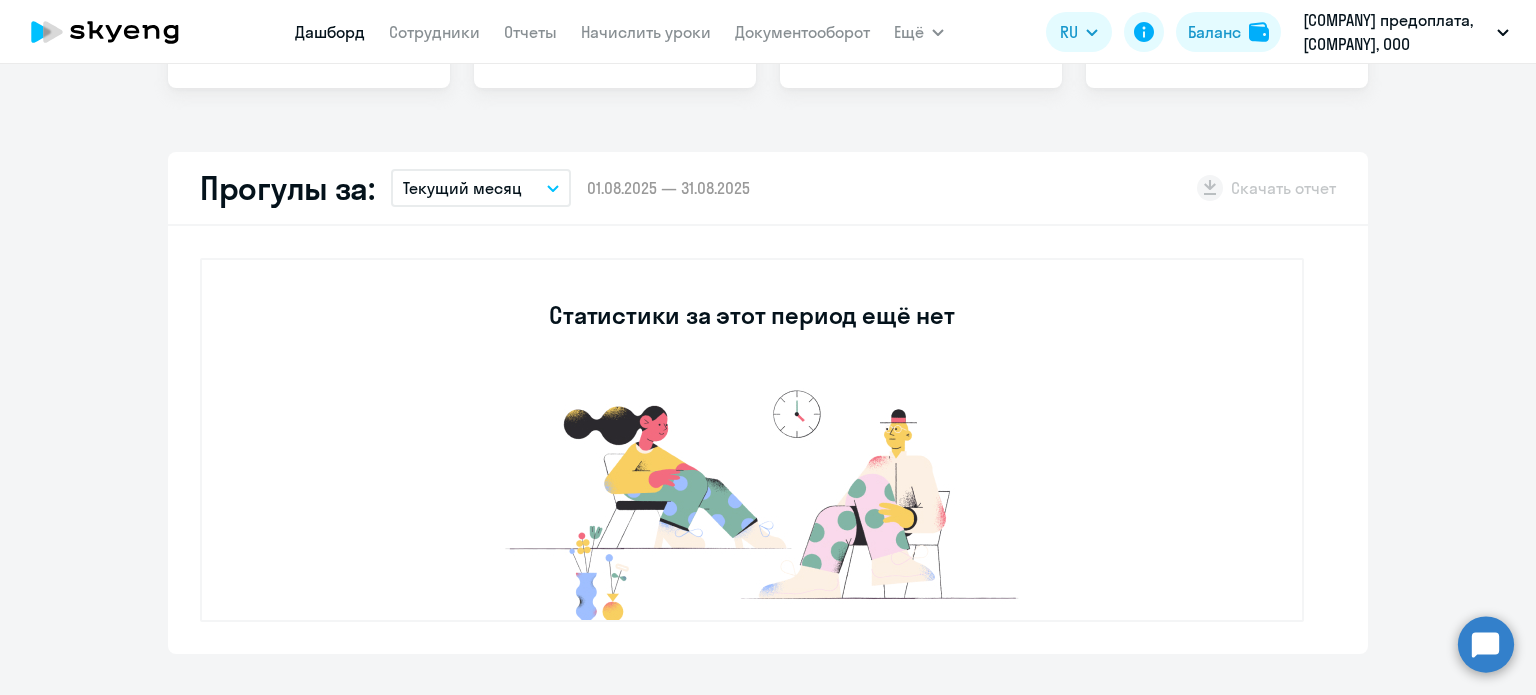 select on "30" 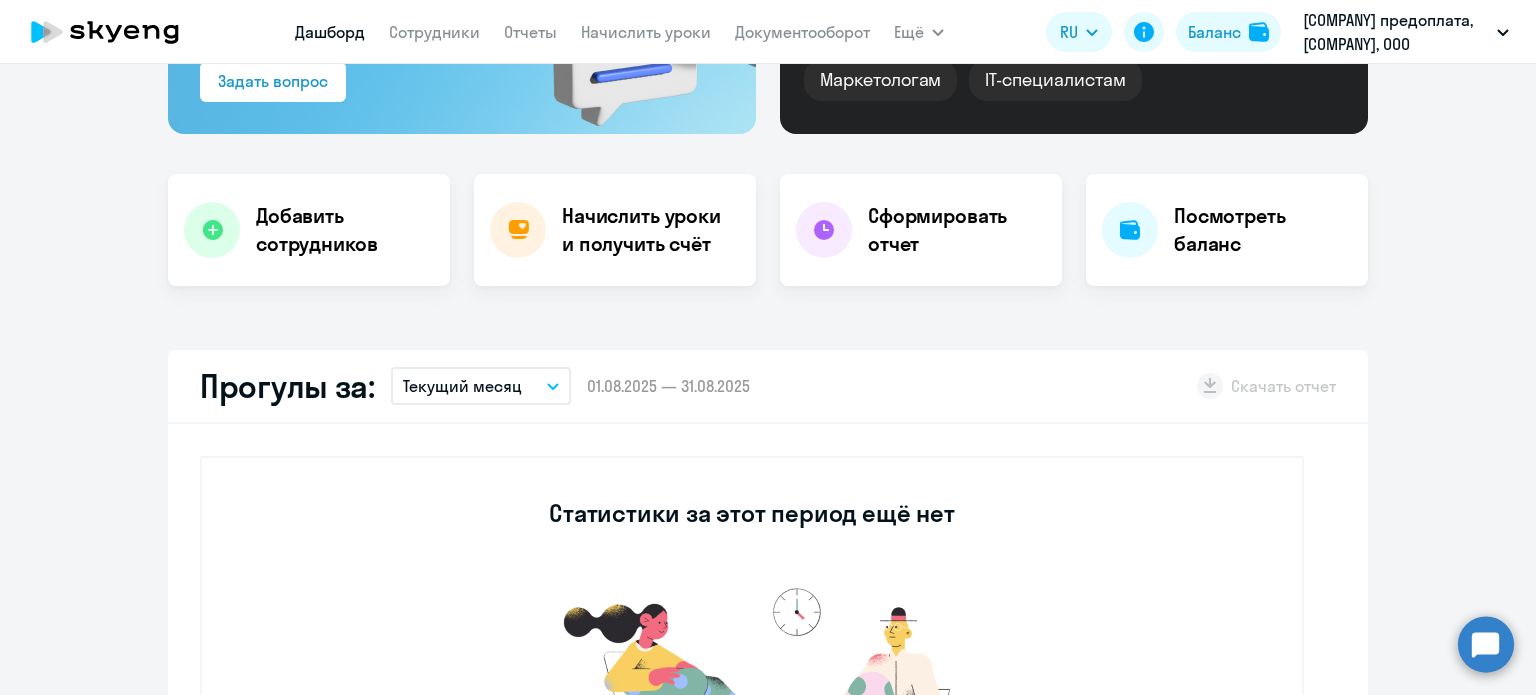 scroll, scrollTop: 0, scrollLeft: 0, axis: both 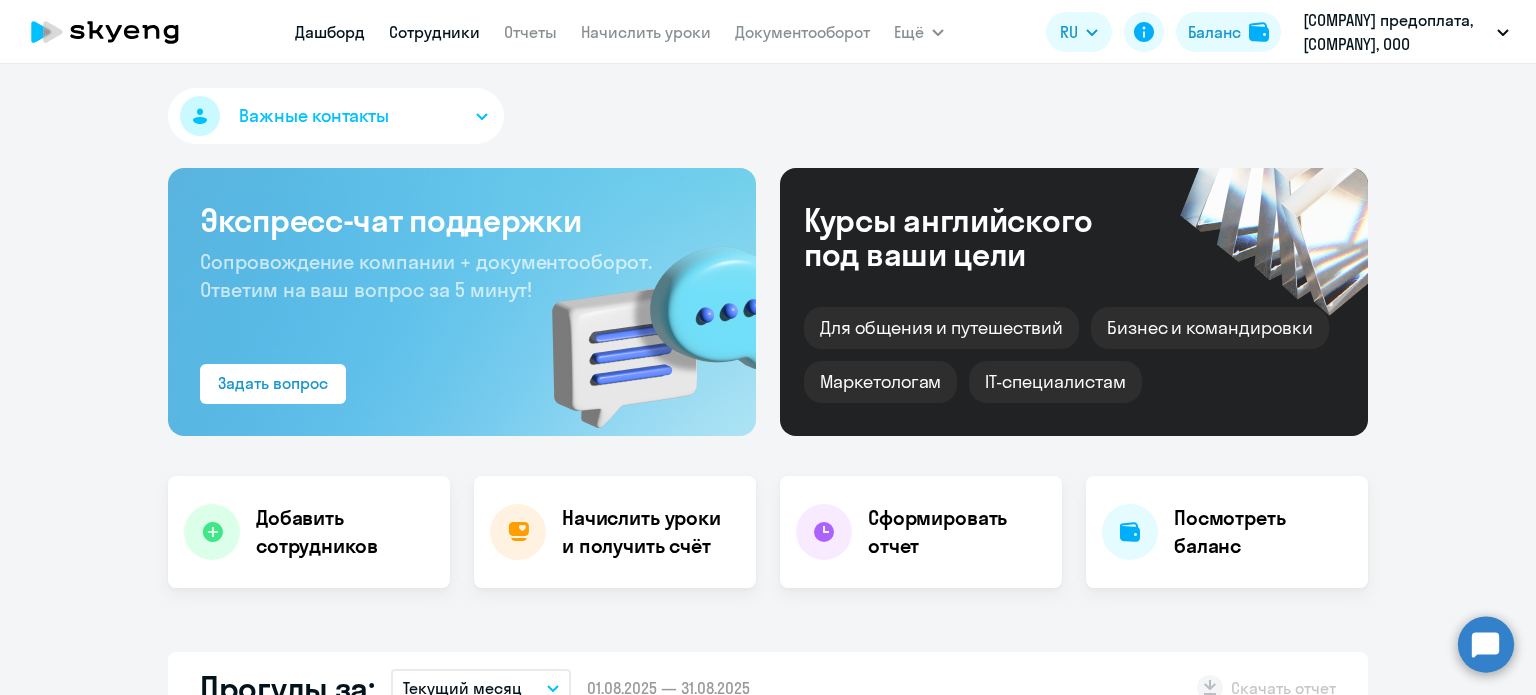 click on "Сотрудники" at bounding box center (434, 32) 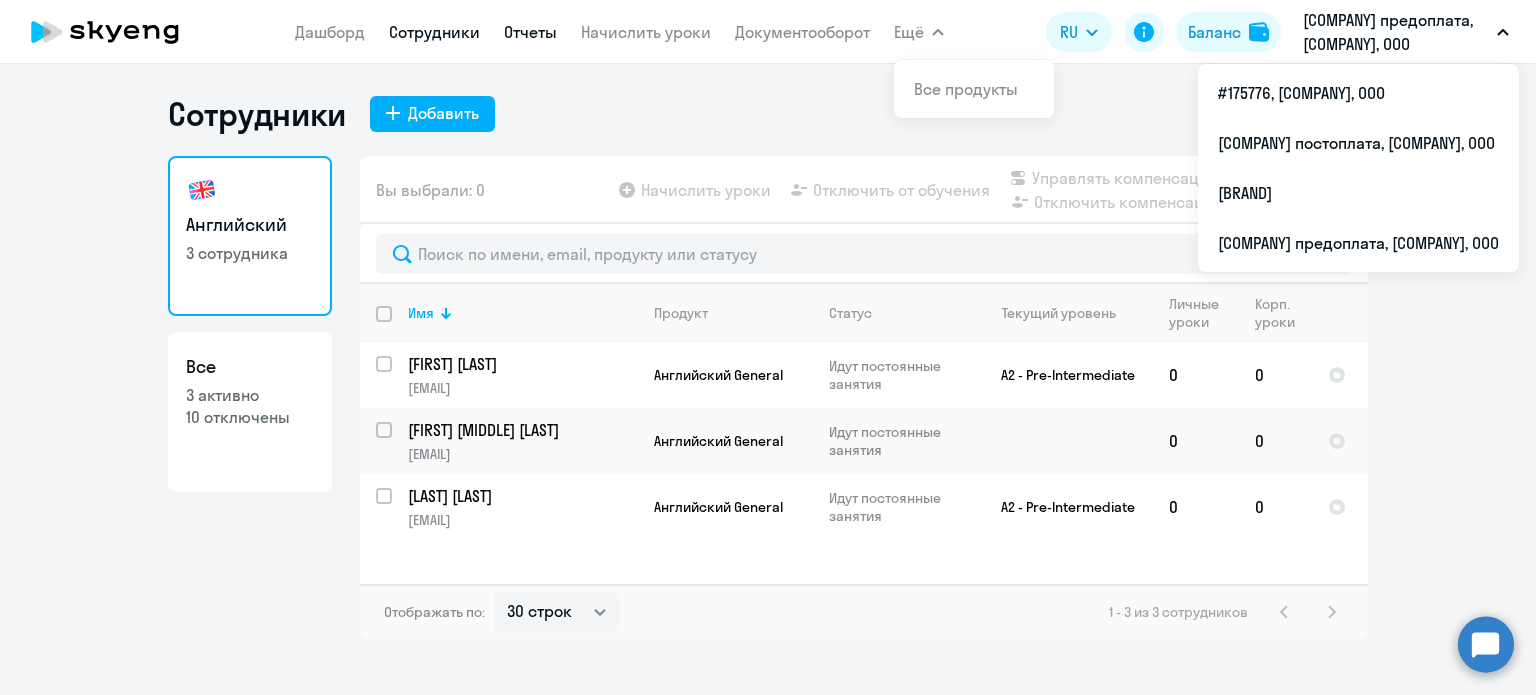 click on "Отчеты" at bounding box center (530, 32) 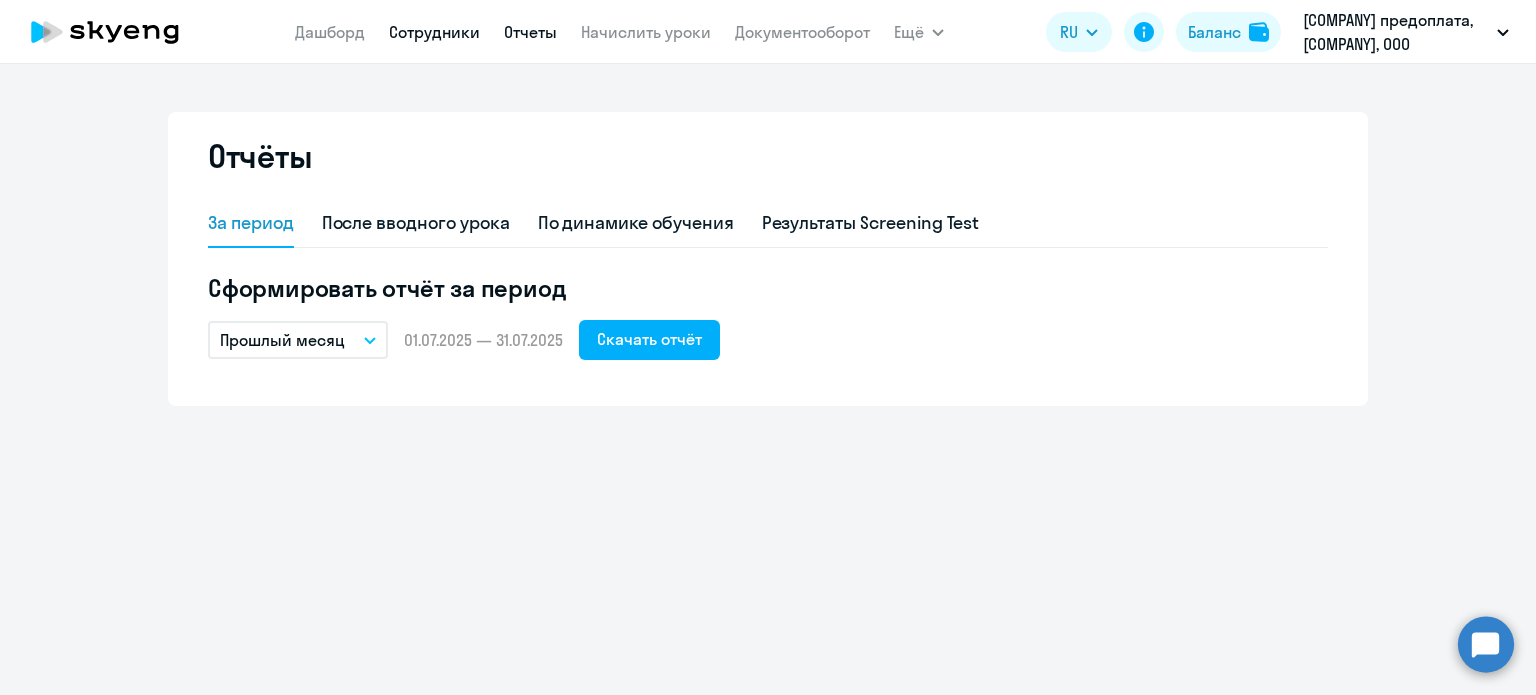 click on "Сотрудники" at bounding box center (434, 32) 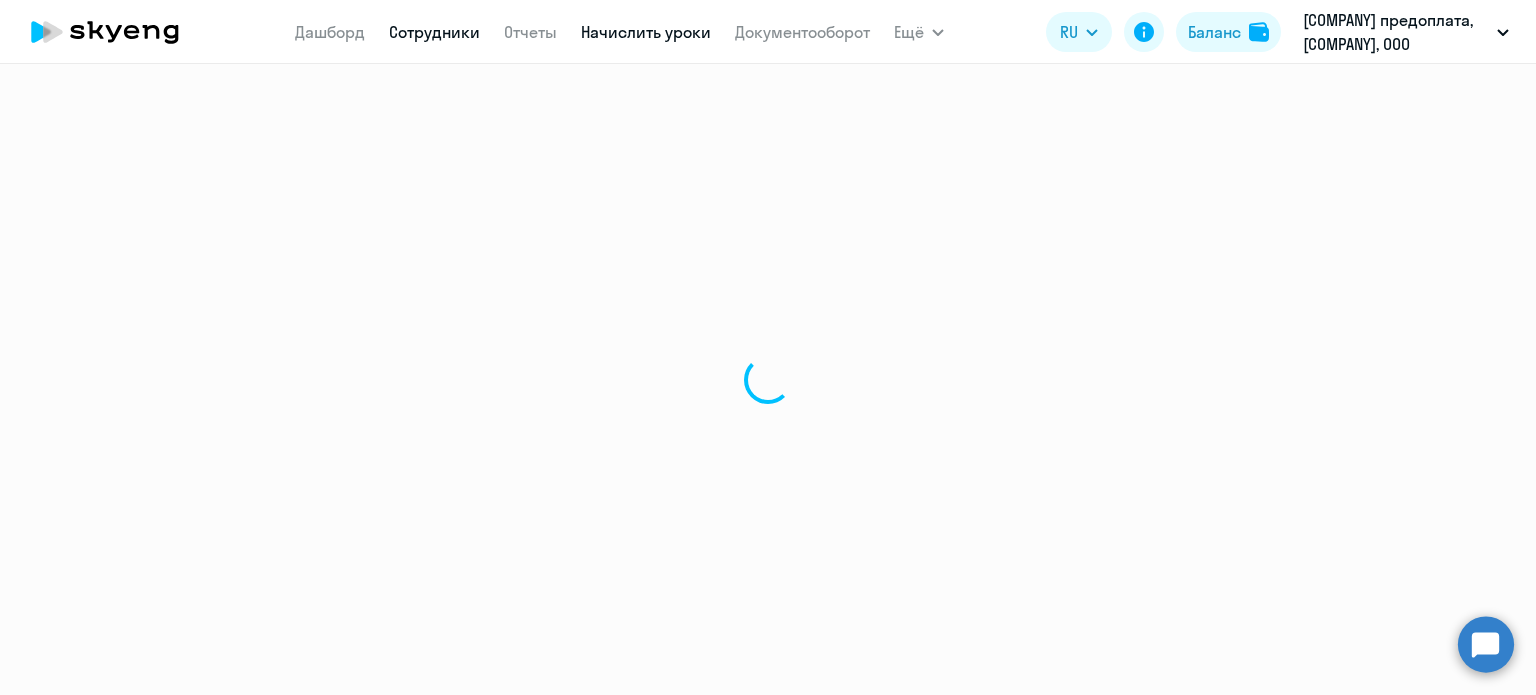 select on "30" 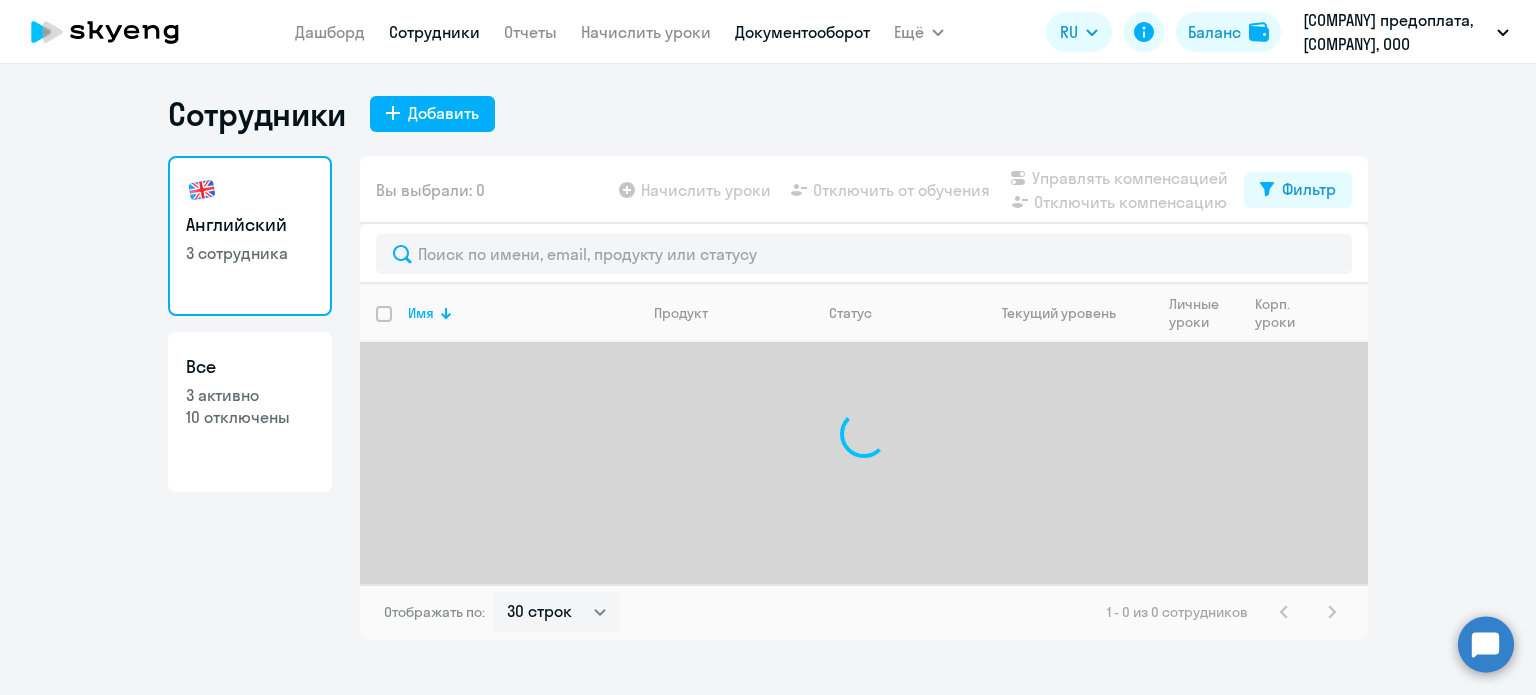 click on "Документооборот" at bounding box center (802, 32) 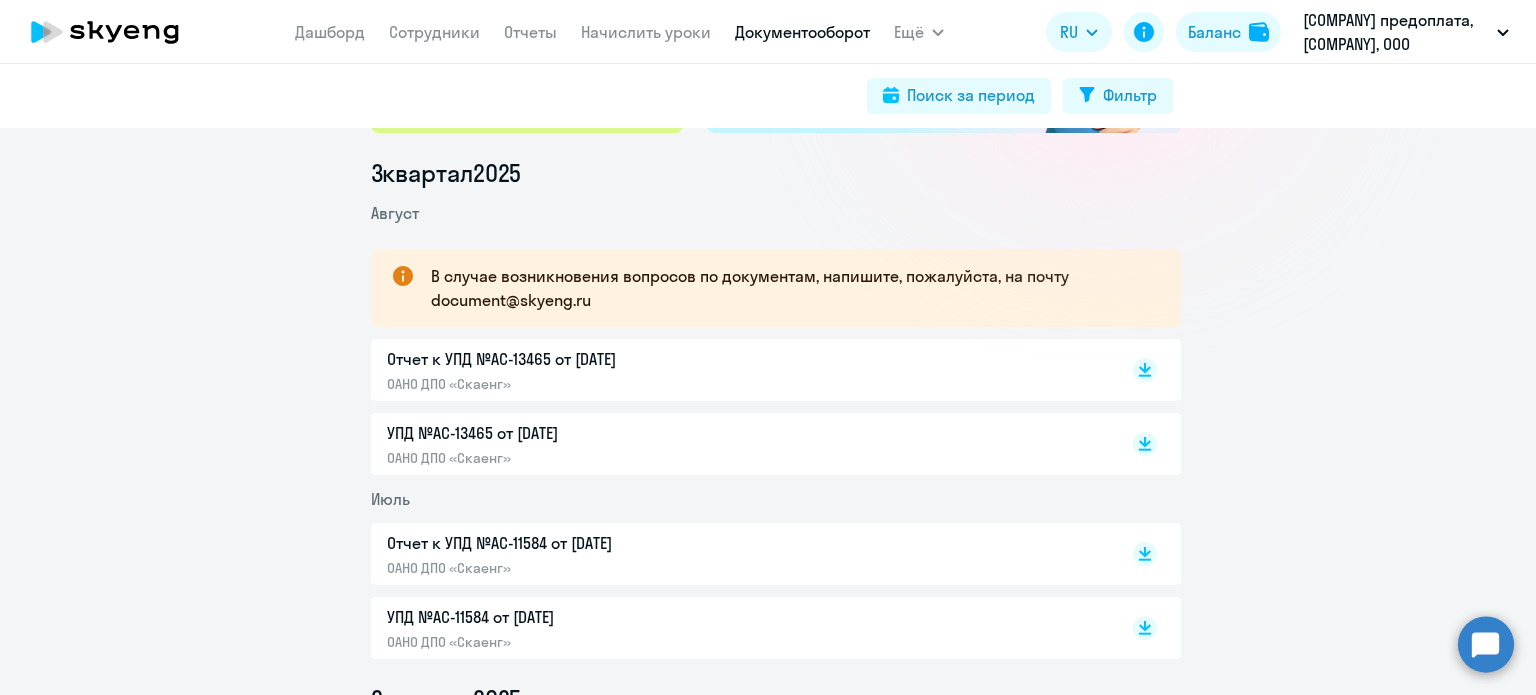 scroll, scrollTop: 300, scrollLeft: 0, axis: vertical 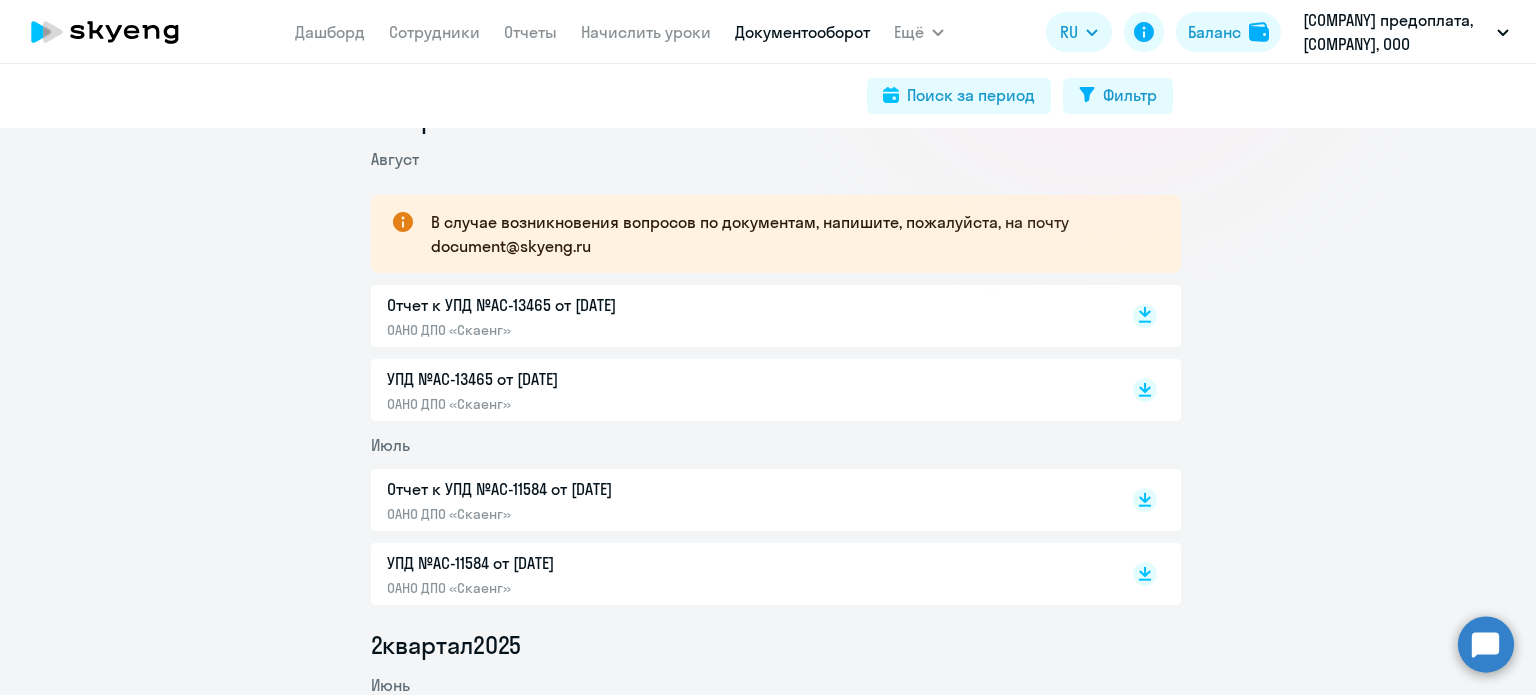 click 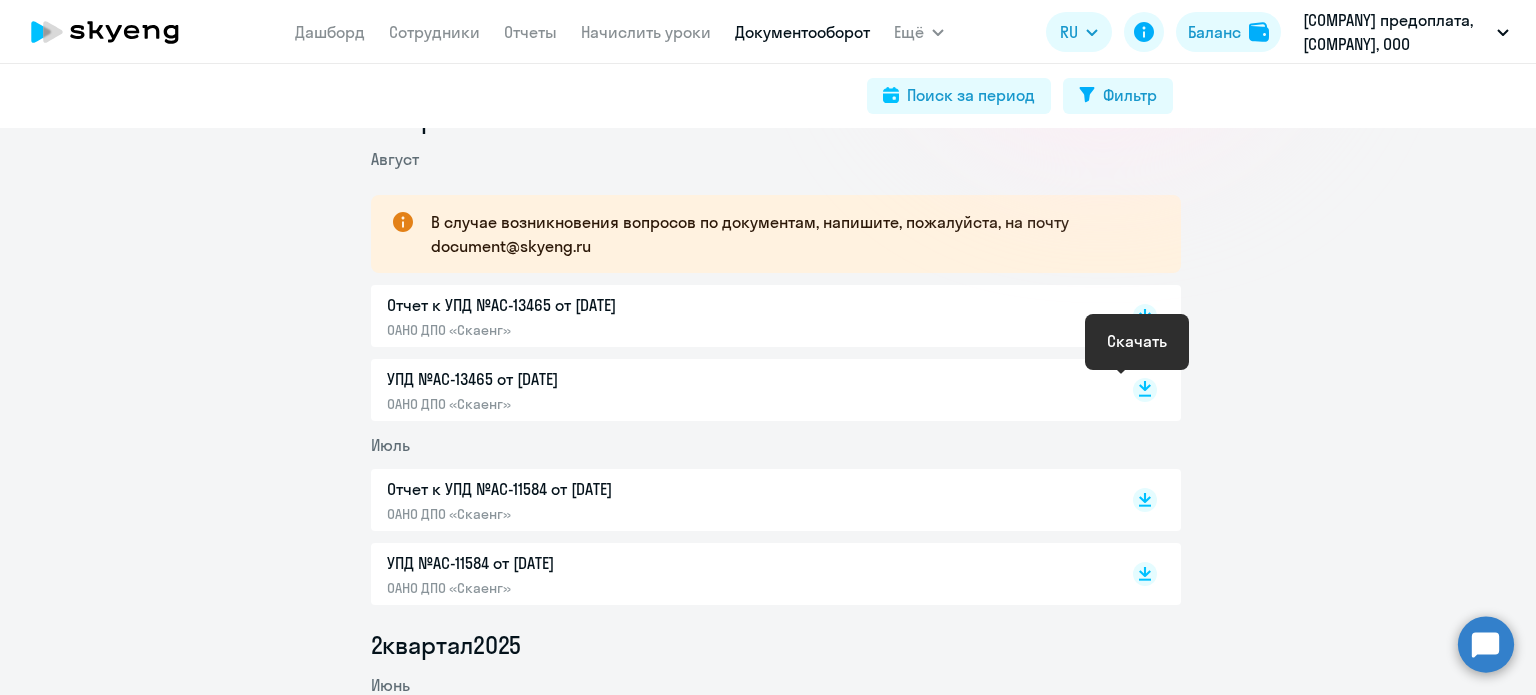 click 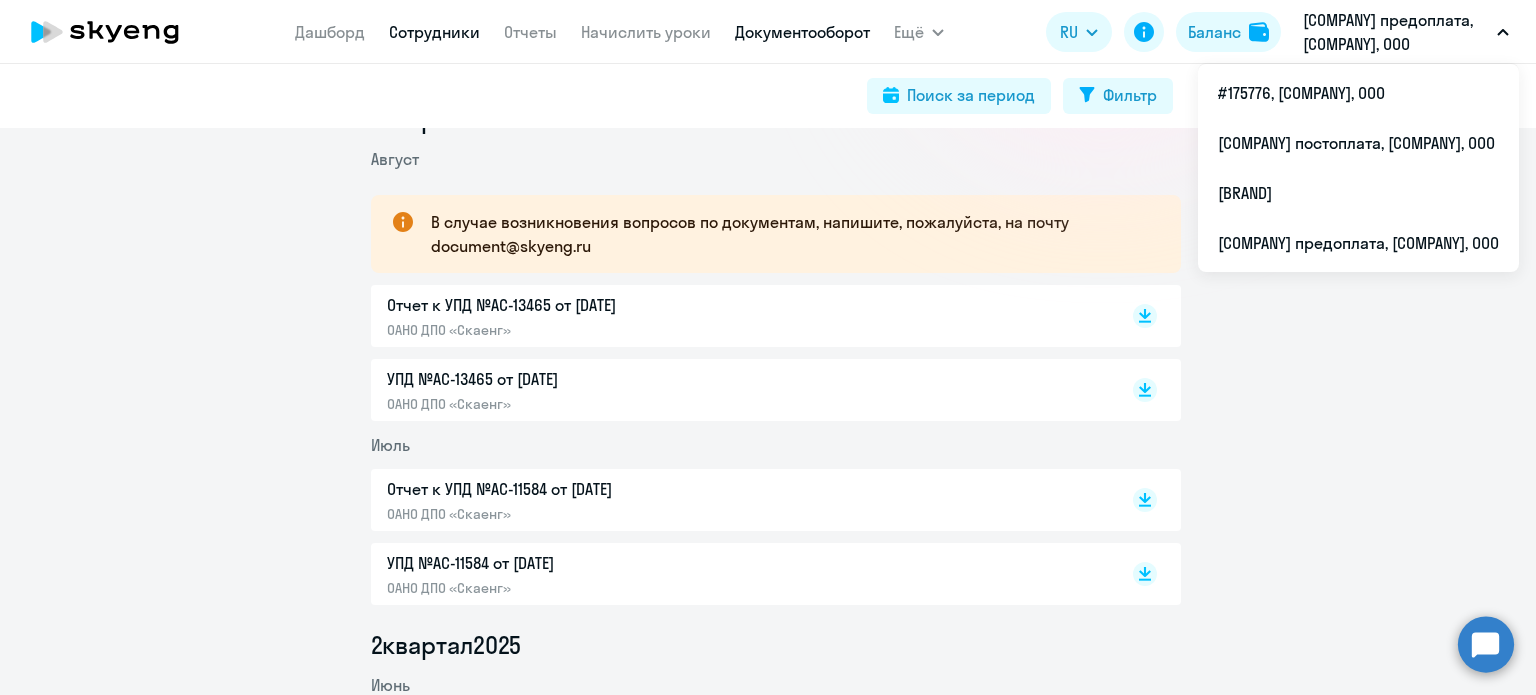 click on "Сотрудники" at bounding box center (434, 32) 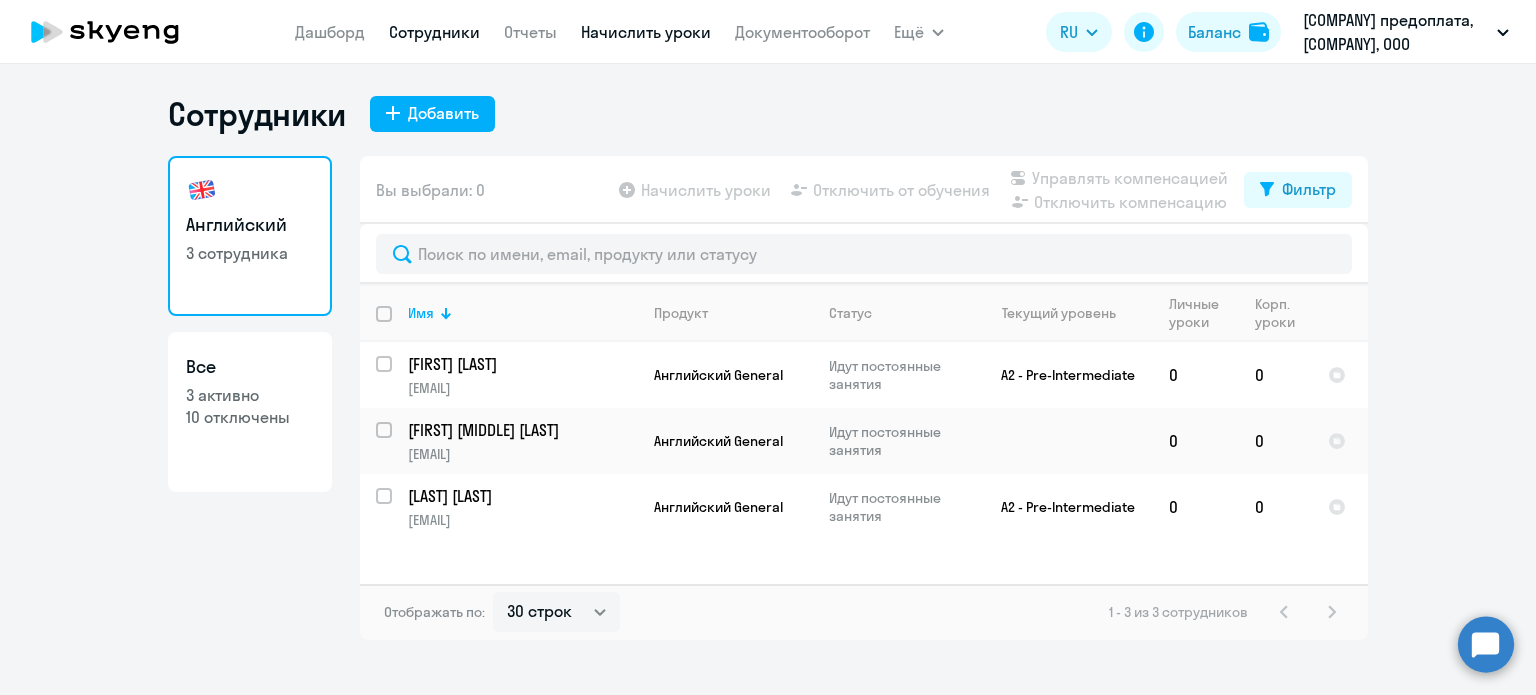 click on "Начислить уроки" at bounding box center (646, 32) 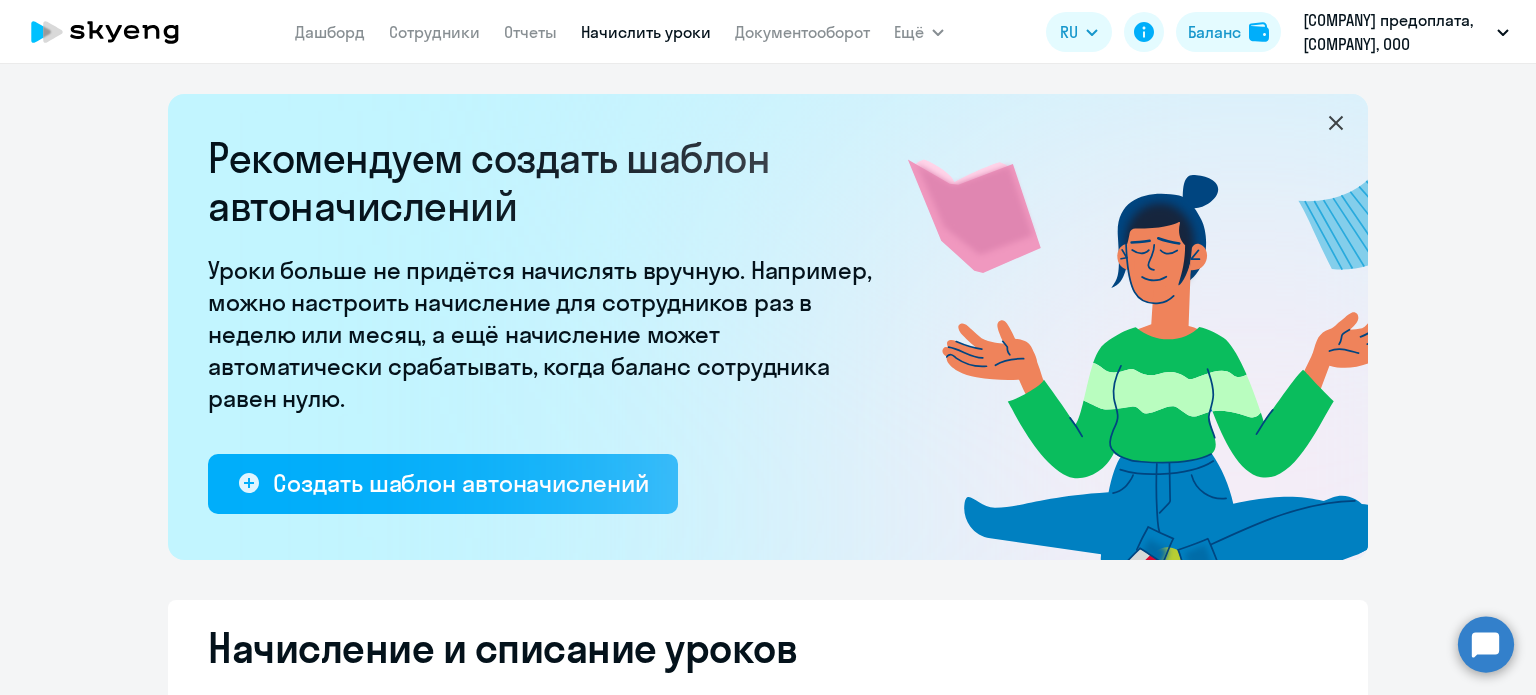 select on "10" 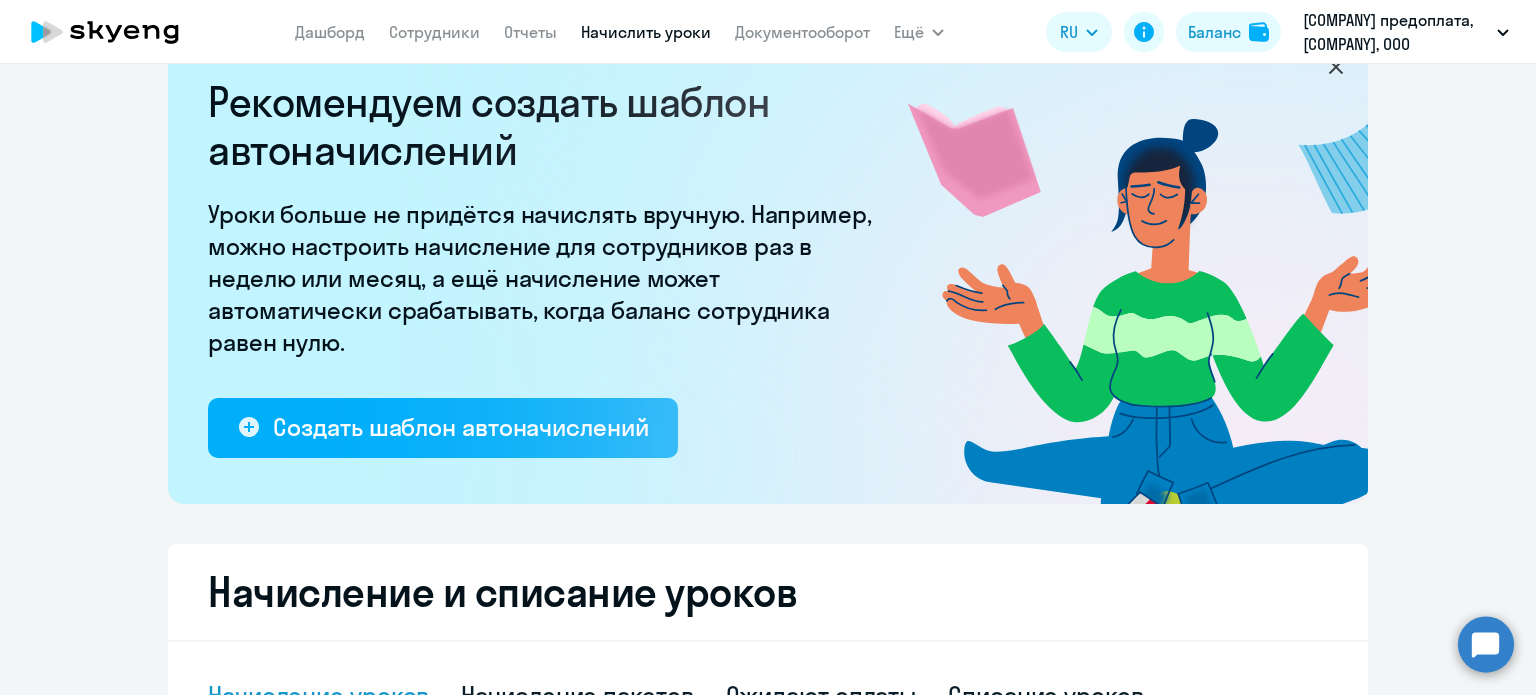 scroll, scrollTop: 0, scrollLeft: 0, axis: both 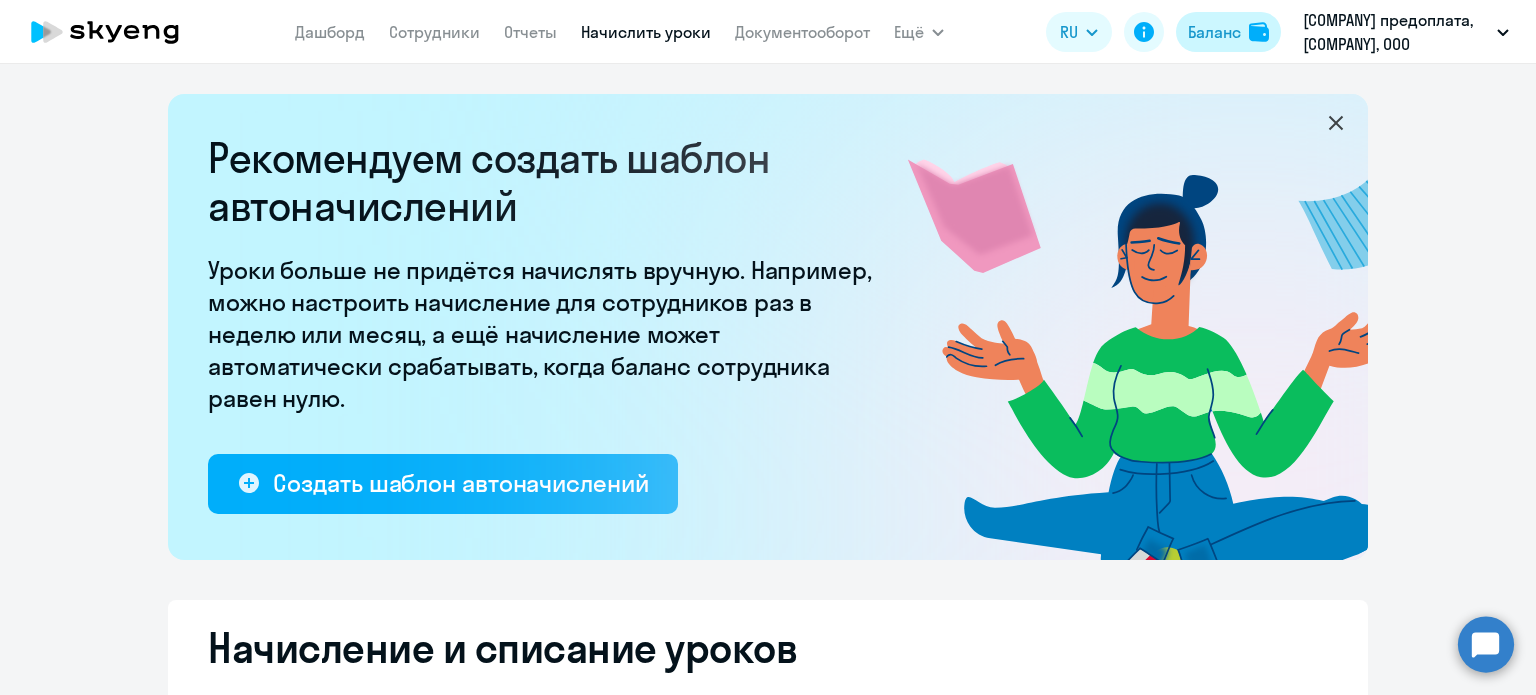 click on "Баланс" 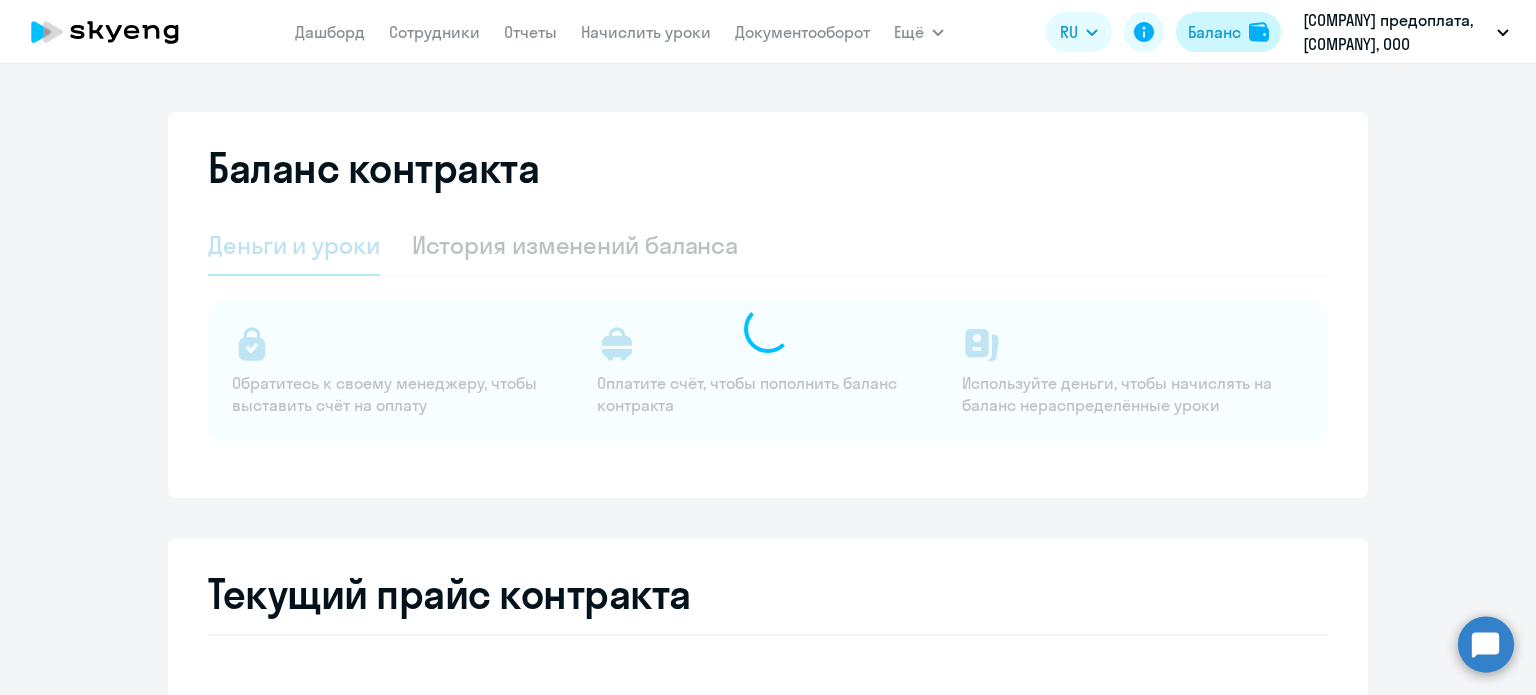 select on "english_adult_not_native_speaker" 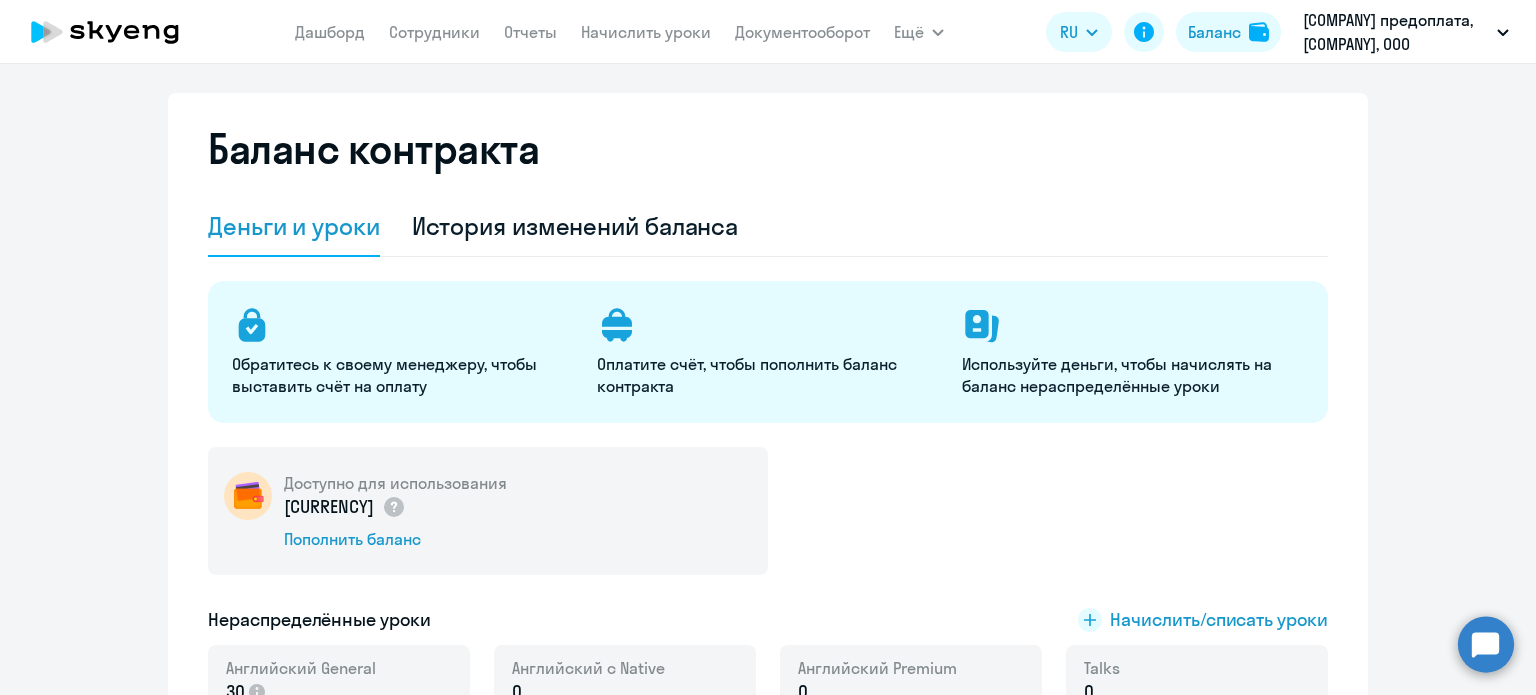 scroll, scrollTop: 0, scrollLeft: 0, axis: both 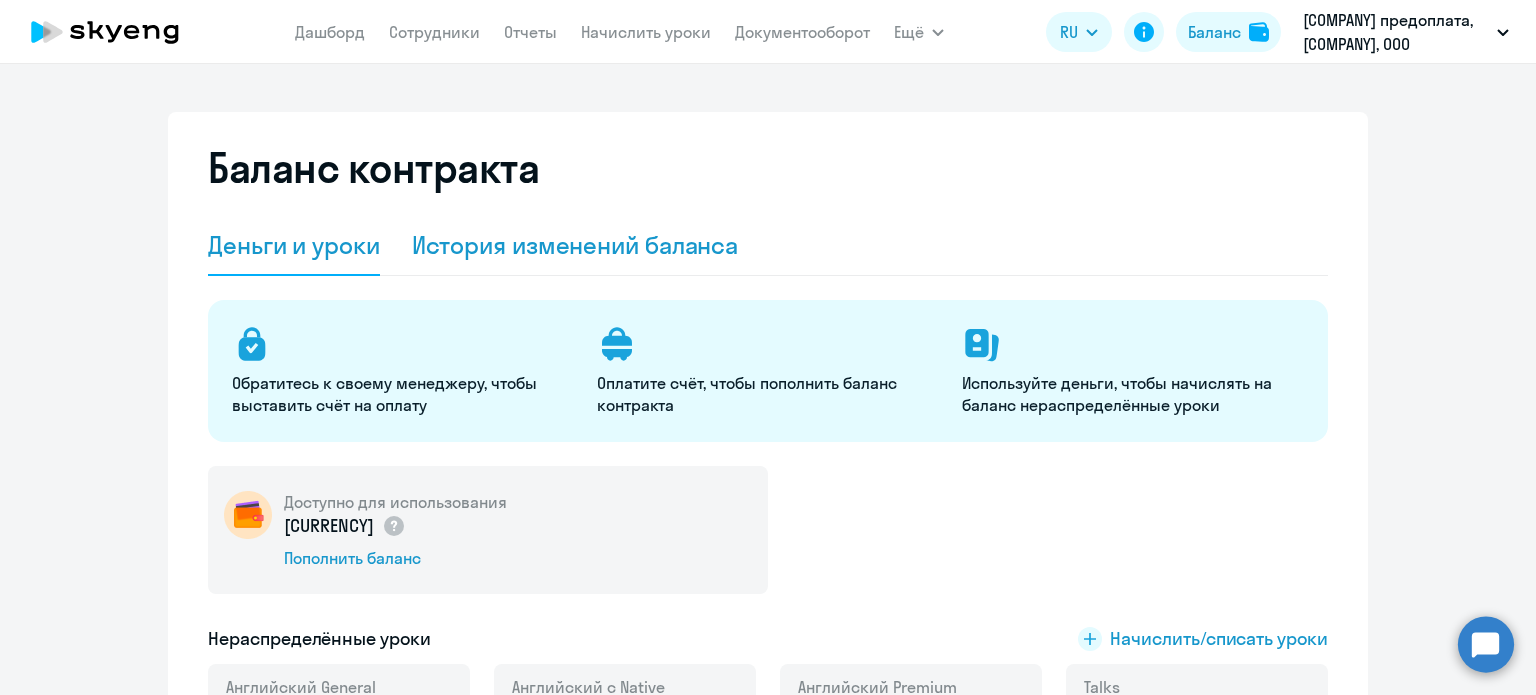 click on "История изменений баланса" 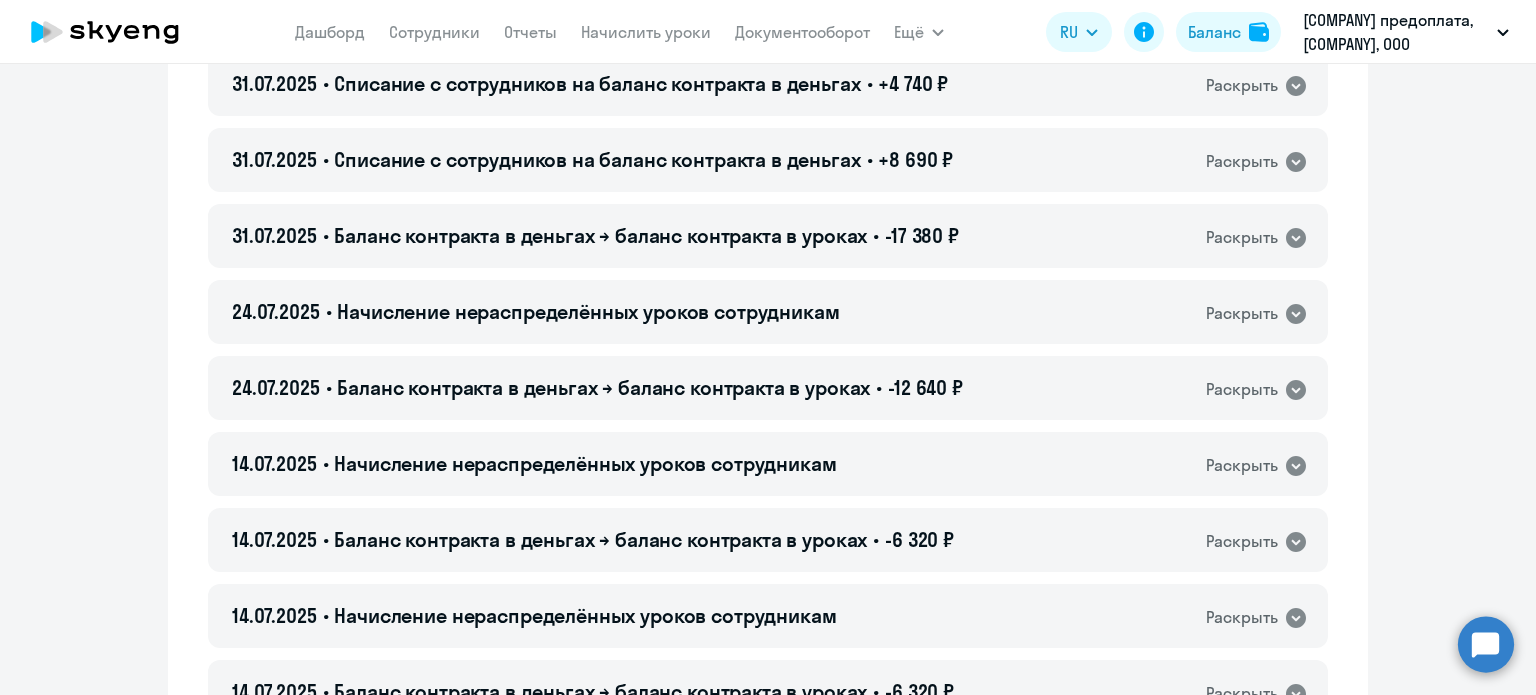 scroll, scrollTop: 100, scrollLeft: 0, axis: vertical 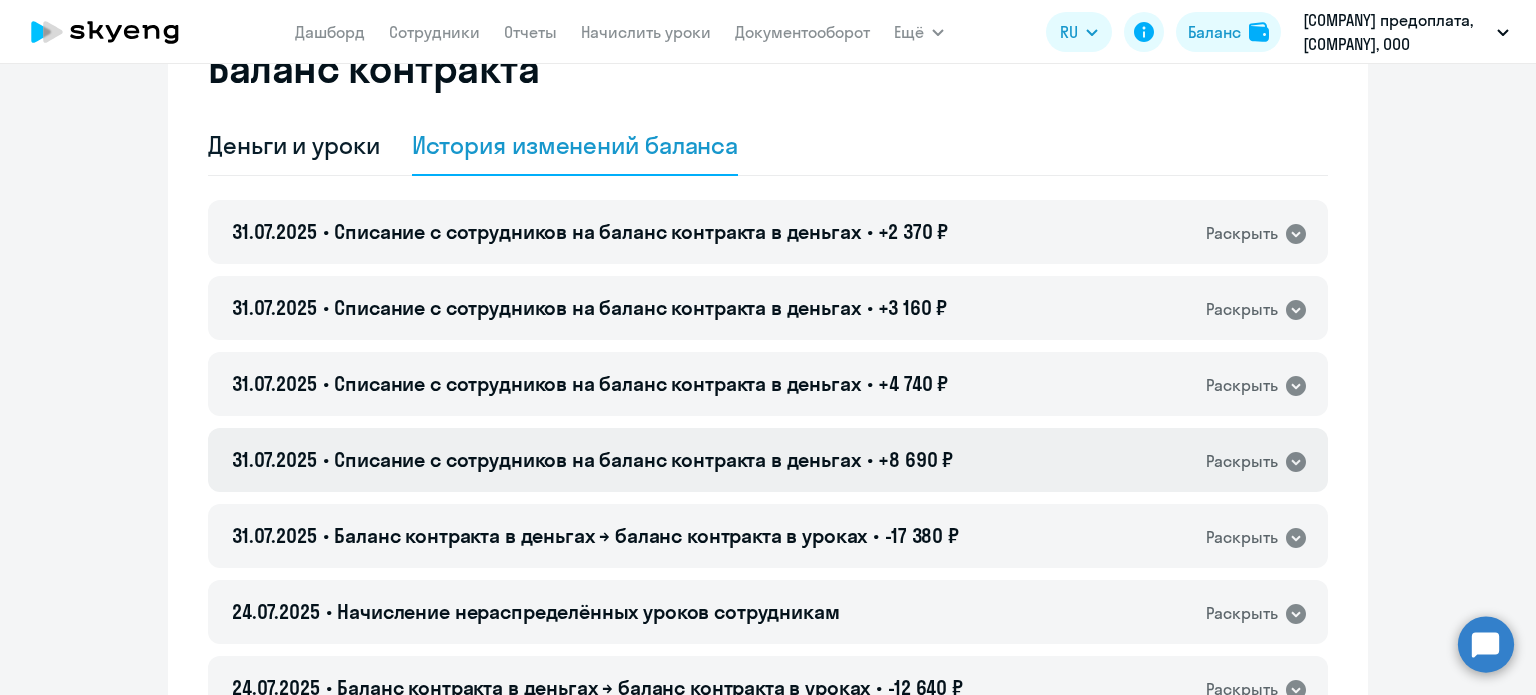 click on "+8 690 ₽" 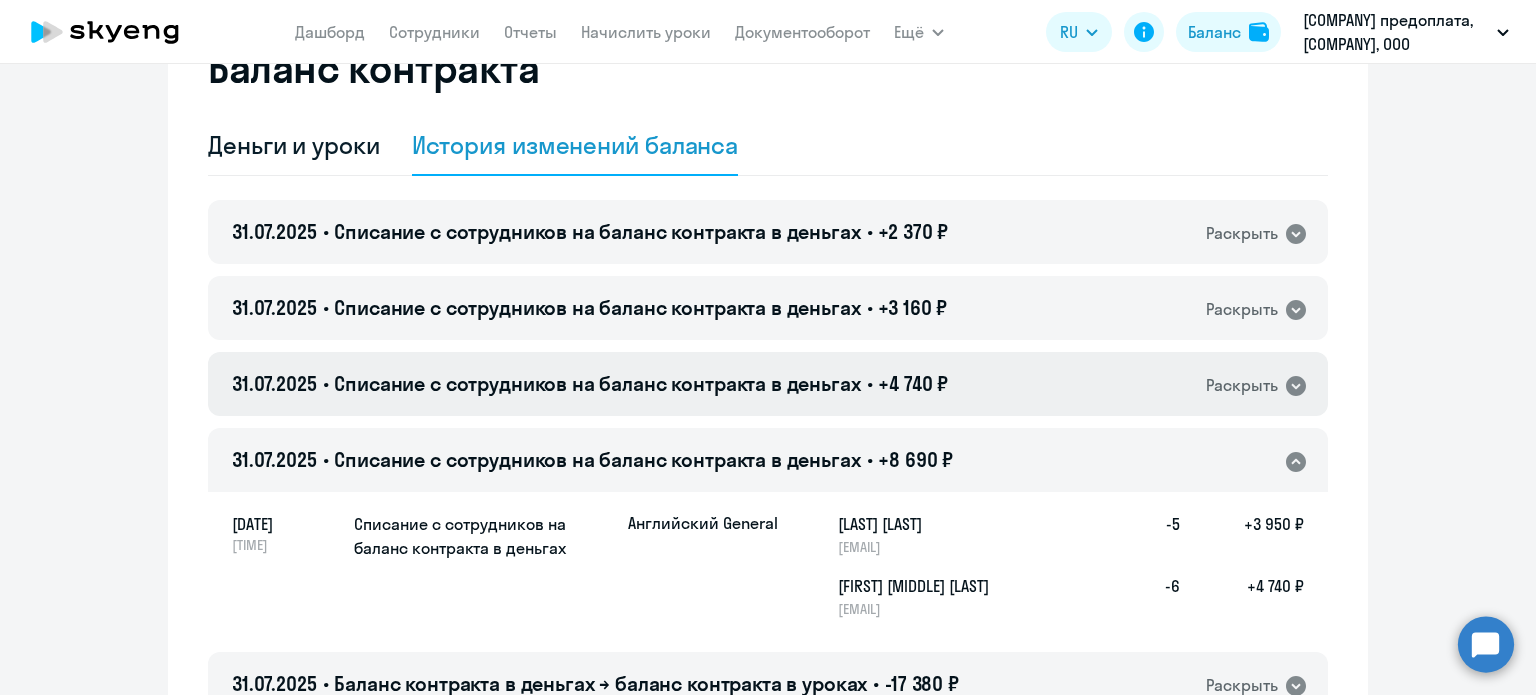 click on "+4 740 ₽" 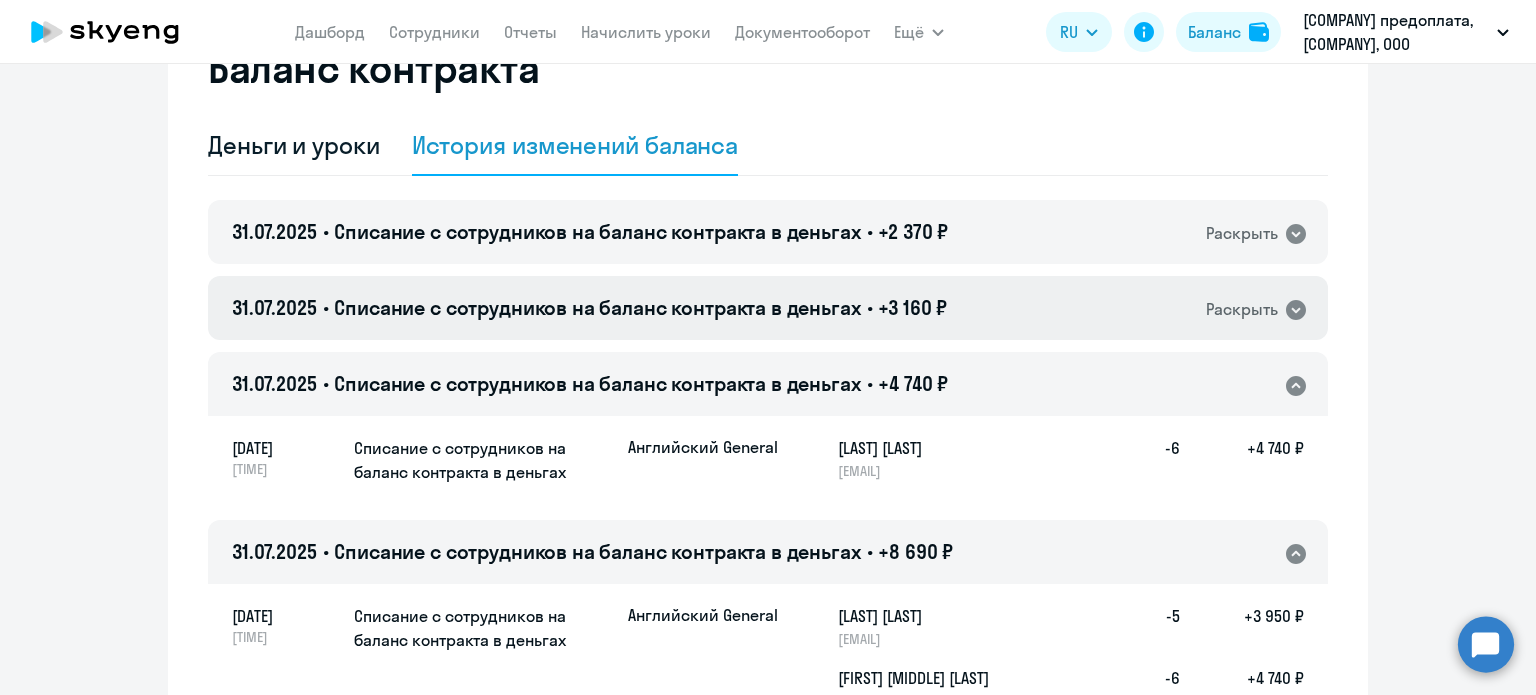 click on "+3 160 ₽" 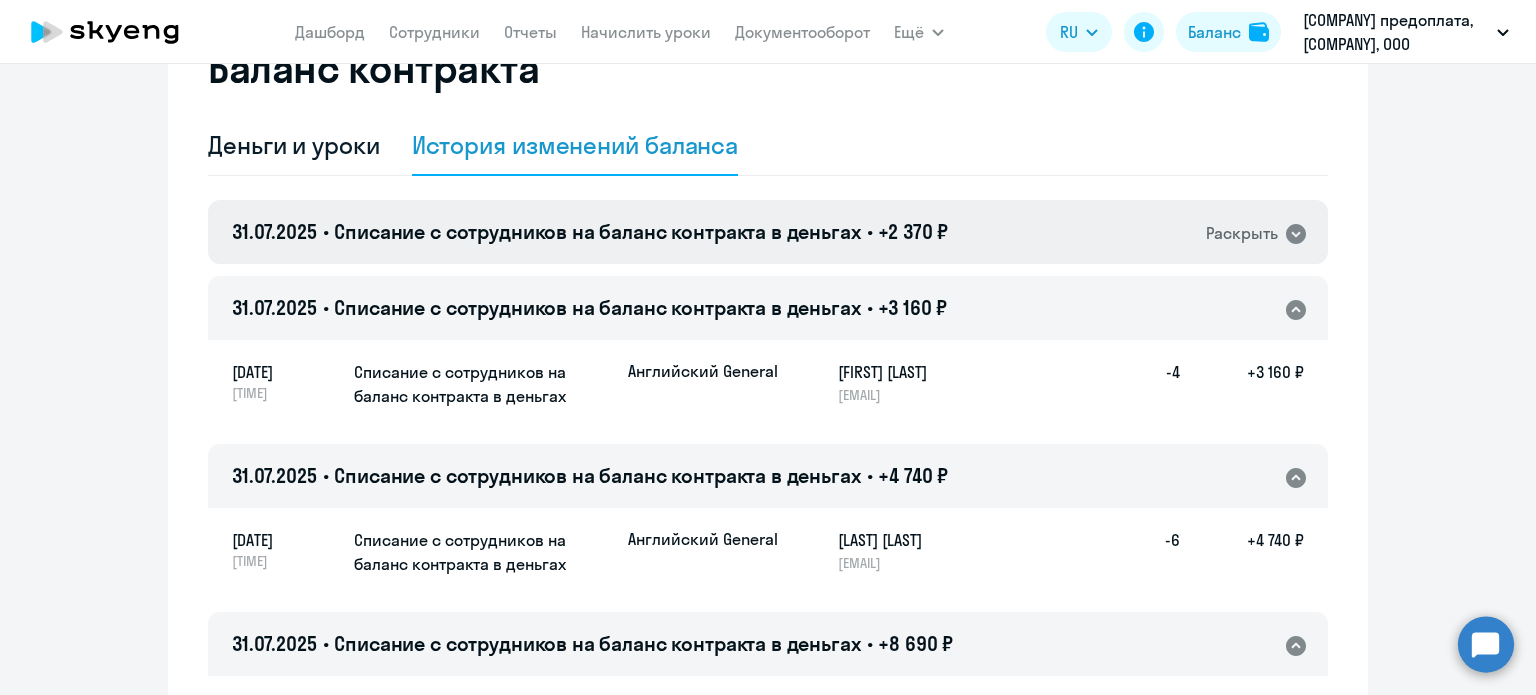 click on "31.07.2025 • Списание с сотрудников на баланс контракта в деньгах • +2 370 ₽  Раскрыть" 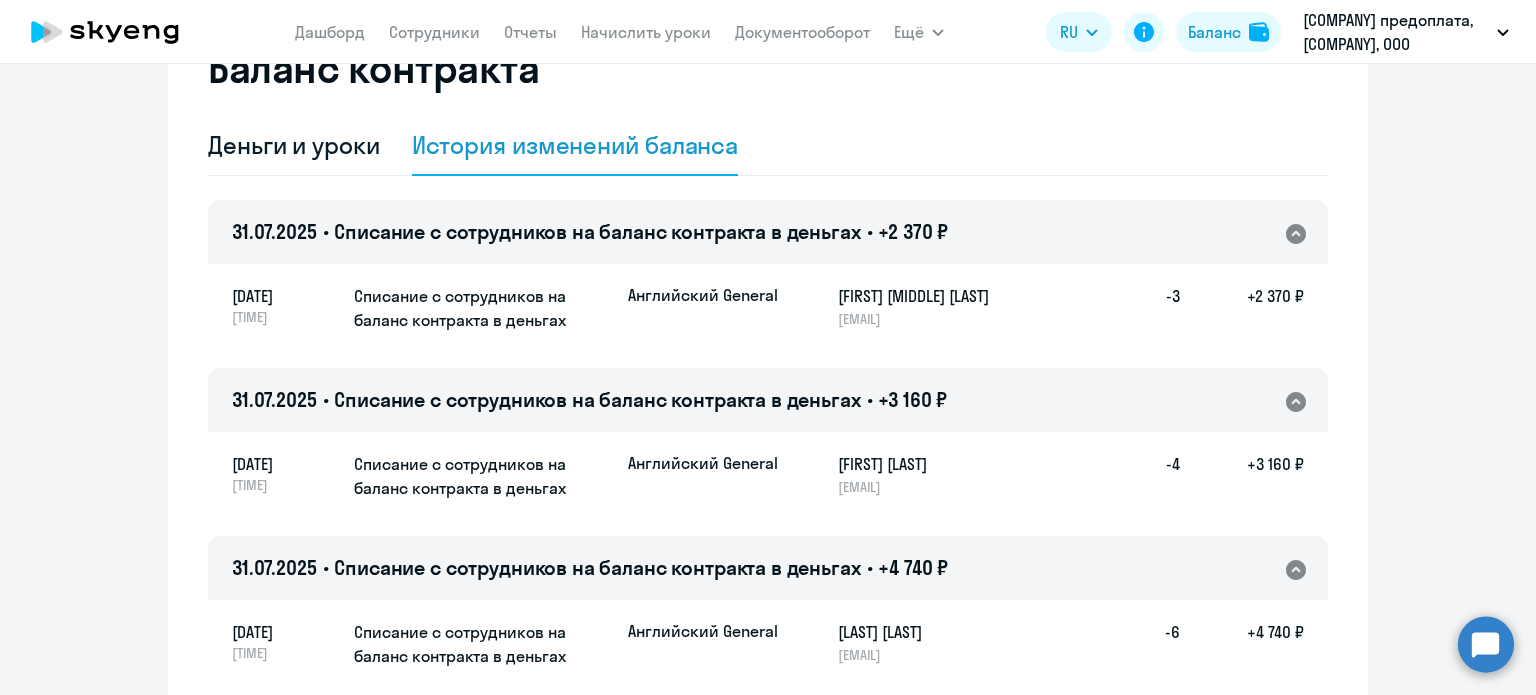 scroll, scrollTop: 0, scrollLeft: 0, axis: both 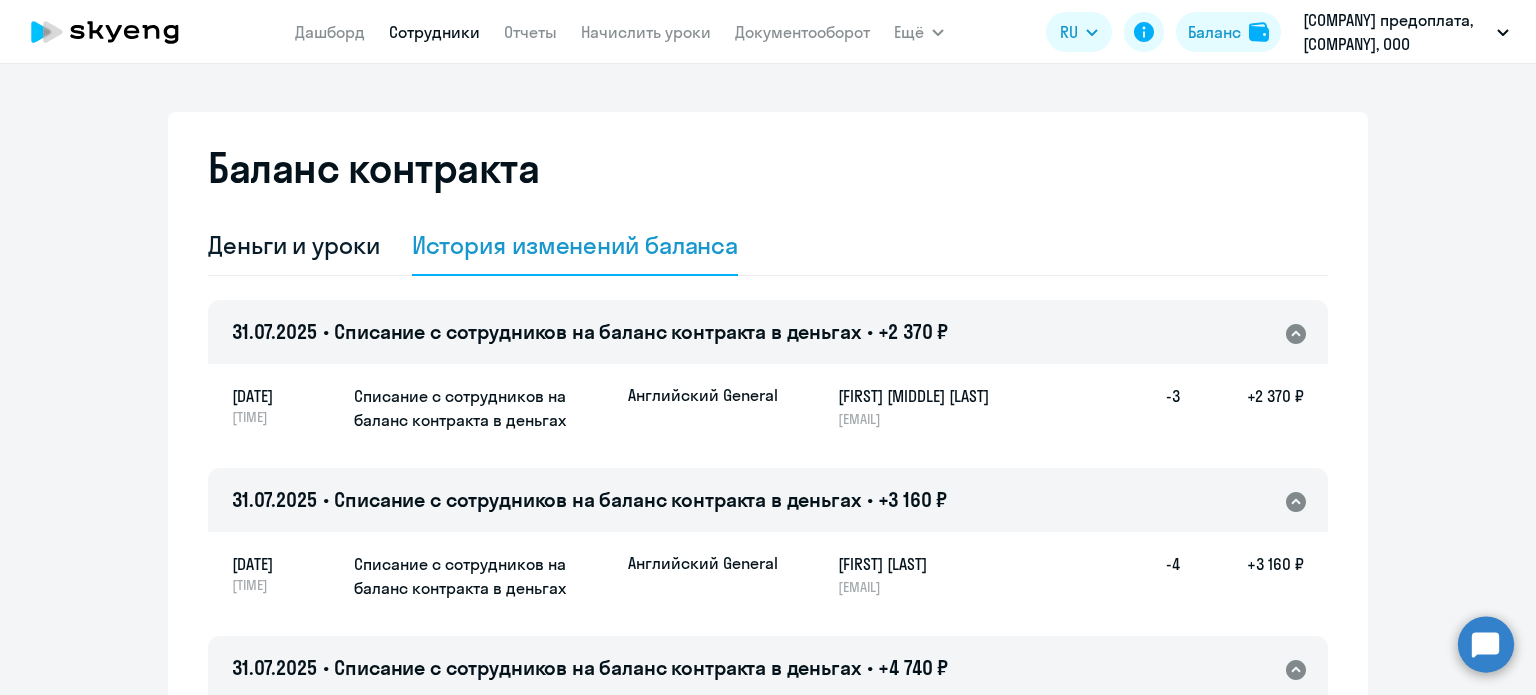 click on "Сотрудники" at bounding box center (434, 32) 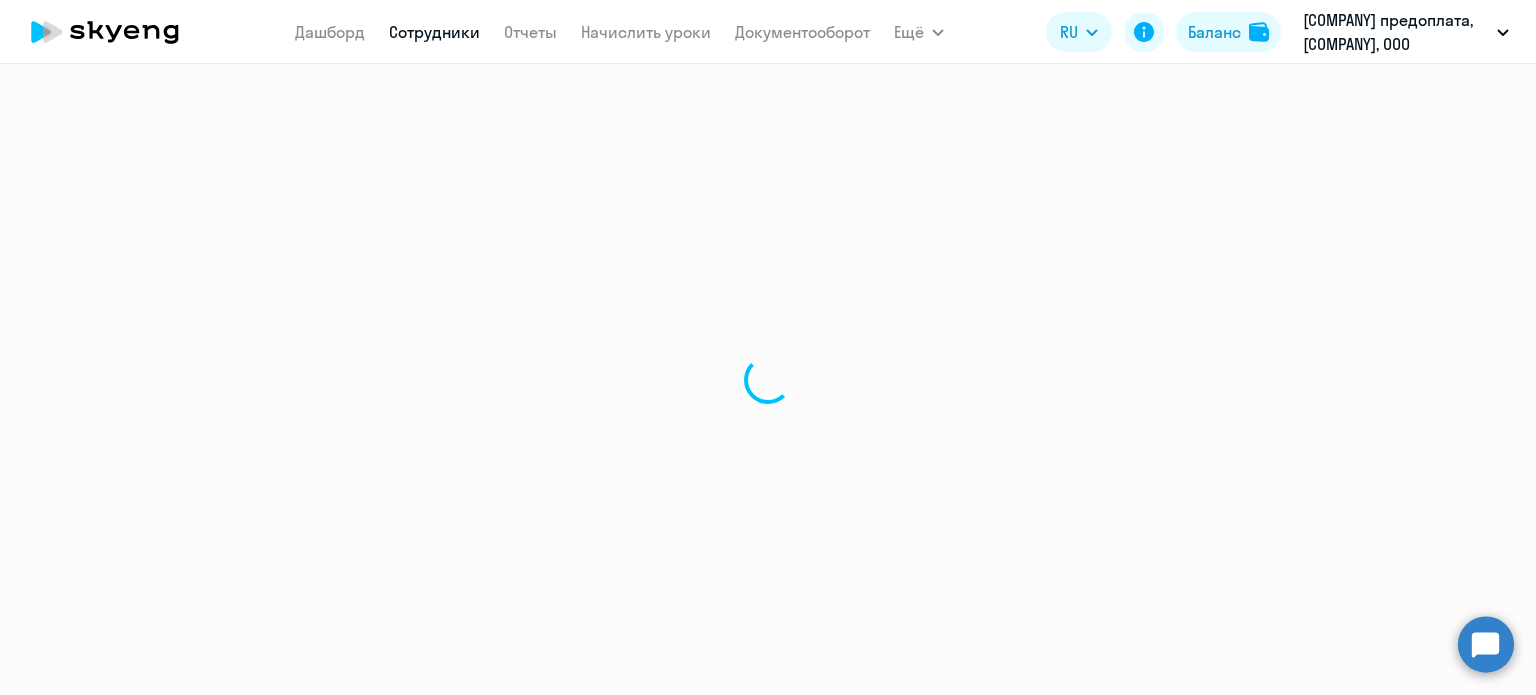 select on "30" 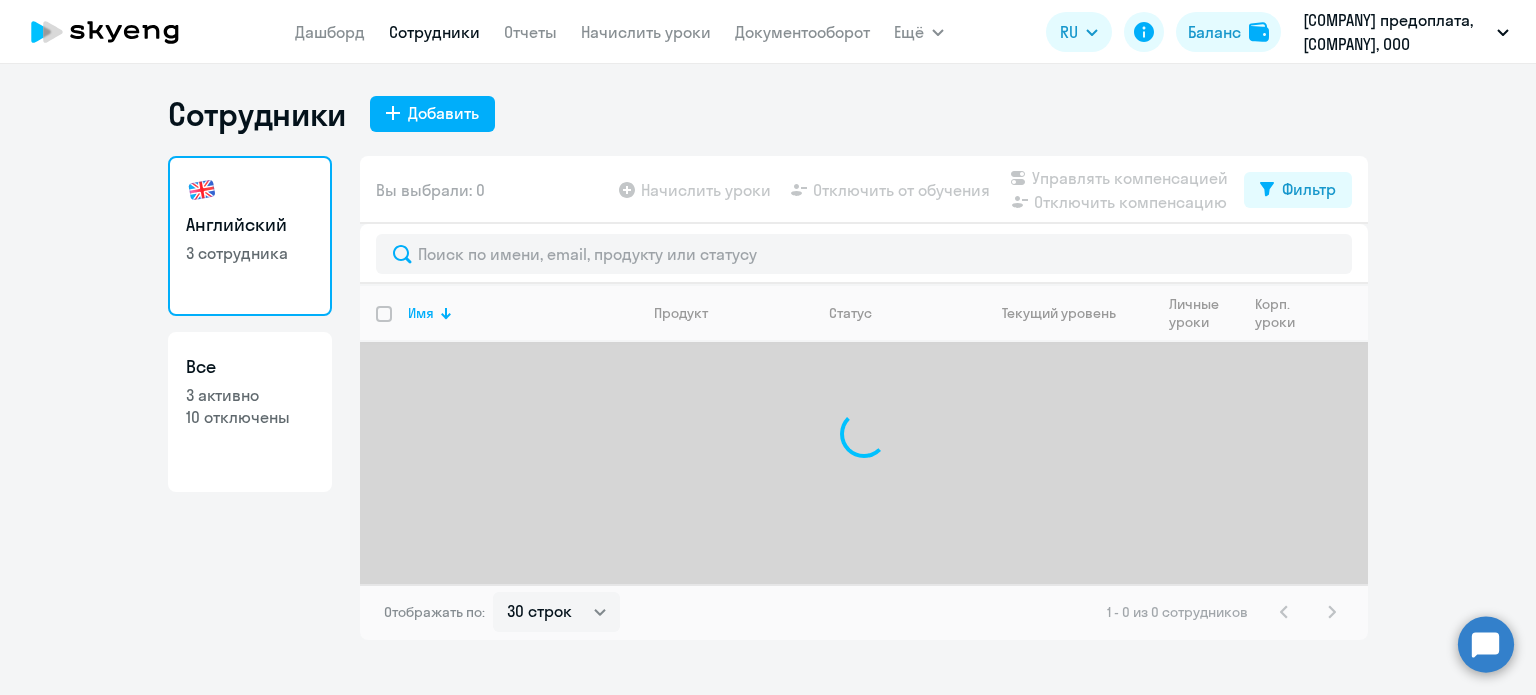 drag, startPoint x: 604, startPoint y: 41, endPoint x: 689, endPoint y: 77, distance: 92.309265 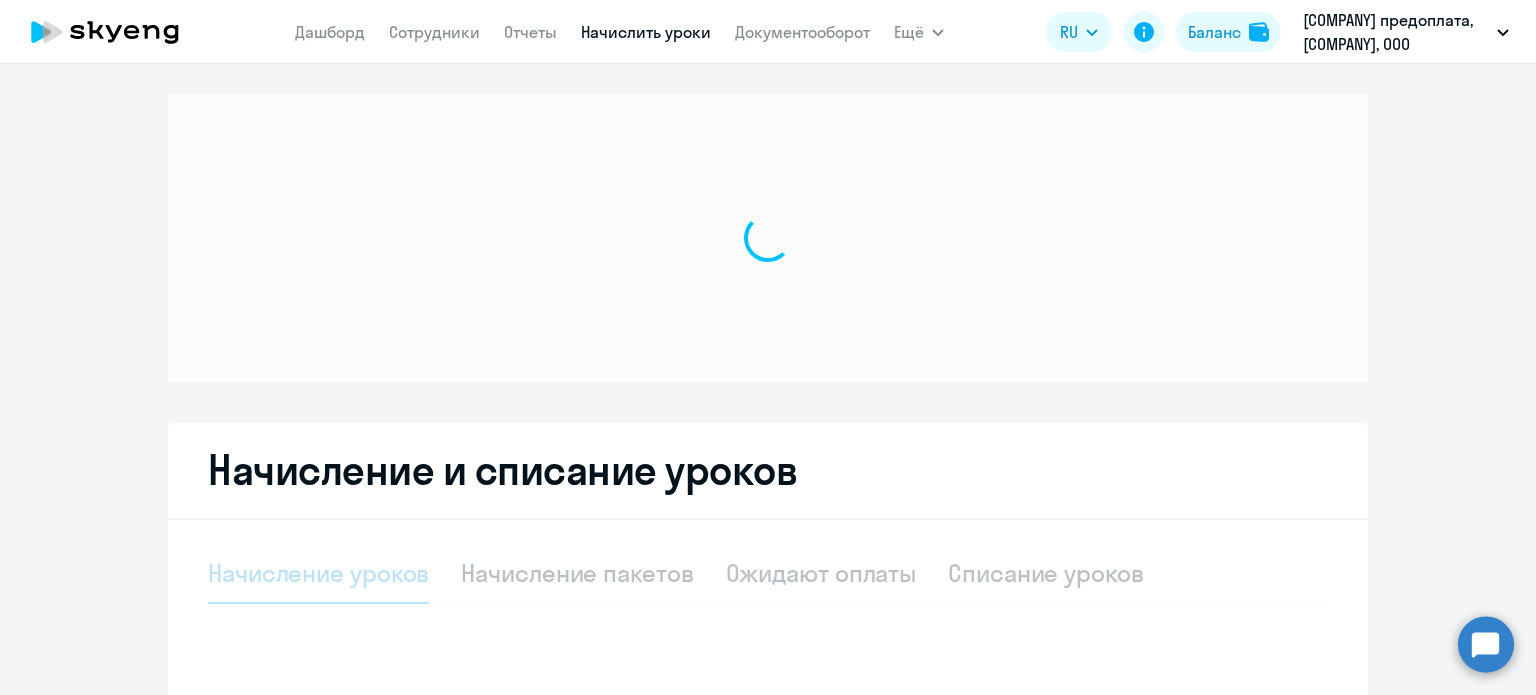 select on "10" 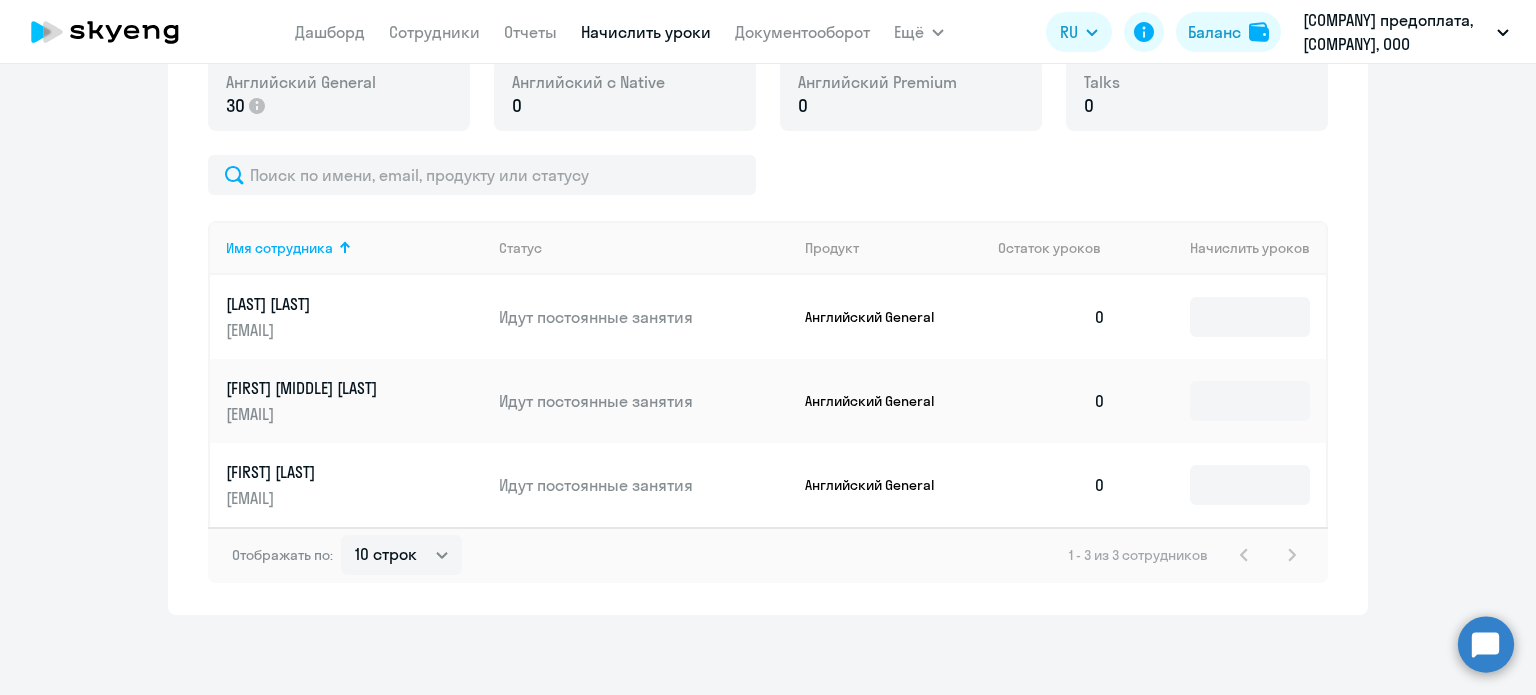 scroll, scrollTop: 800, scrollLeft: 0, axis: vertical 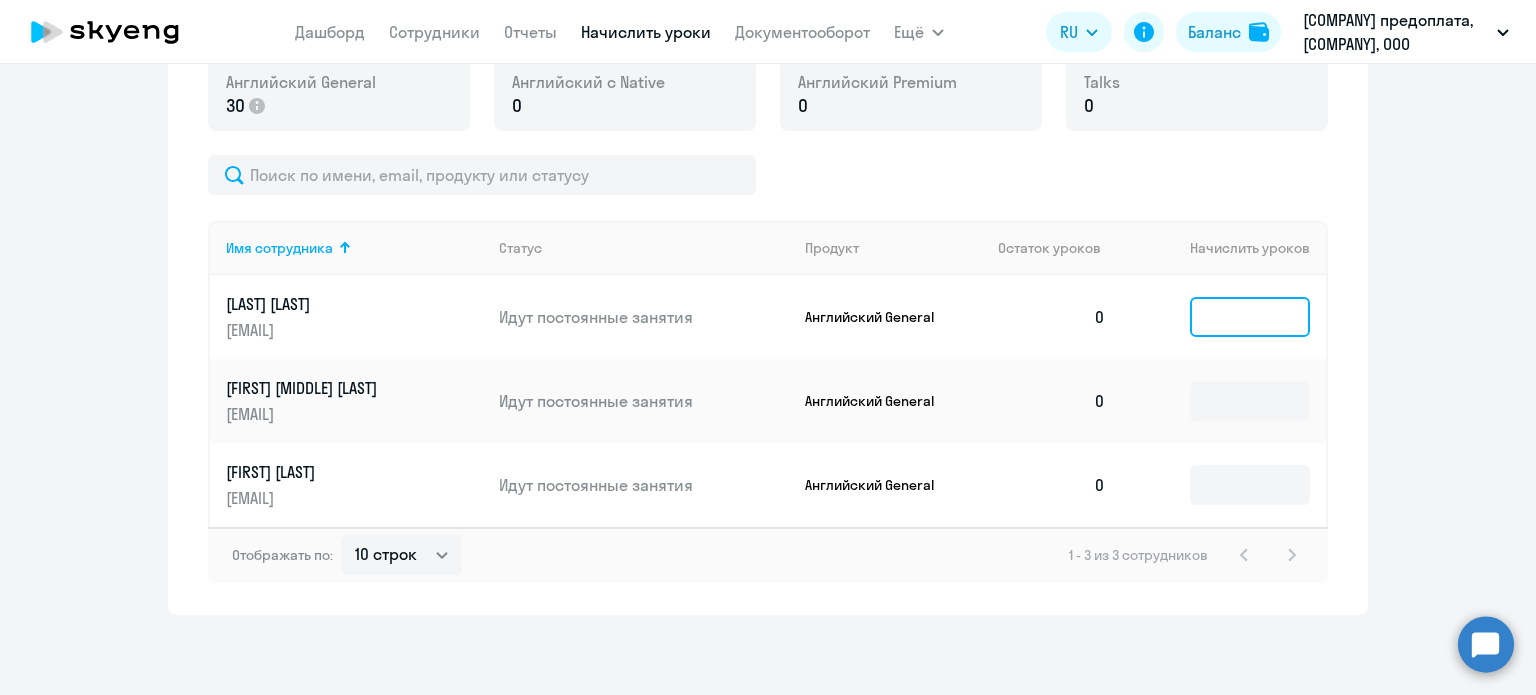 click 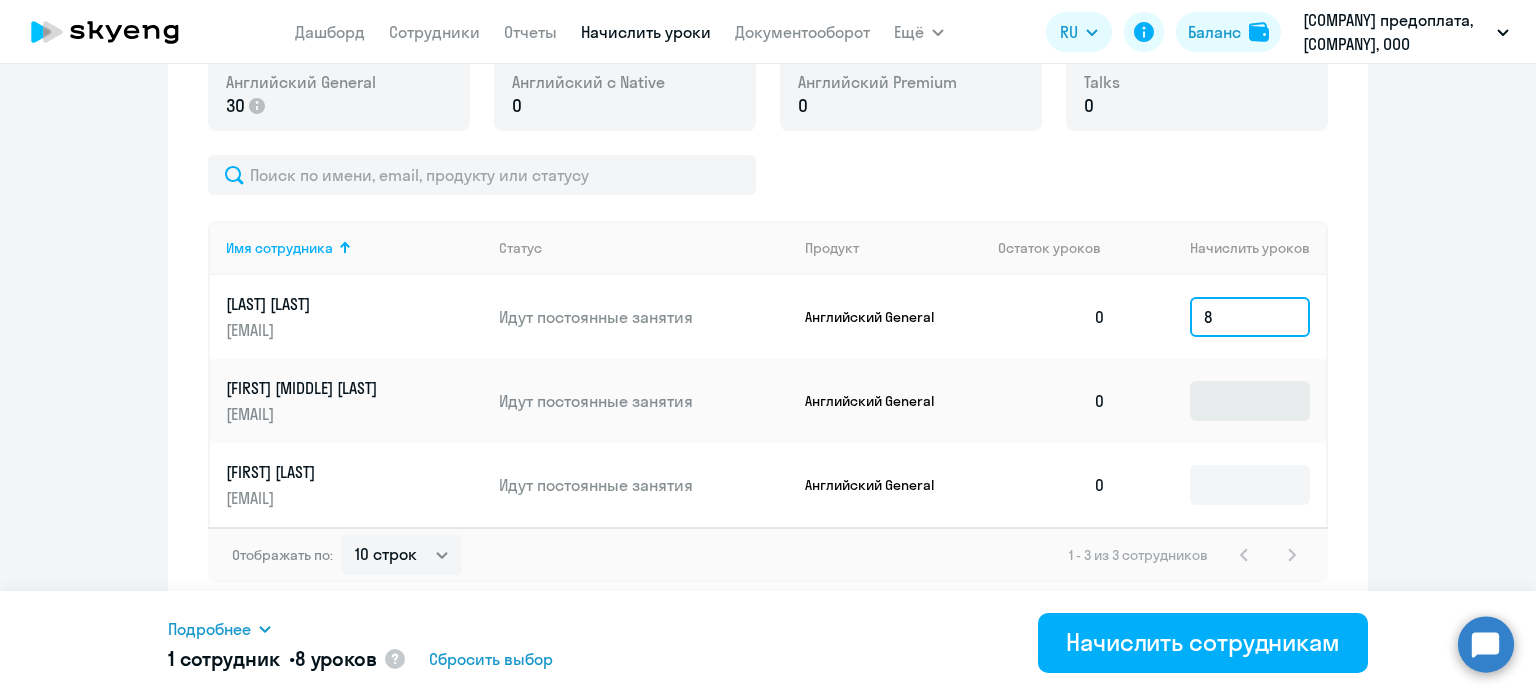 type on "8" 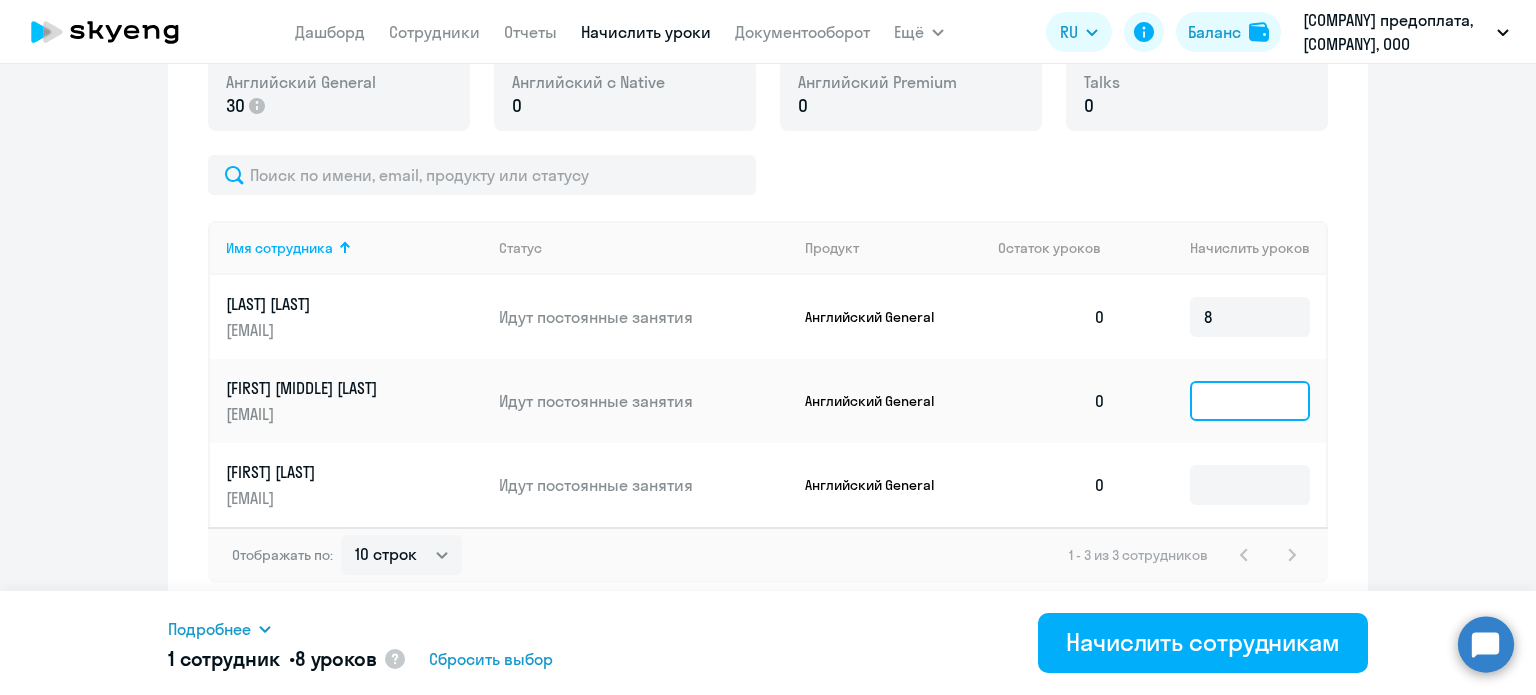 click 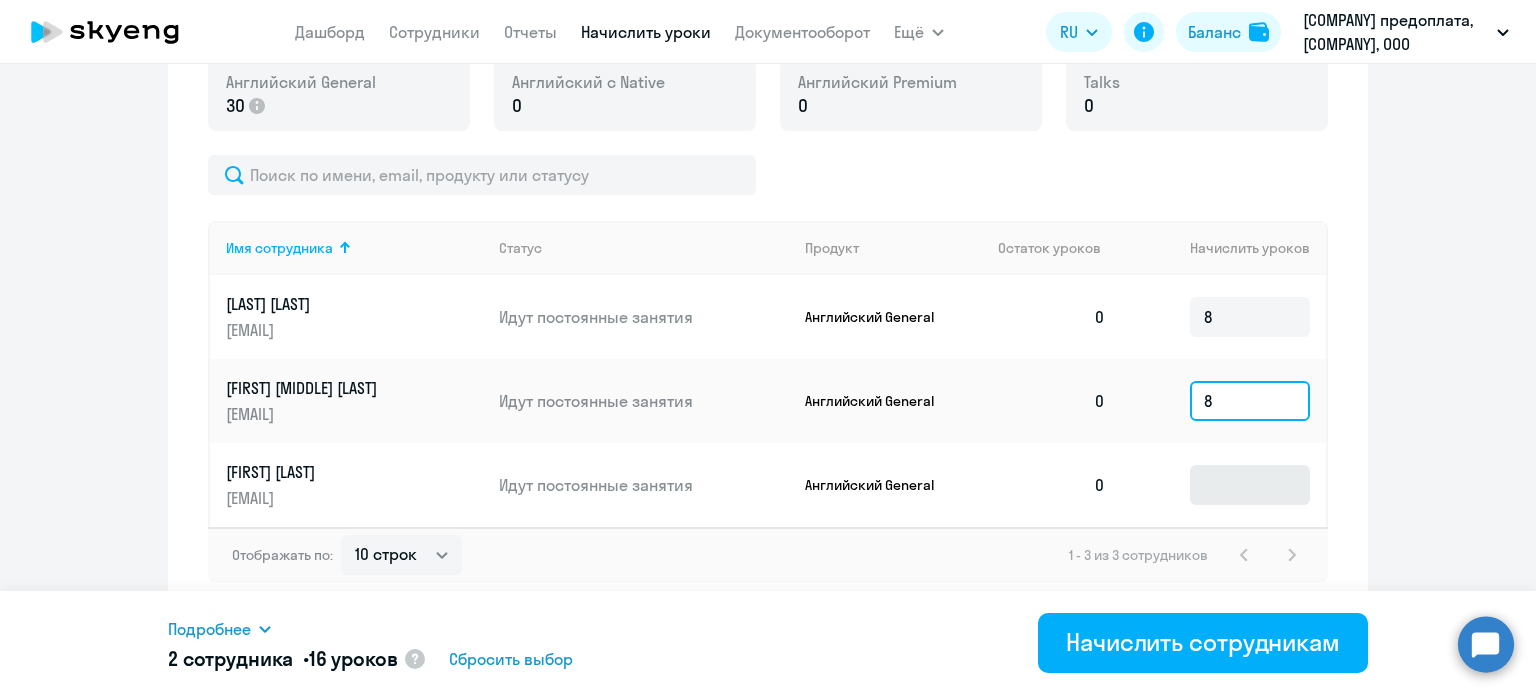 type on "8" 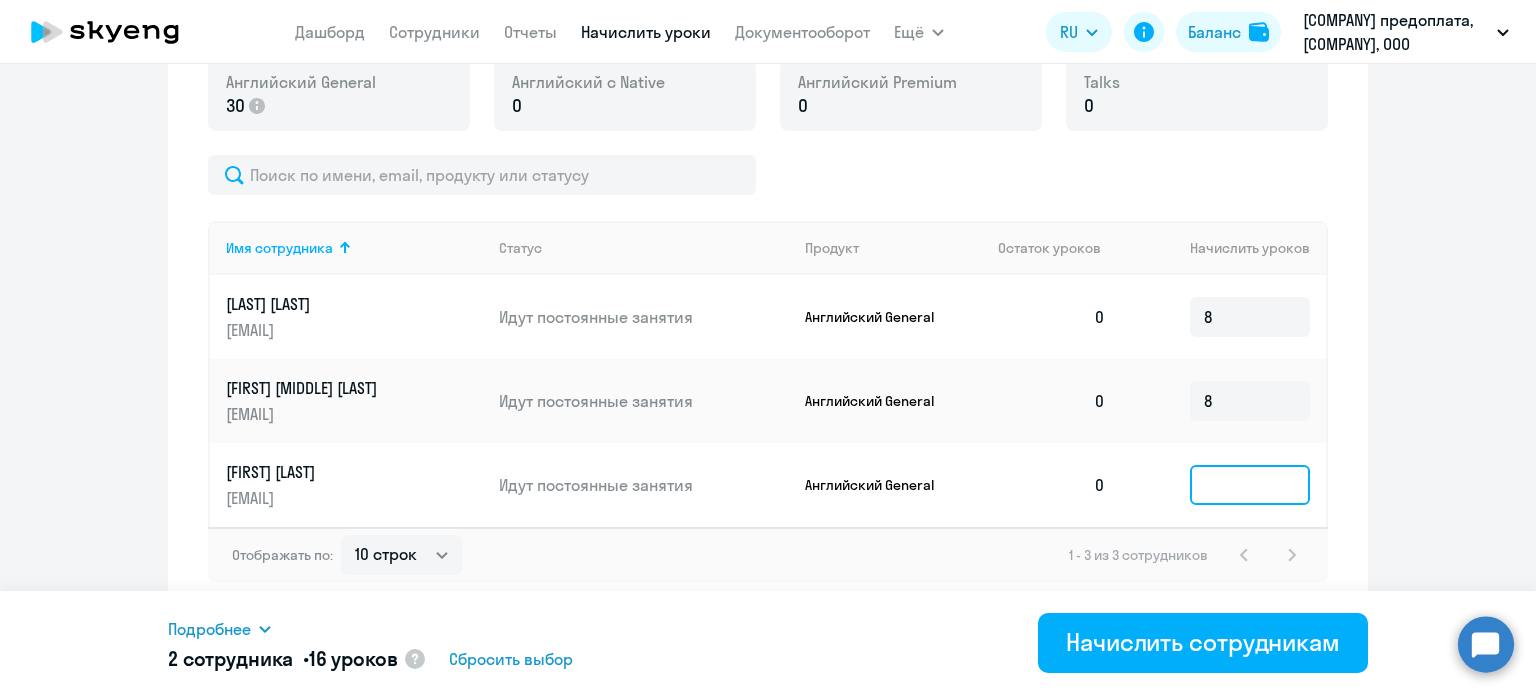 click 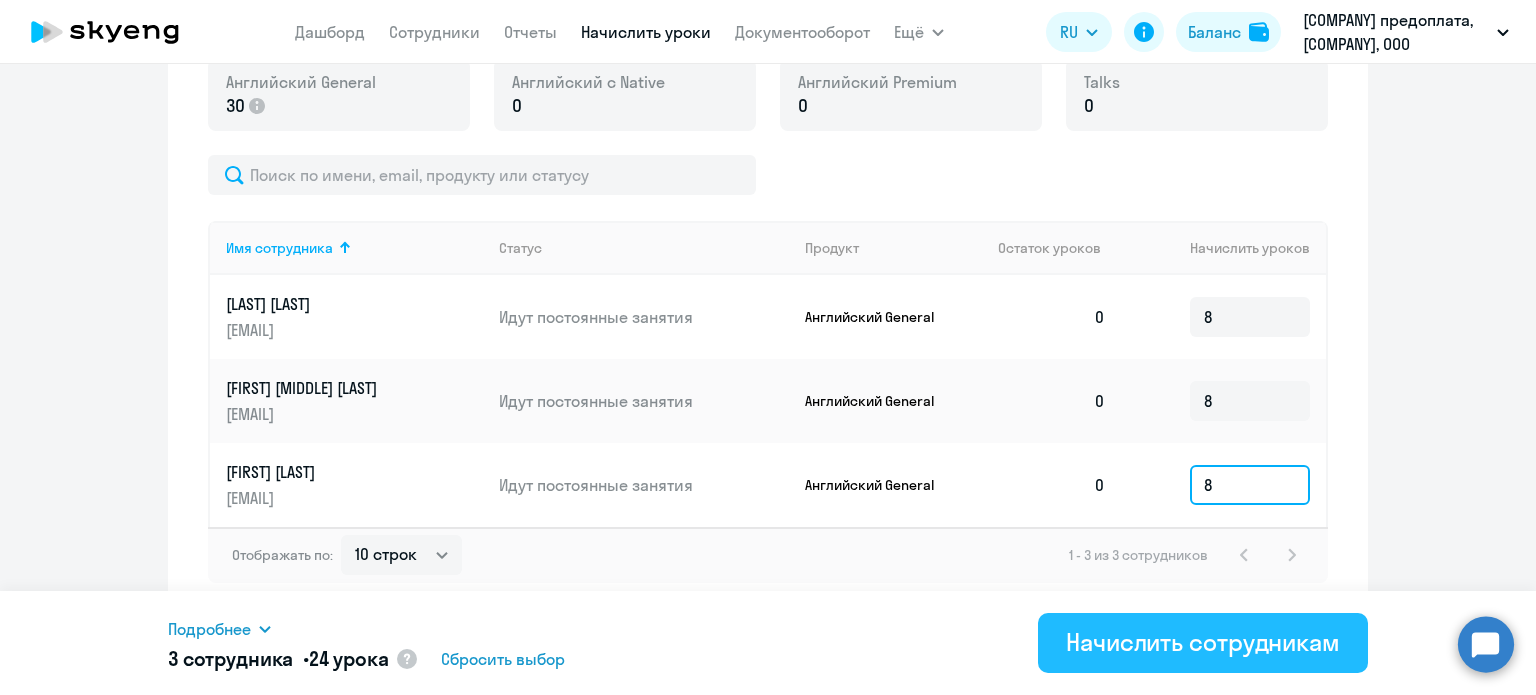 type on "8" 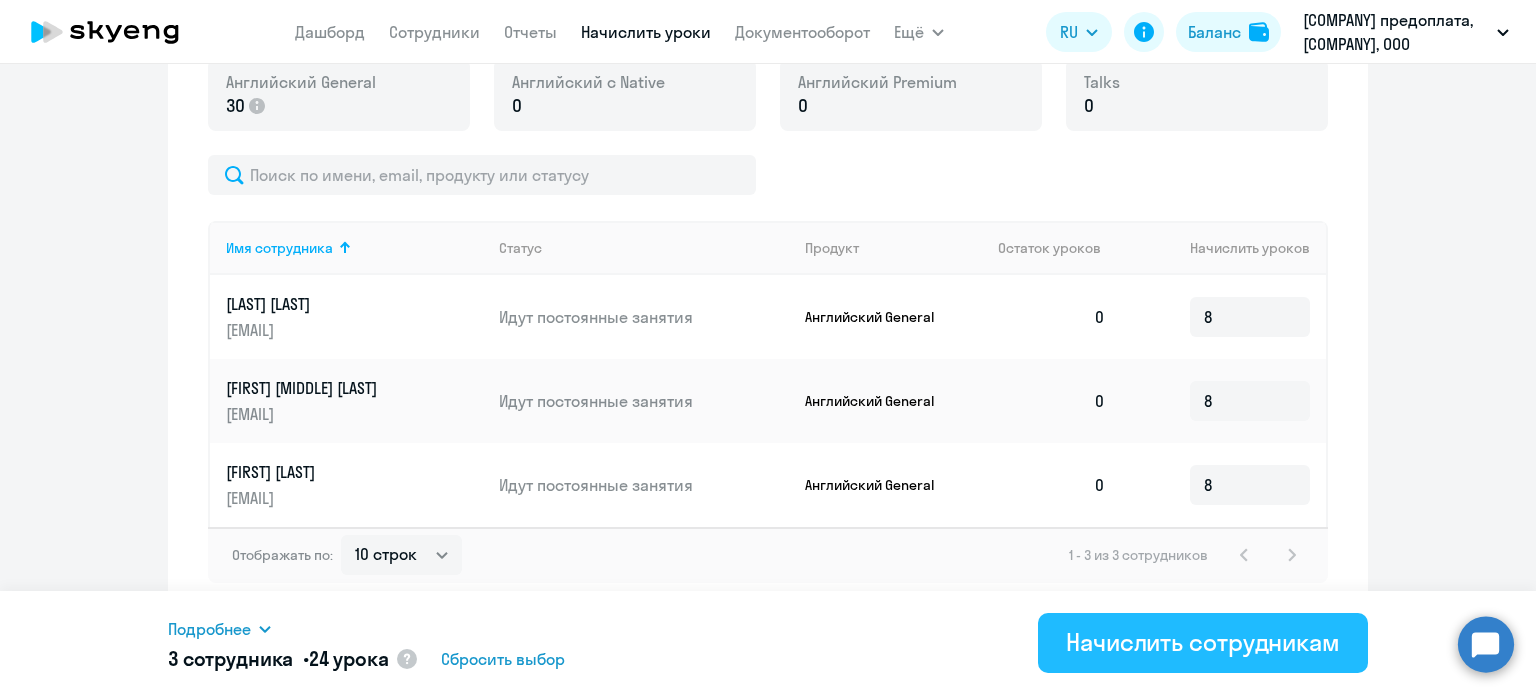 click on "Начислить сотрудникам" at bounding box center (1203, 642) 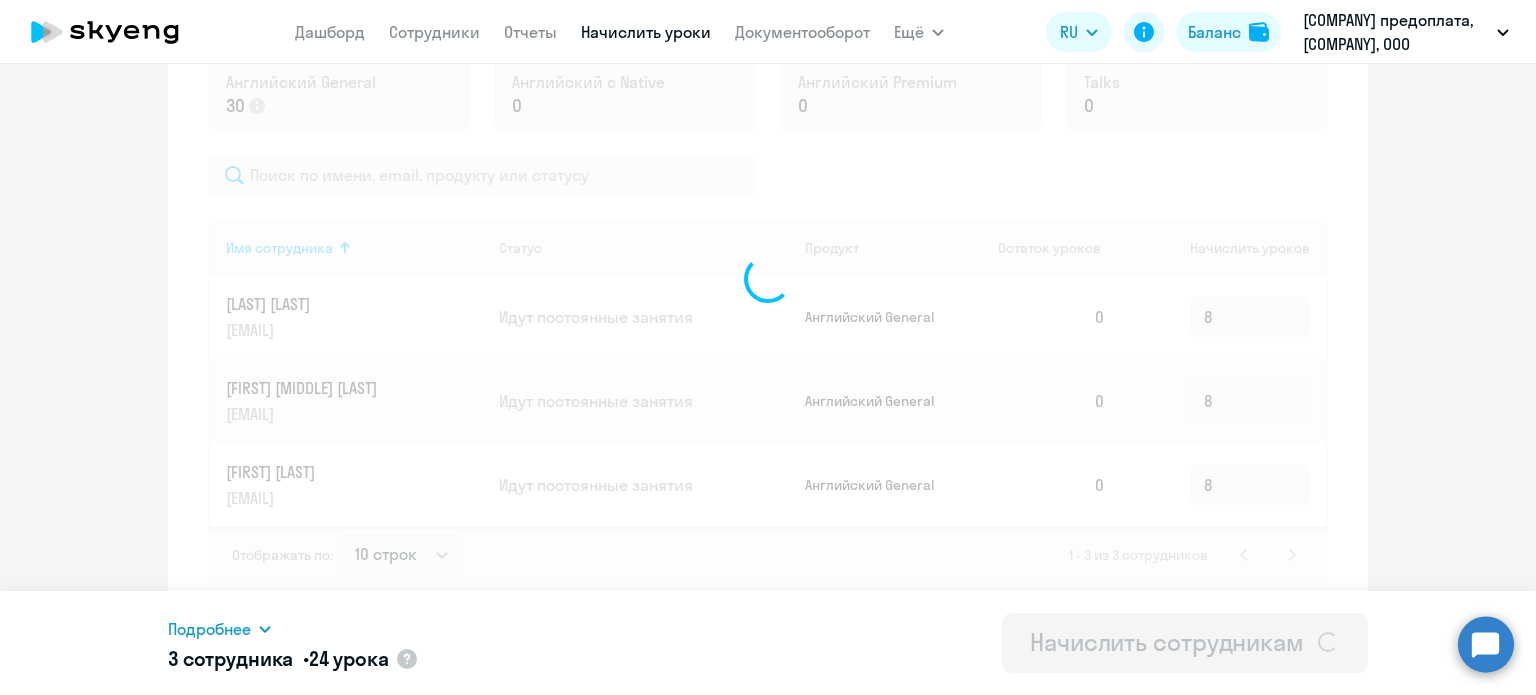 type 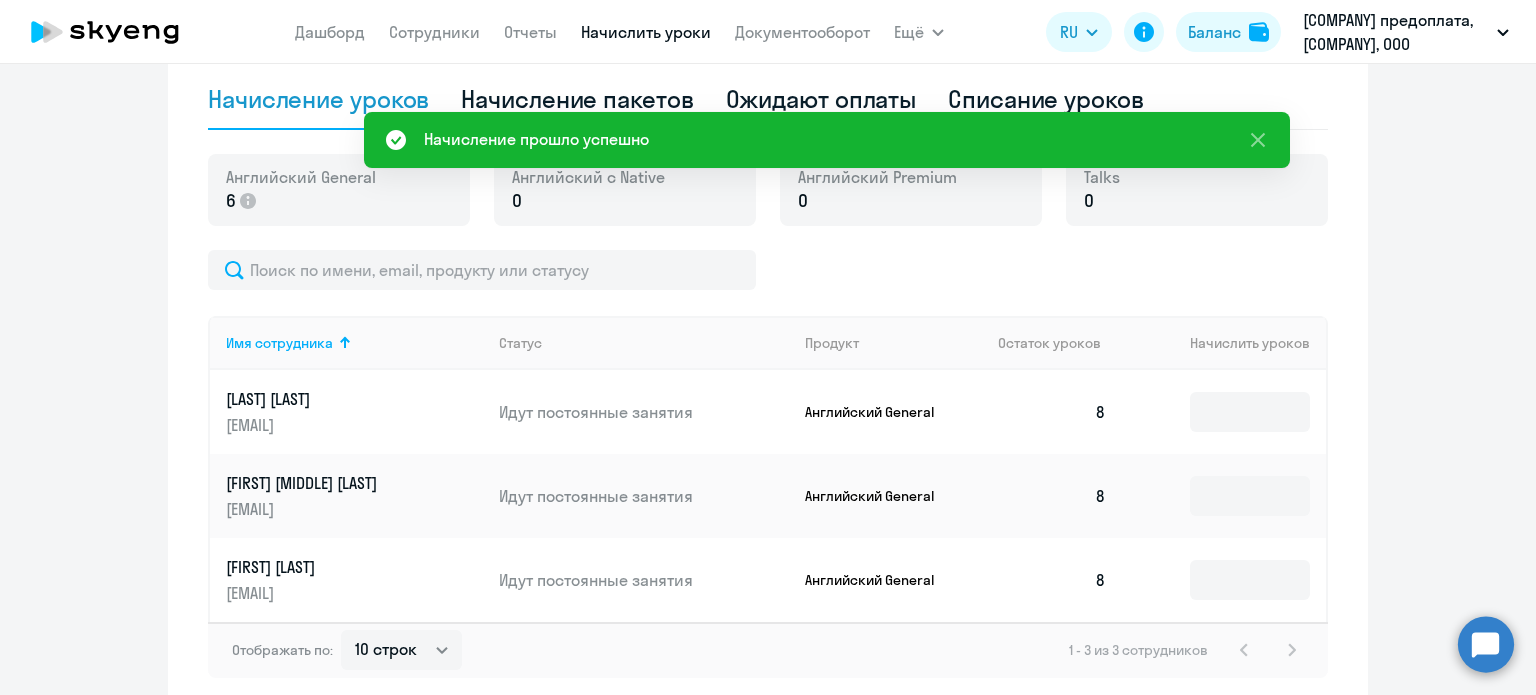 scroll, scrollTop: 412, scrollLeft: 0, axis: vertical 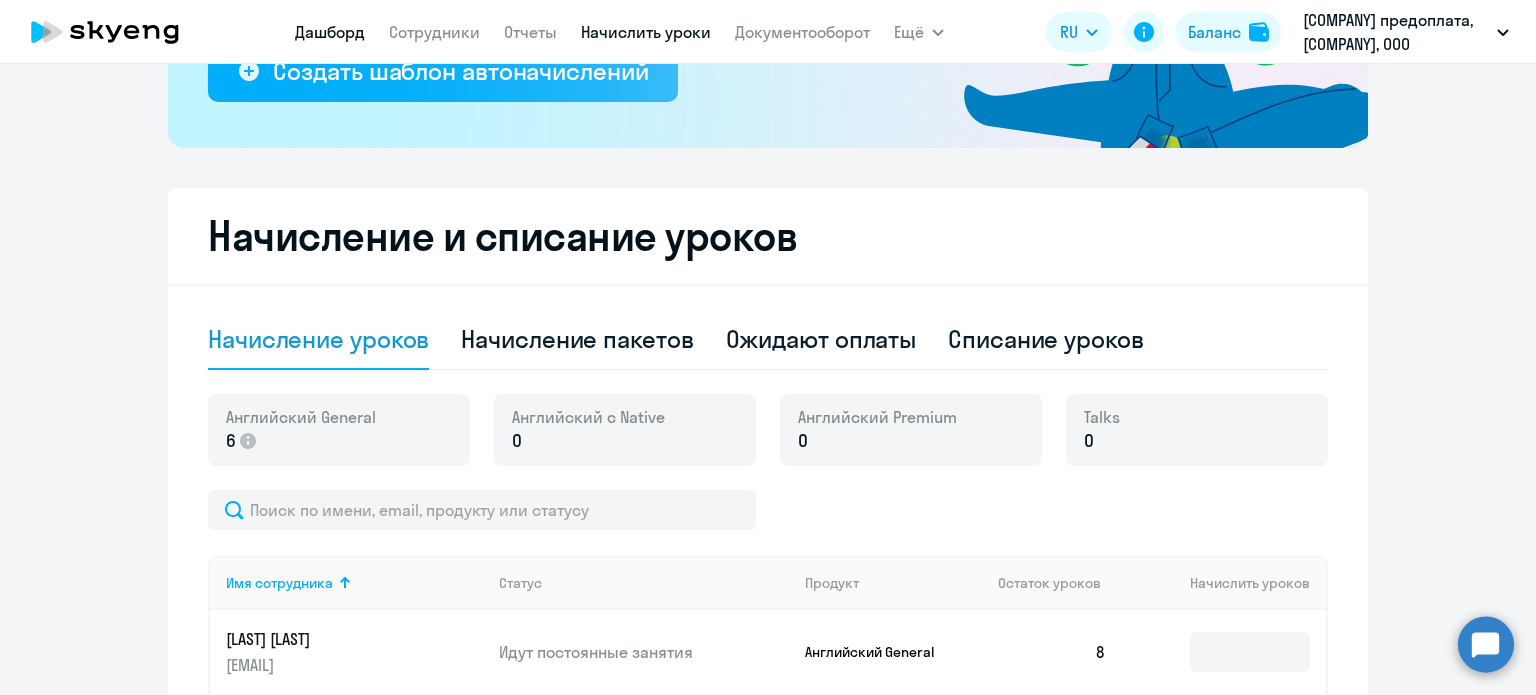 click on "Дашборд" at bounding box center (330, 32) 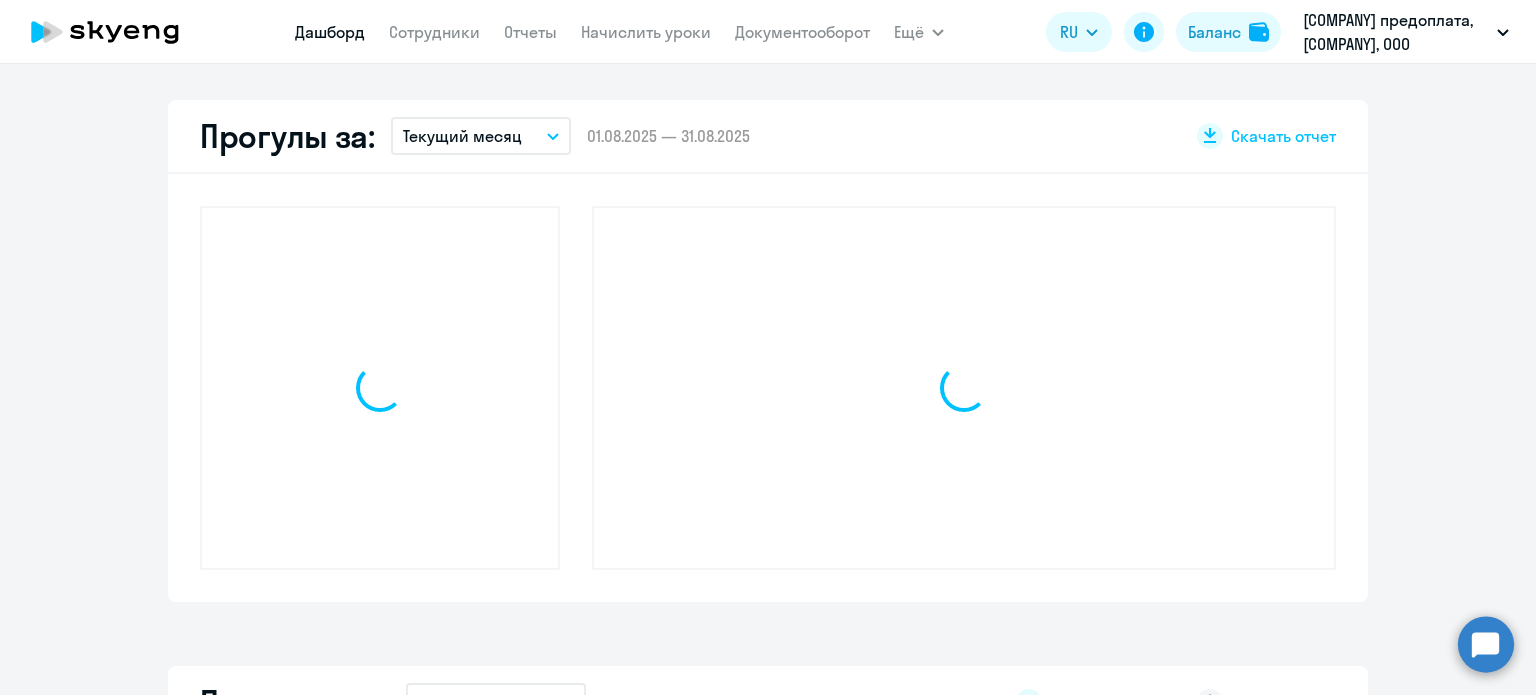 scroll, scrollTop: 552, scrollLeft: 0, axis: vertical 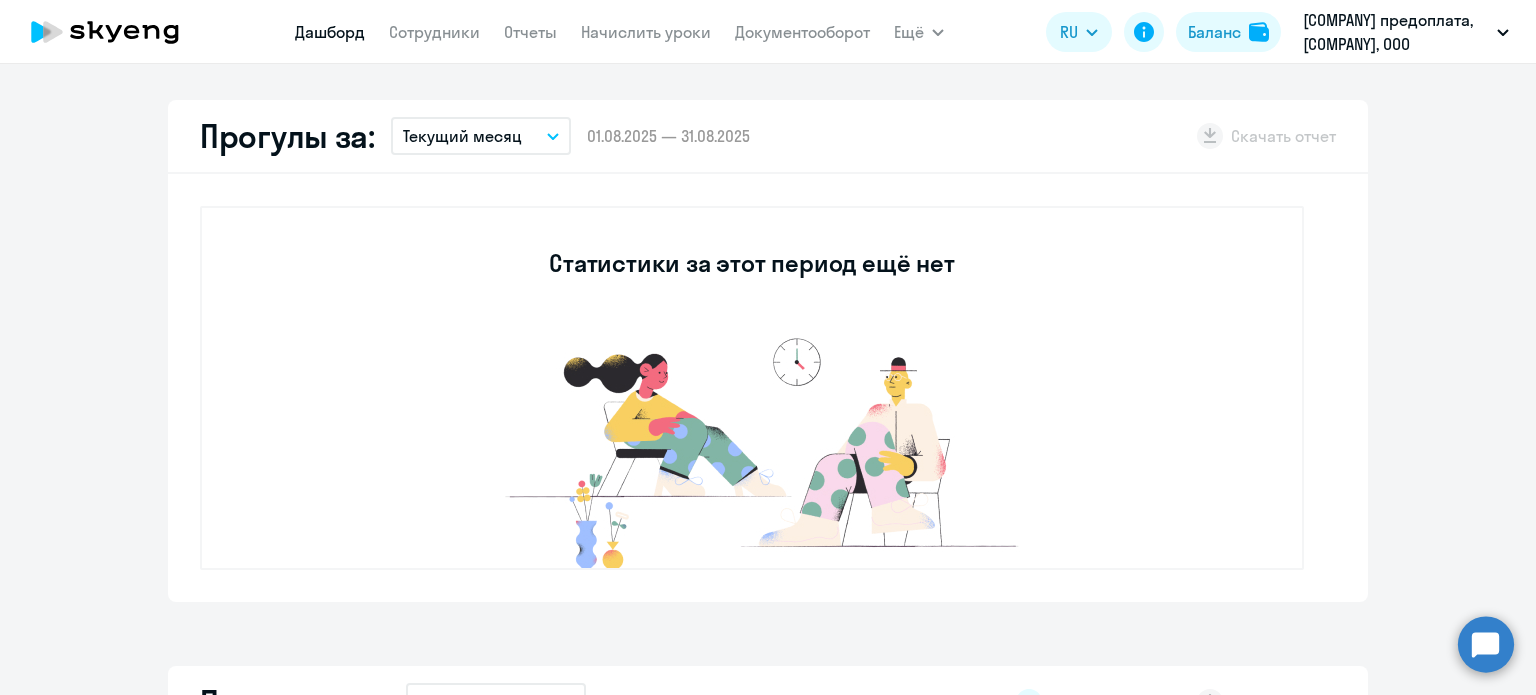 click on "Сотрудники" at bounding box center (434, 32) 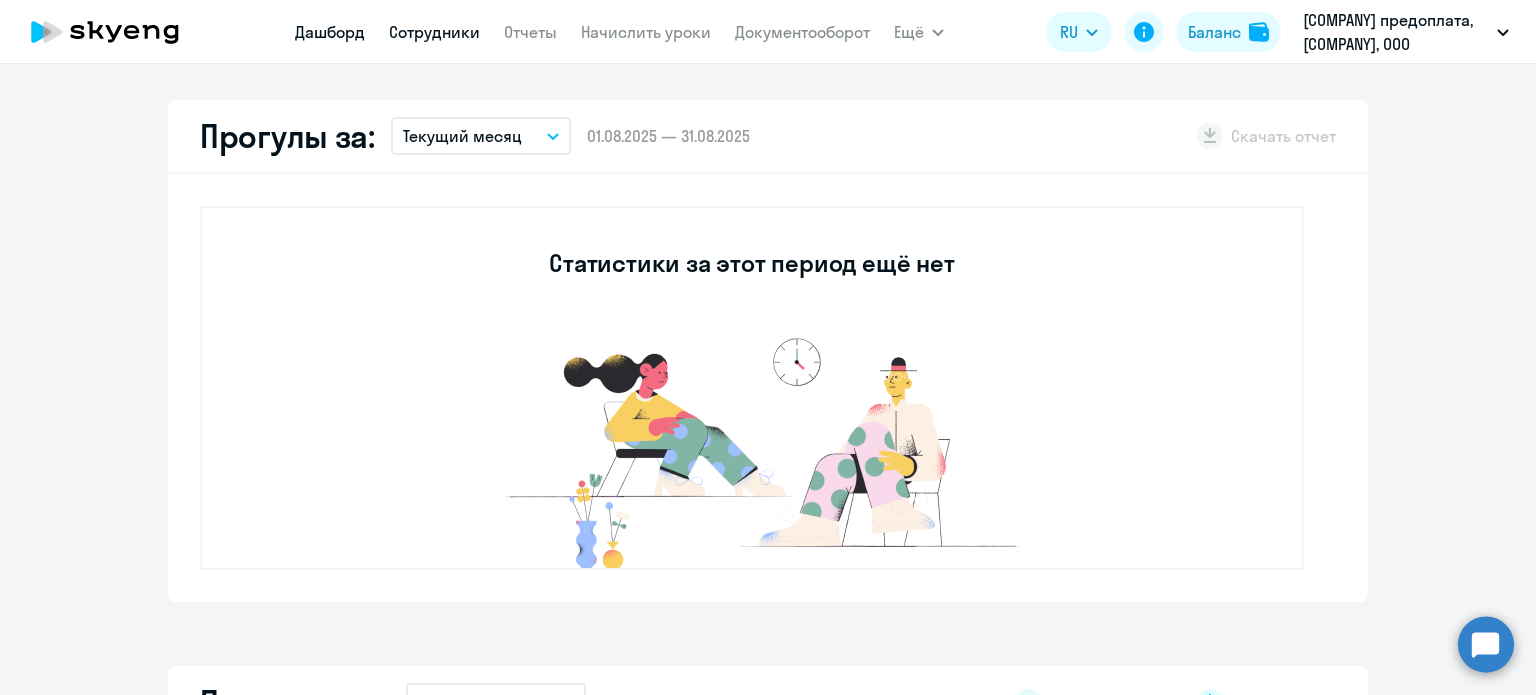 click on "Сотрудники" at bounding box center [434, 32] 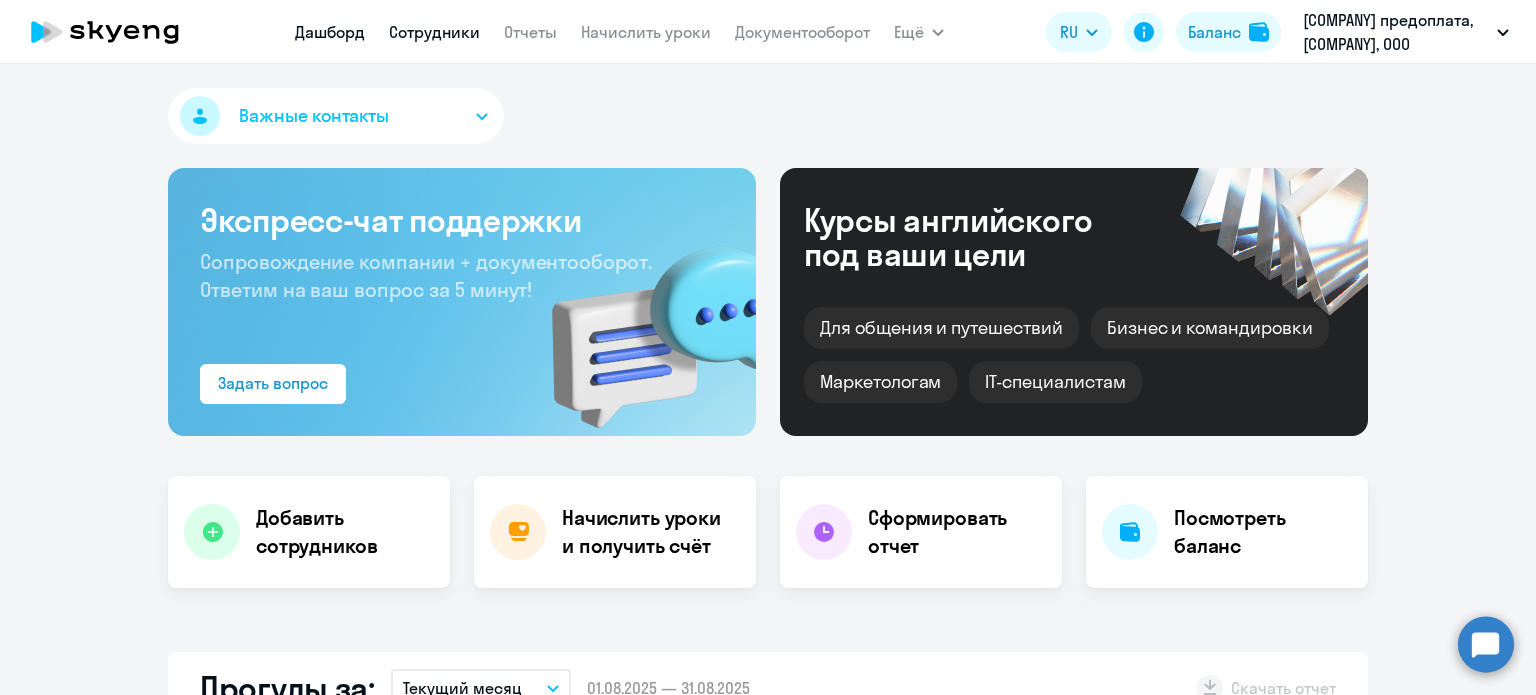 select on "30" 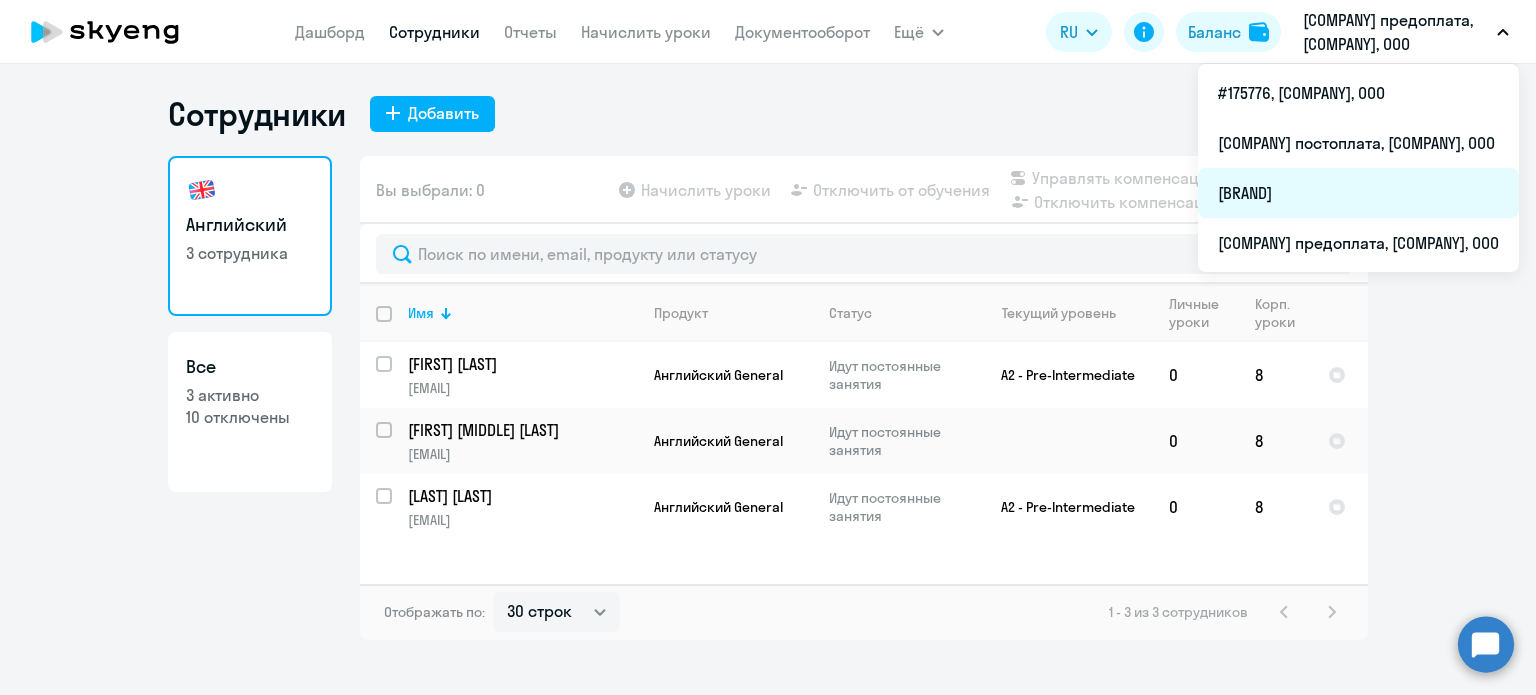 click on "ЛБ Минералс-Светлое ПРЕДОПЛАТА, ЦЕМИКС, ООО" at bounding box center [1358, 193] 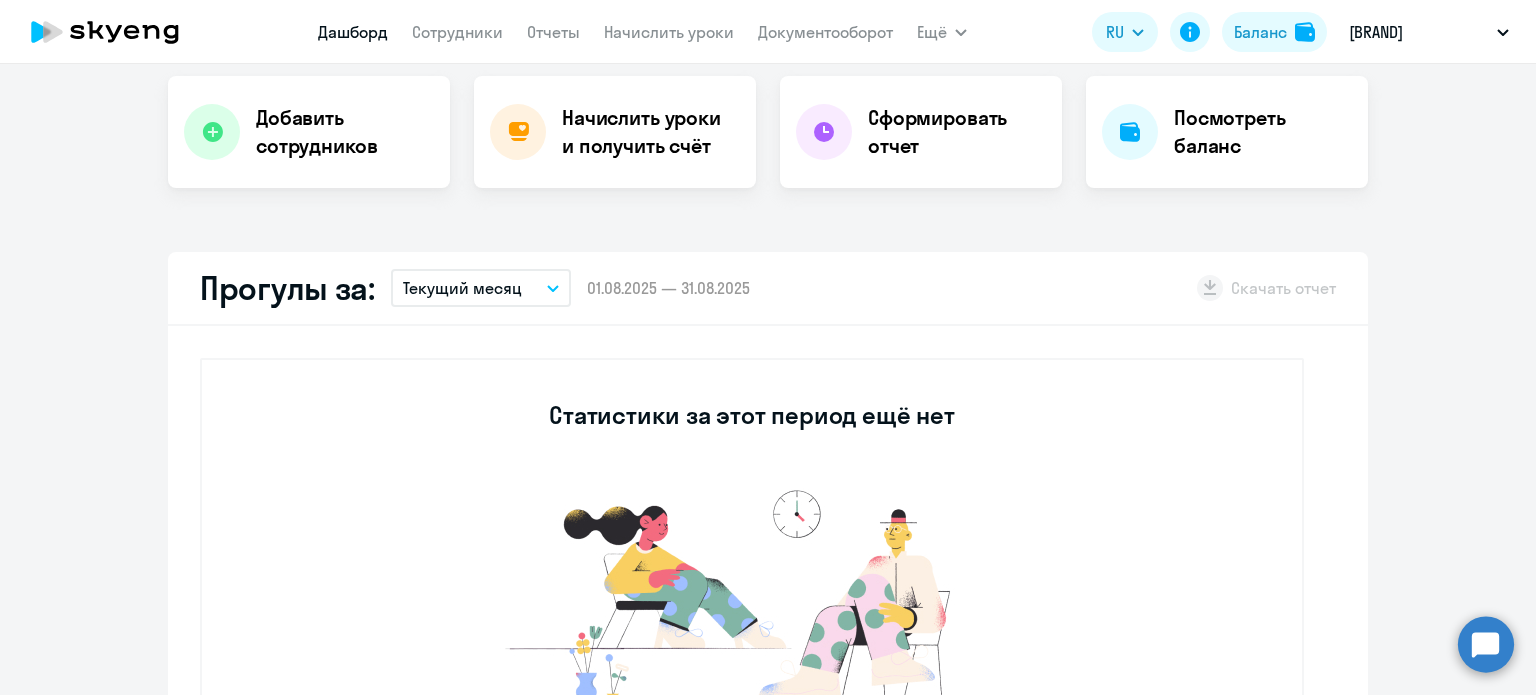 scroll, scrollTop: 0, scrollLeft: 0, axis: both 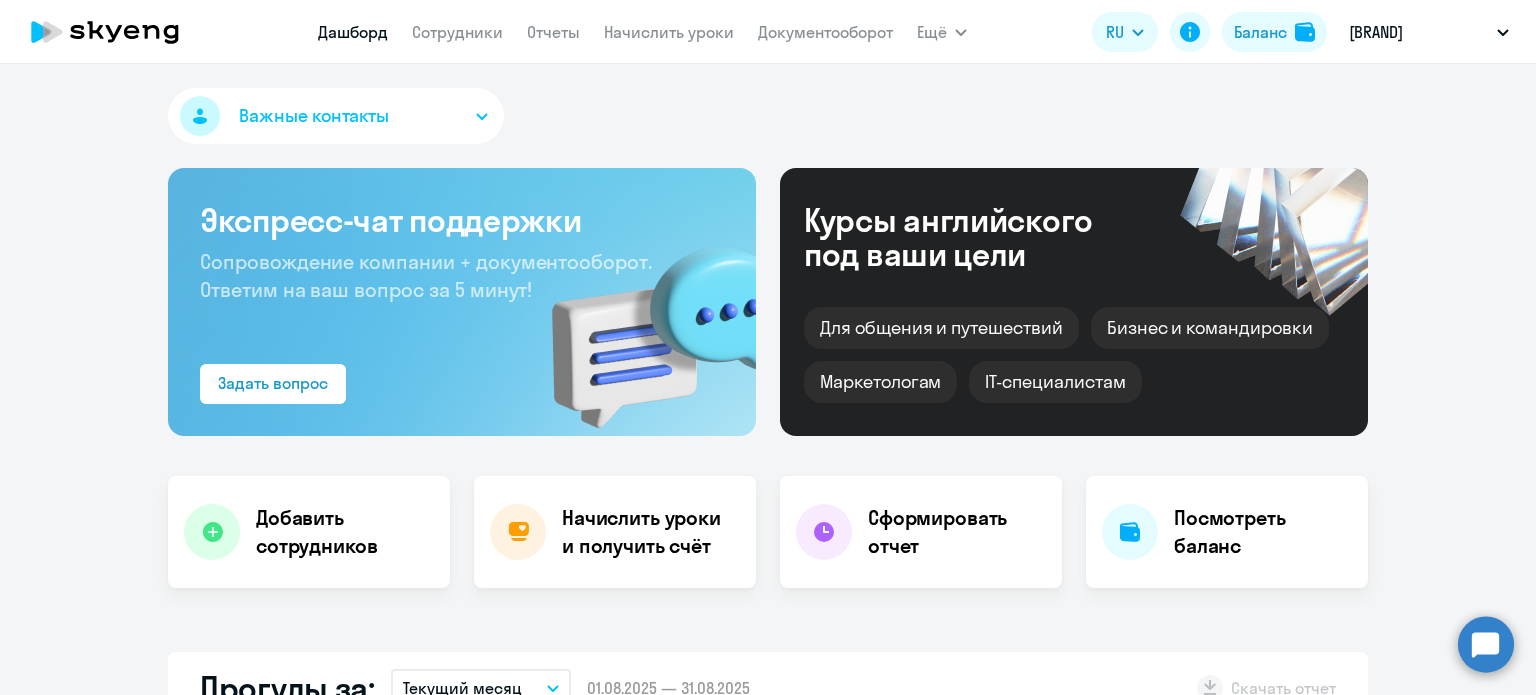 select on "30" 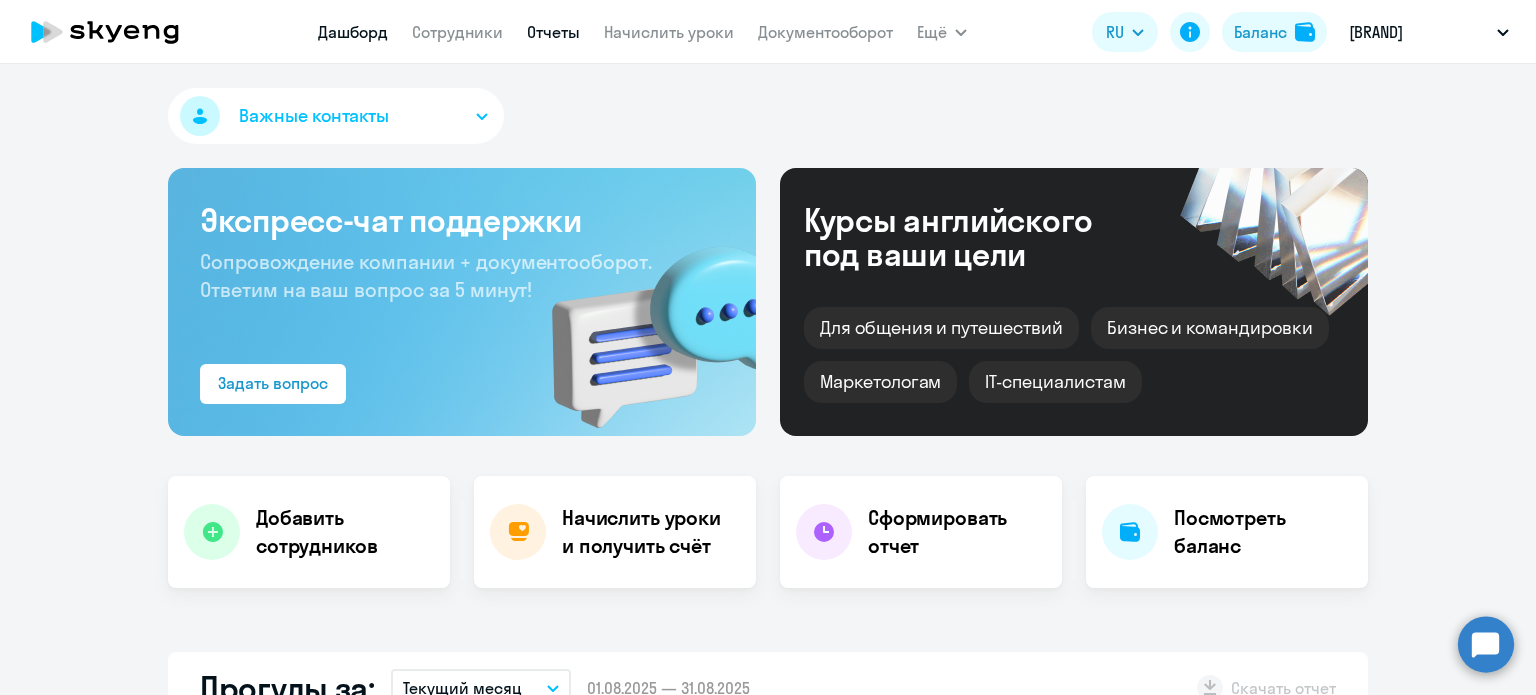 click on "Отчеты" at bounding box center [553, 32] 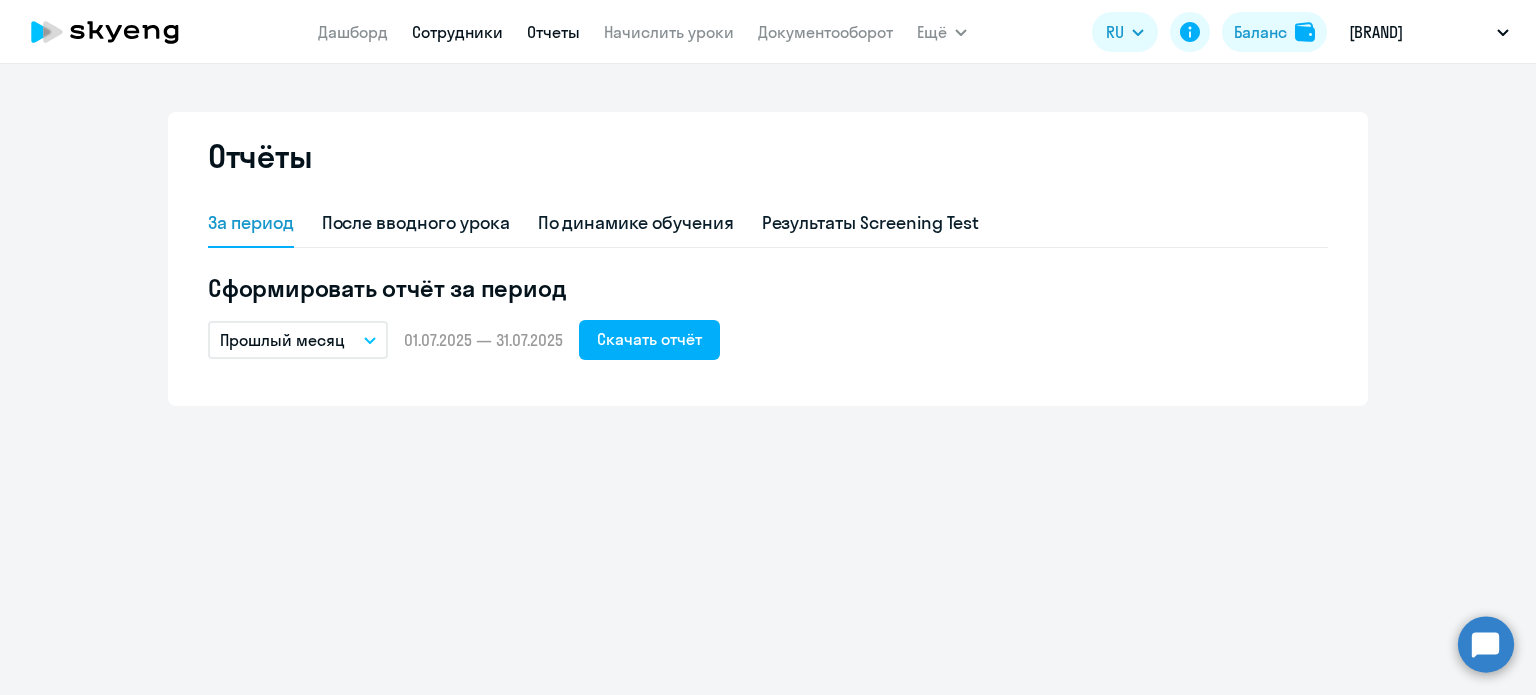 click on "Сотрудники" at bounding box center [457, 32] 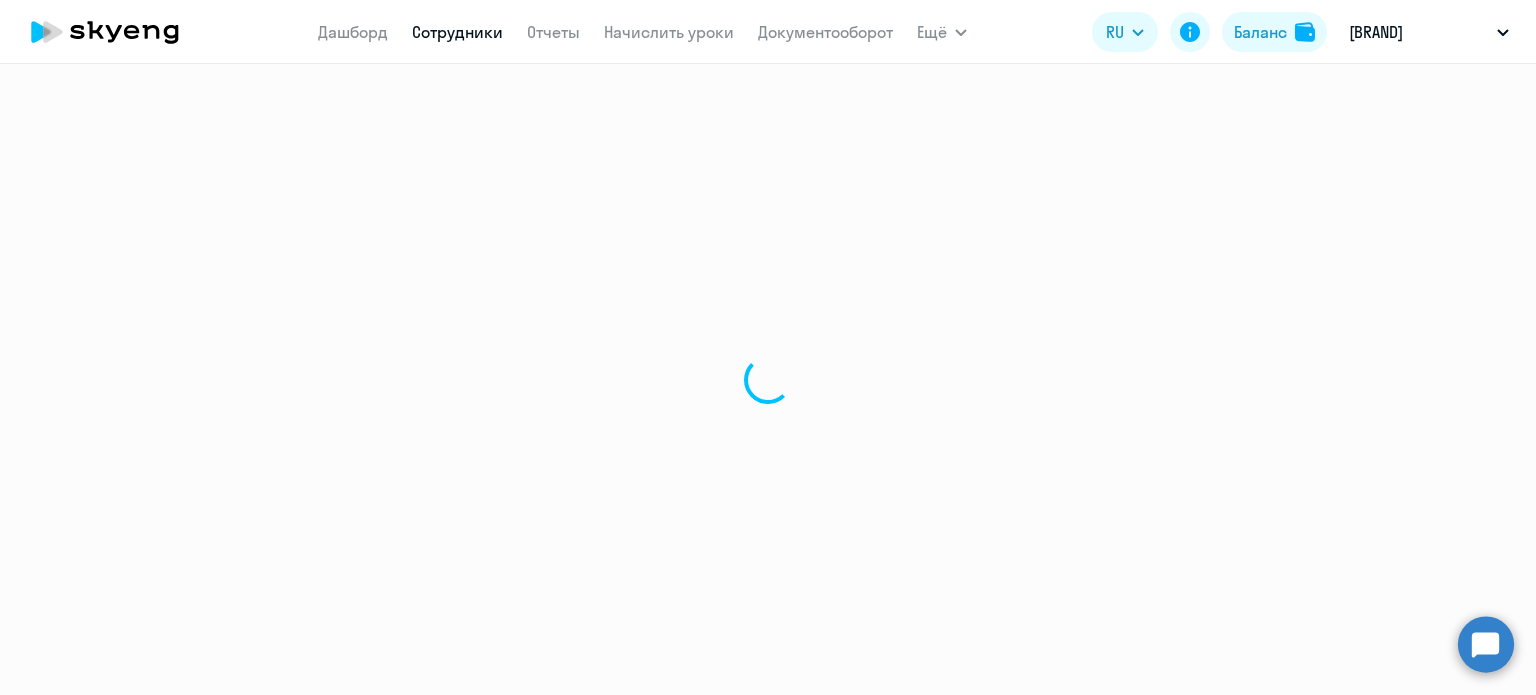select on "30" 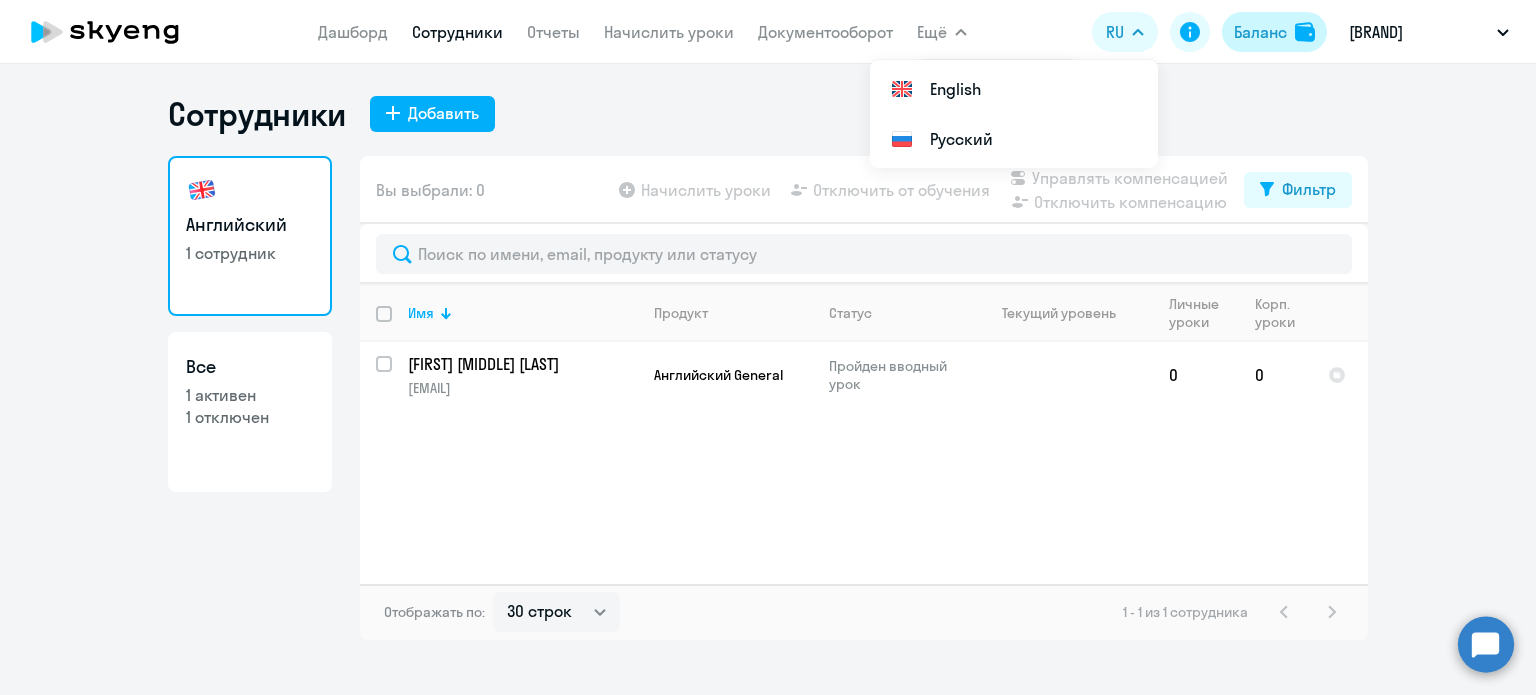 click on "Баланс" 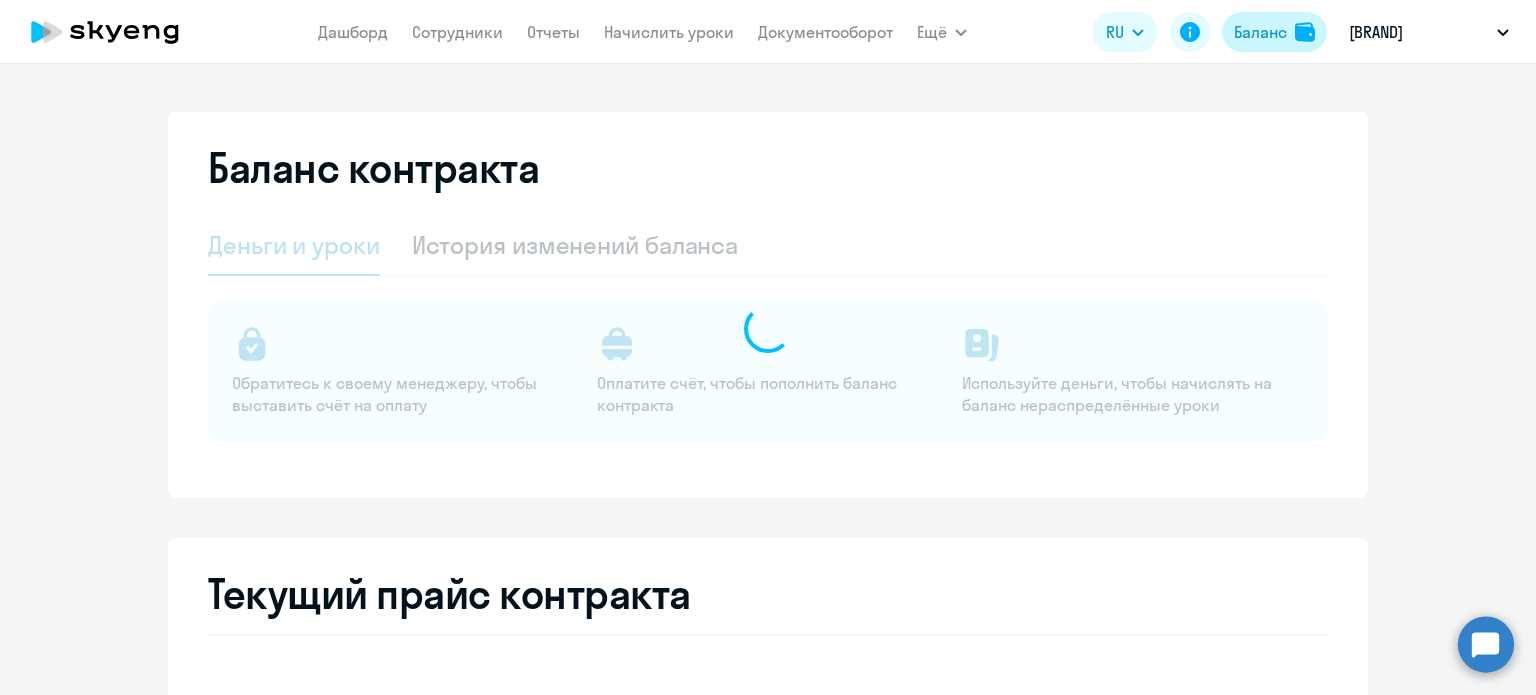 select on "english_adult_not_native_speaker" 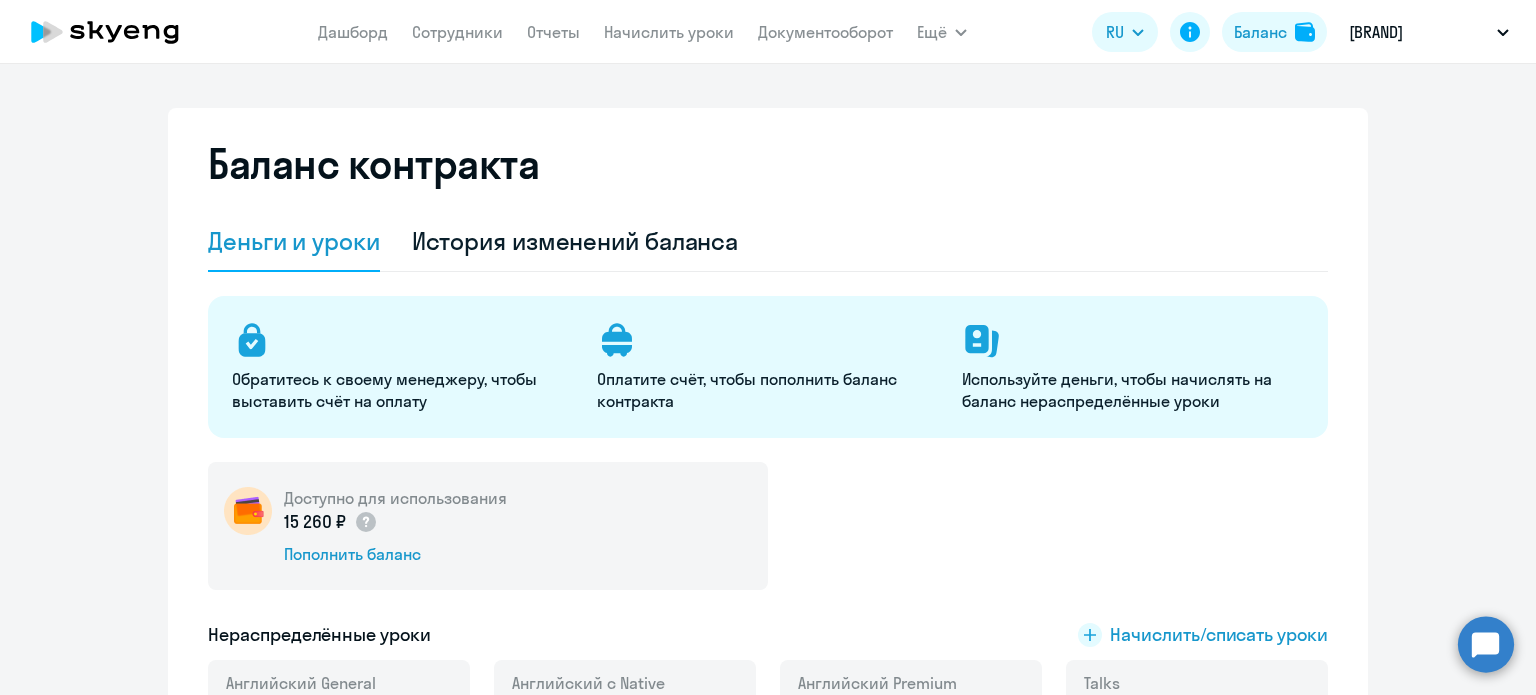 scroll, scrollTop: 0, scrollLeft: 0, axis: both 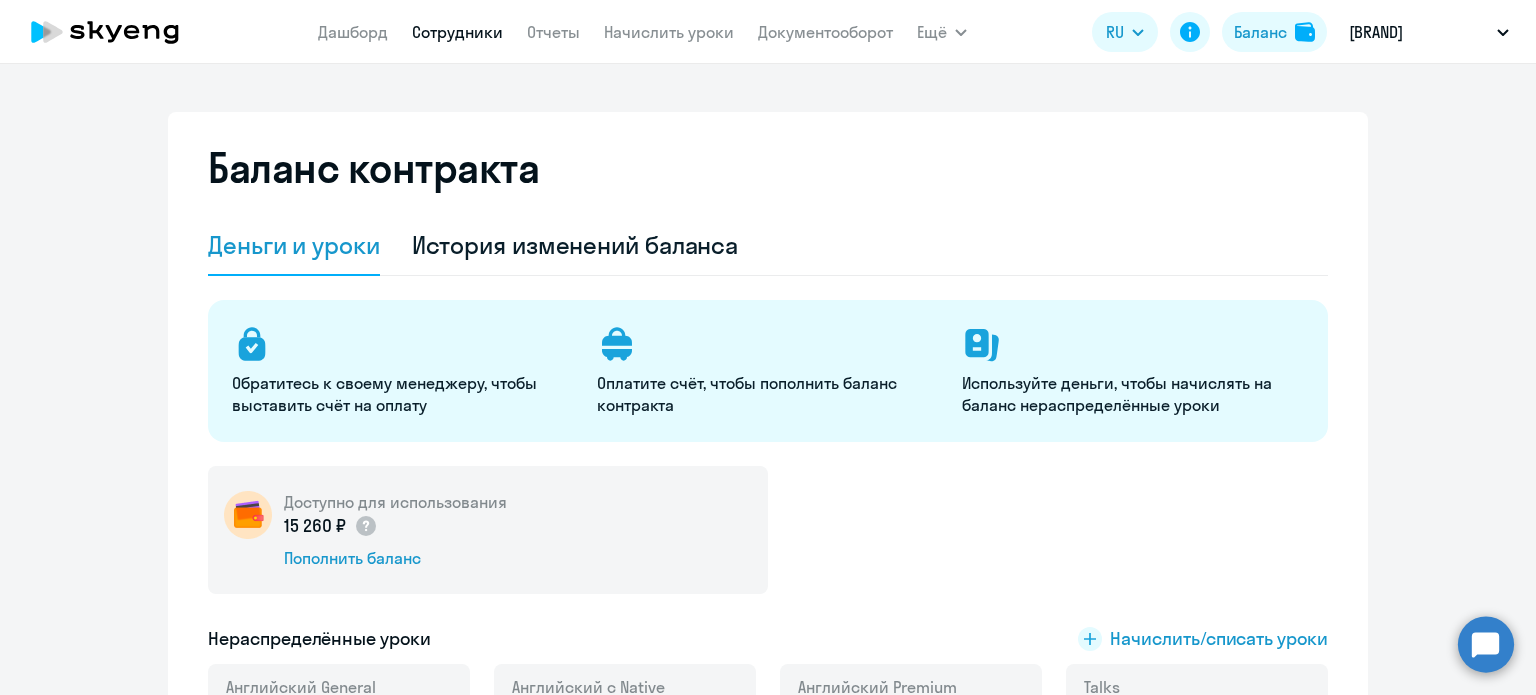 click on "Сотрудники" at bounding box center [457, 32] 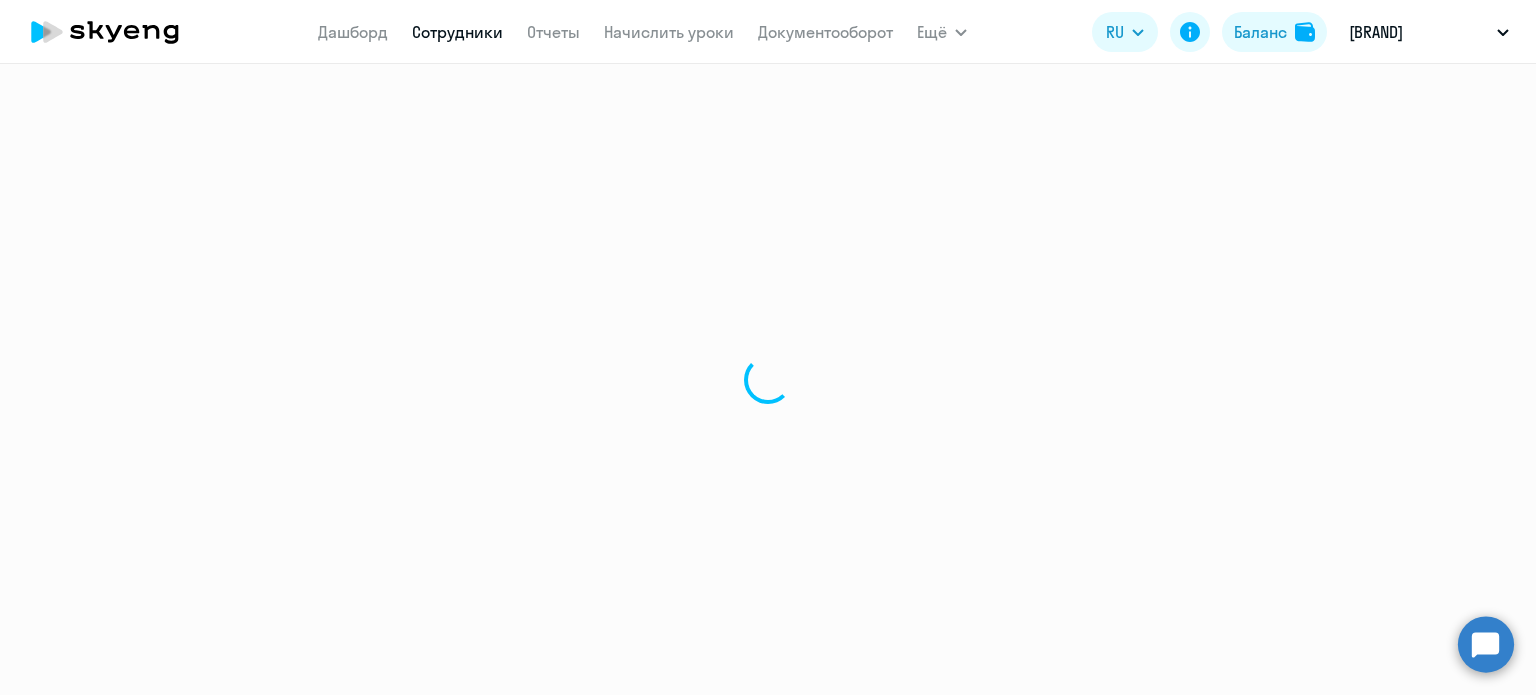 select on "30" 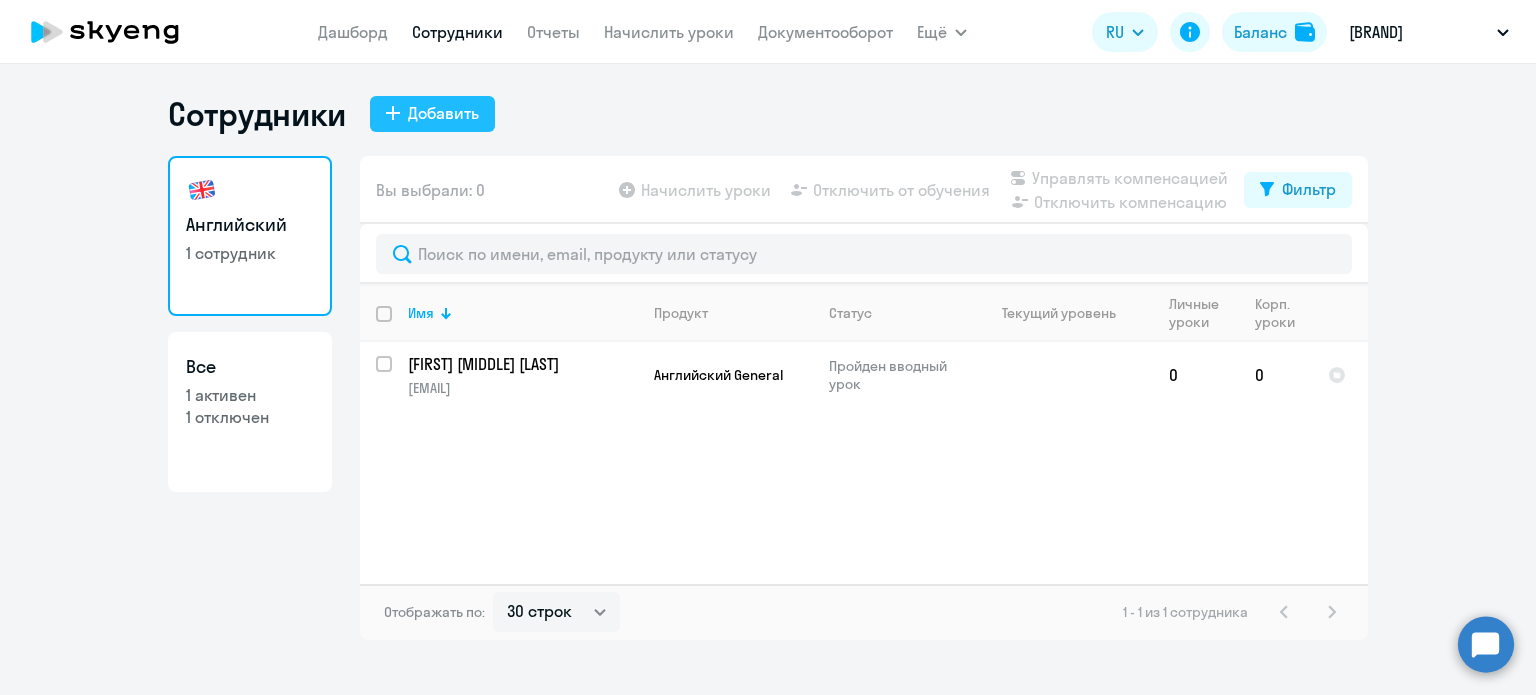 click on "Добавить" 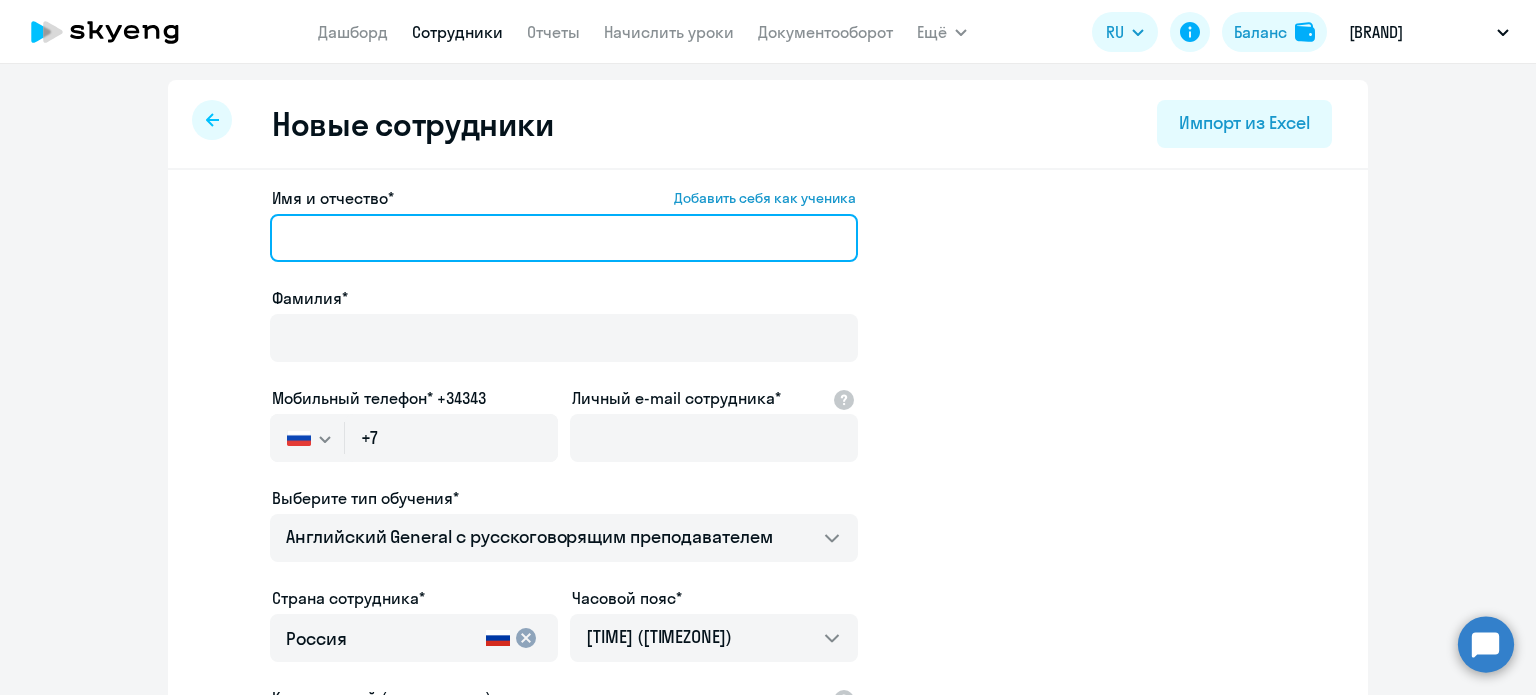click on "Имя и отчество*  Добавить себя как ученика" at bounding box center [564, 238] 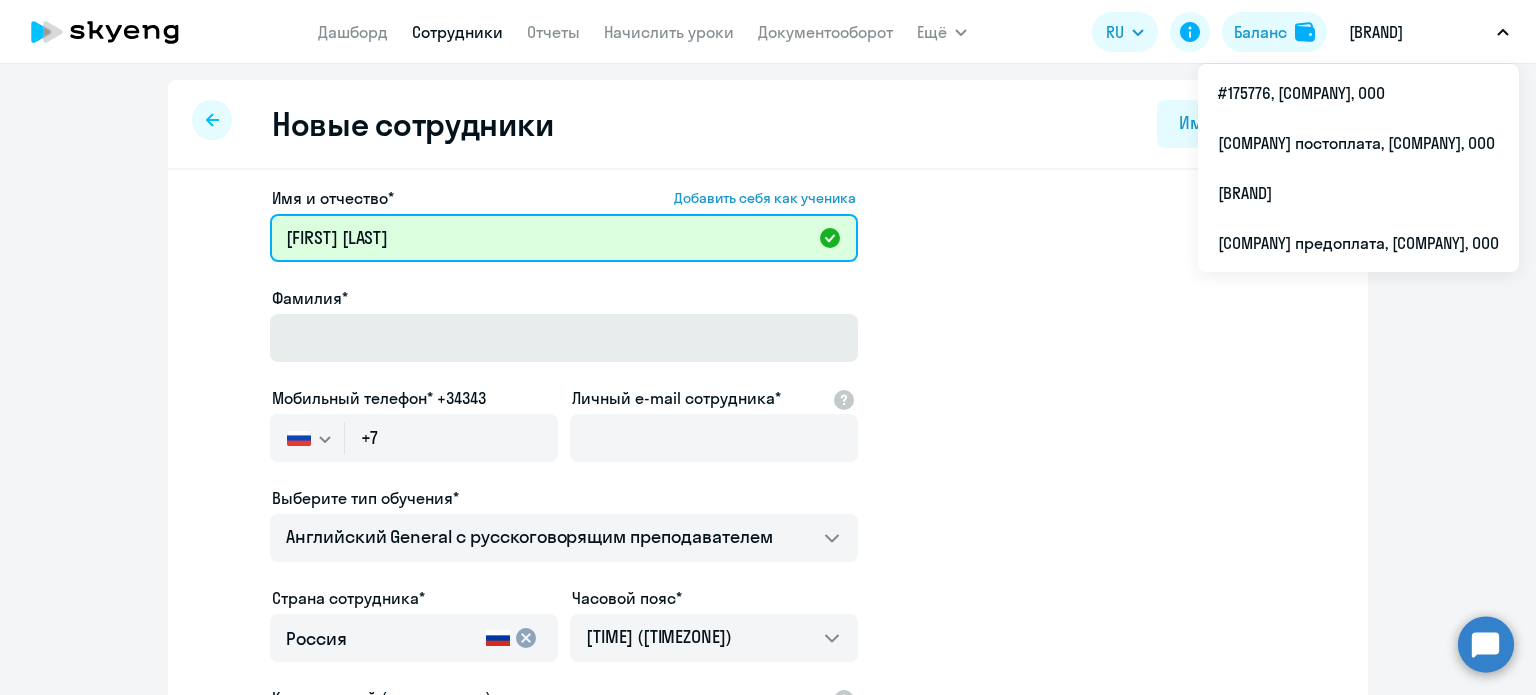 type on "Римма Фуатовна" 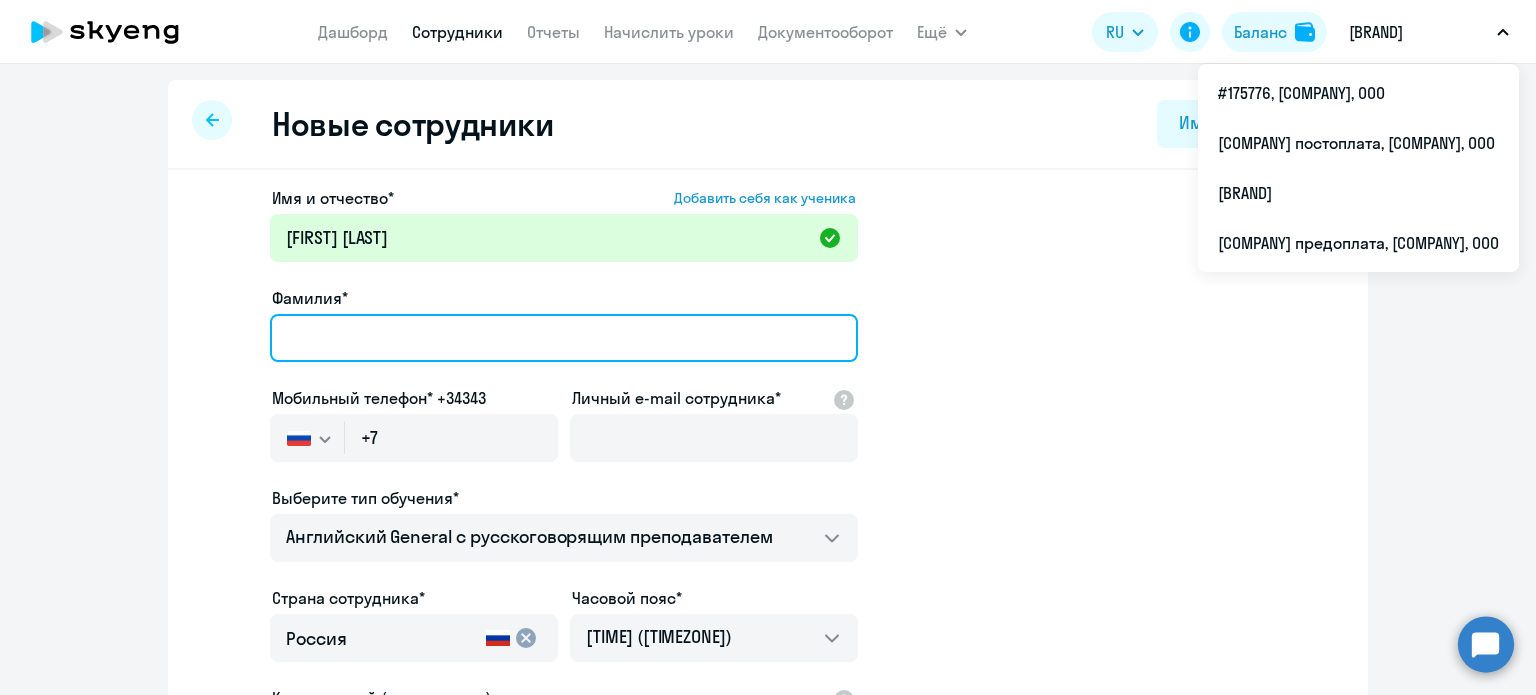 click on "Фамилия*" at bounding box center (564, 338) 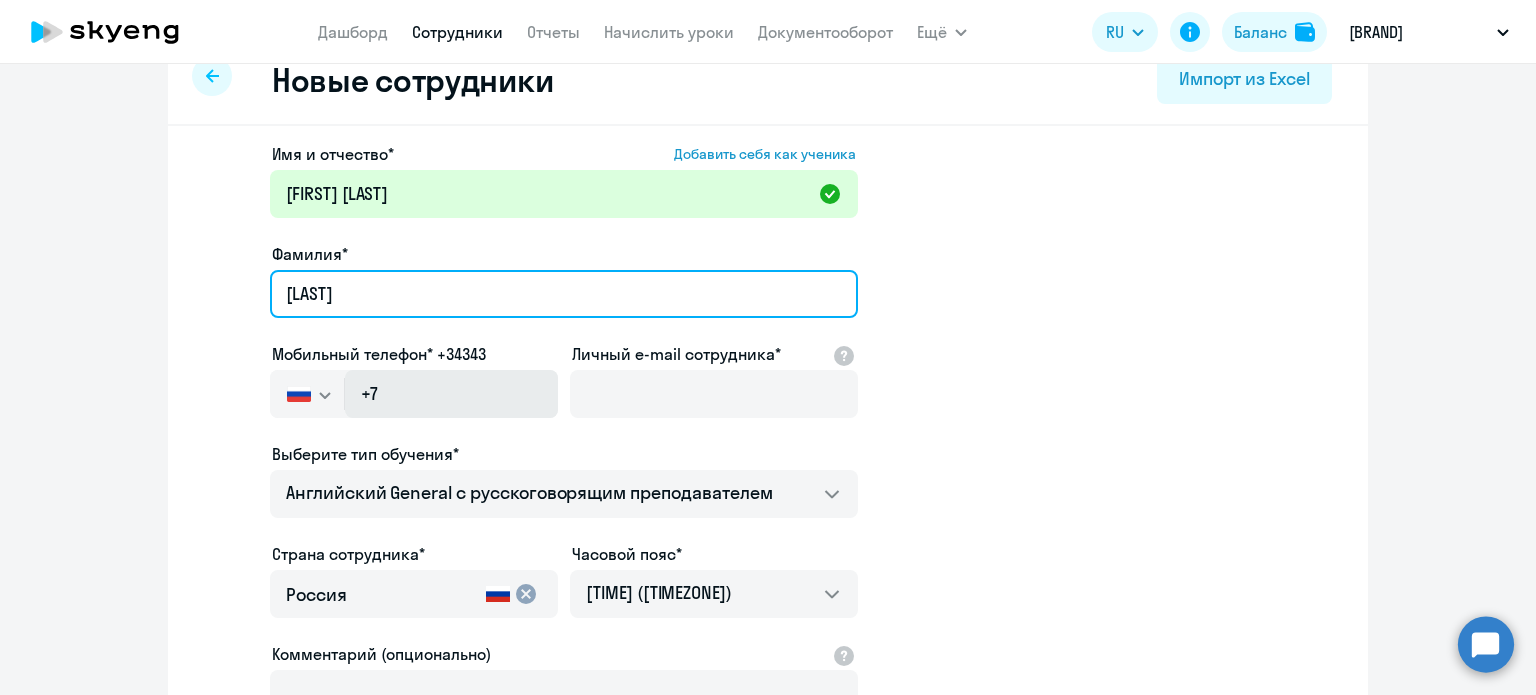scroll, scrollTop: 100, scrollLeft: 0, axis: vertical 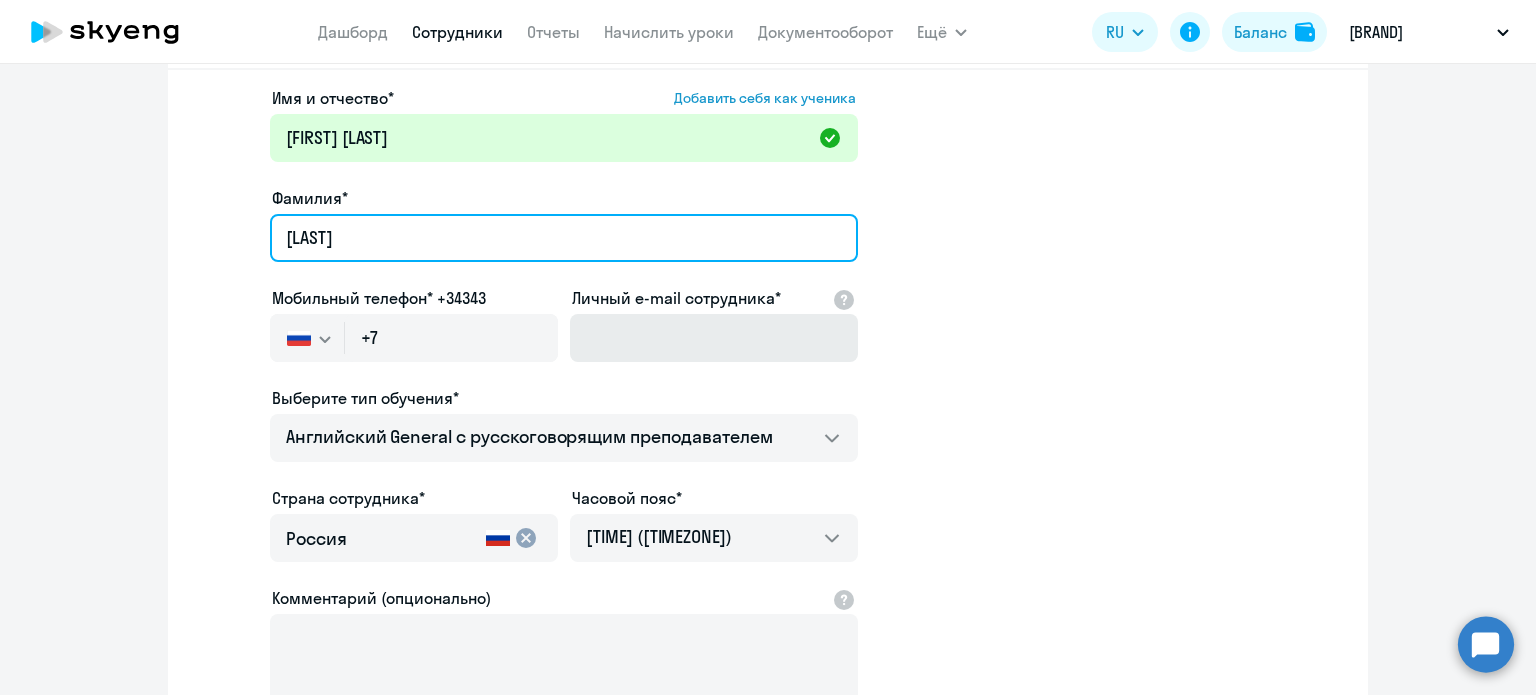 type on "Суфьянова" 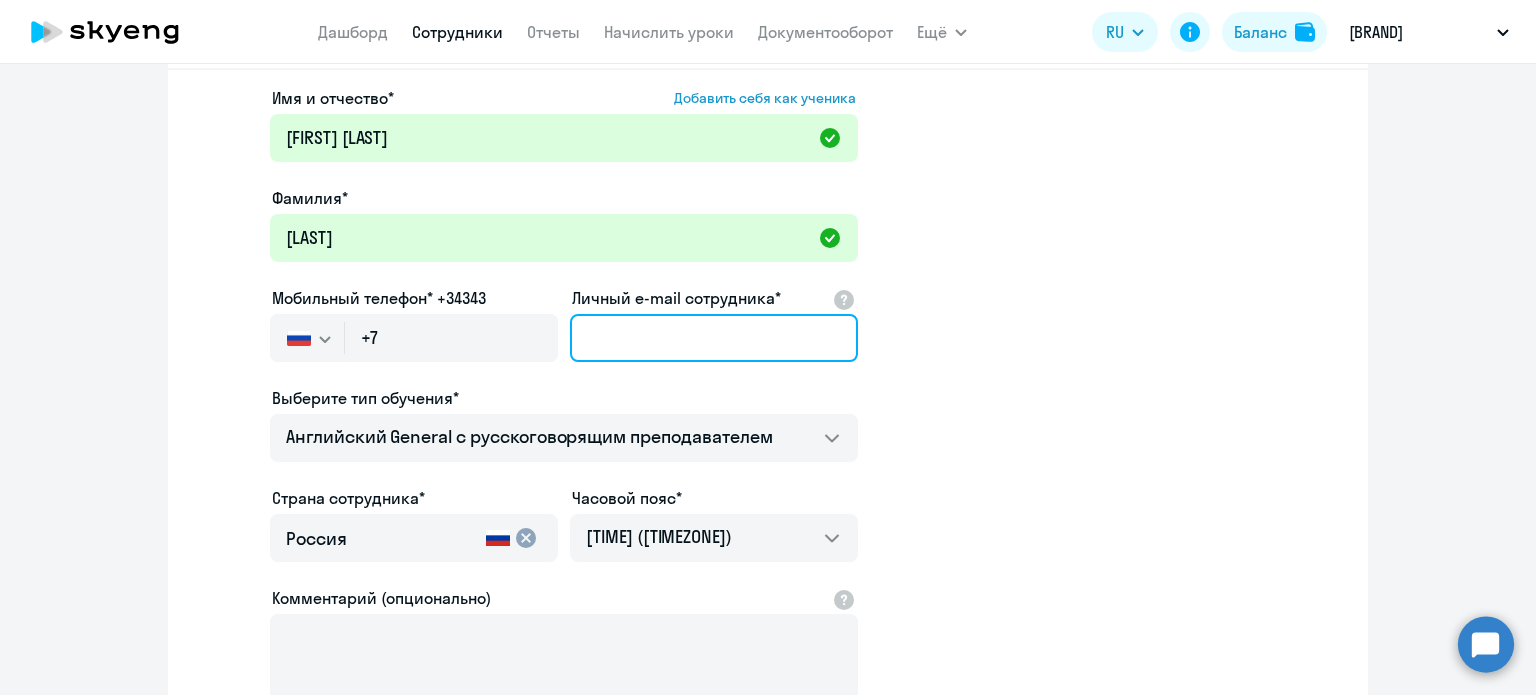 click on "Личный e-mail сотрудника*" at bounding box center (714, 338) 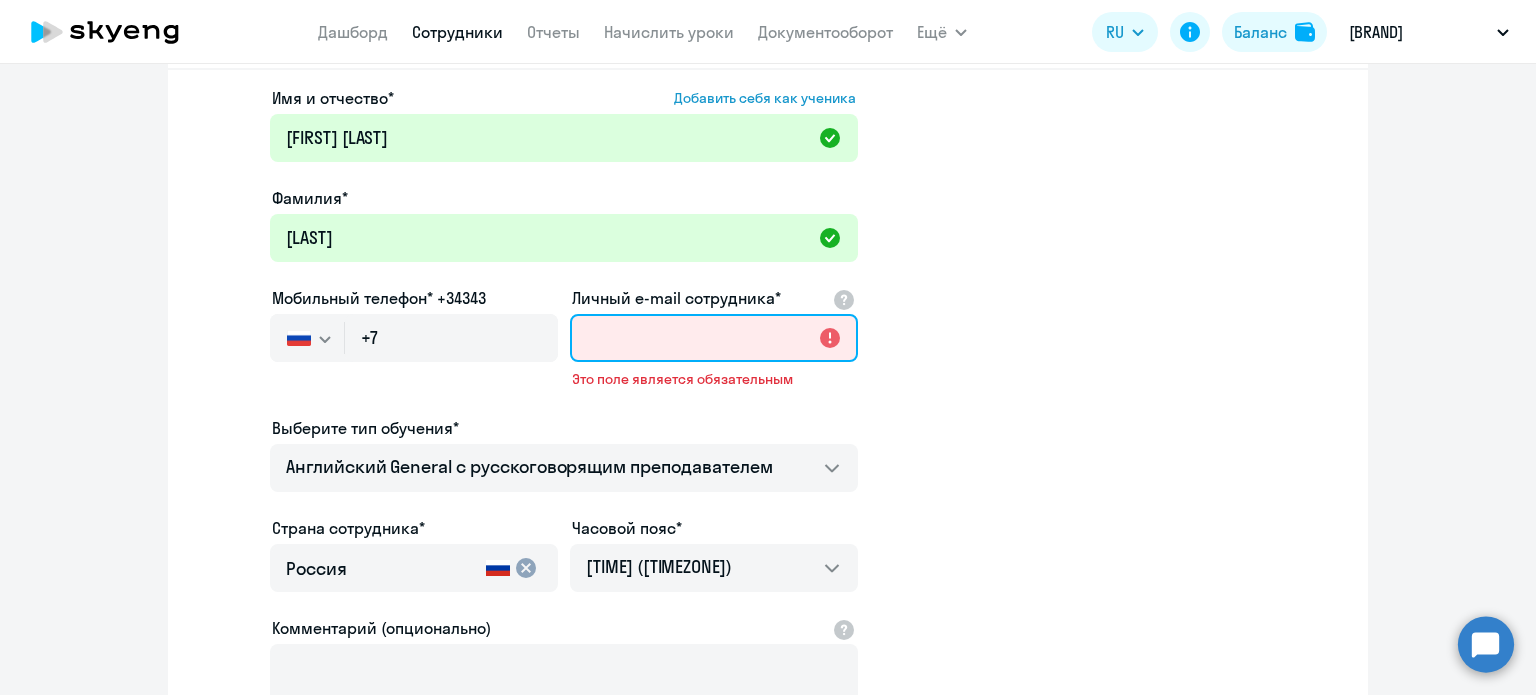 paste on "[EMAIL]" 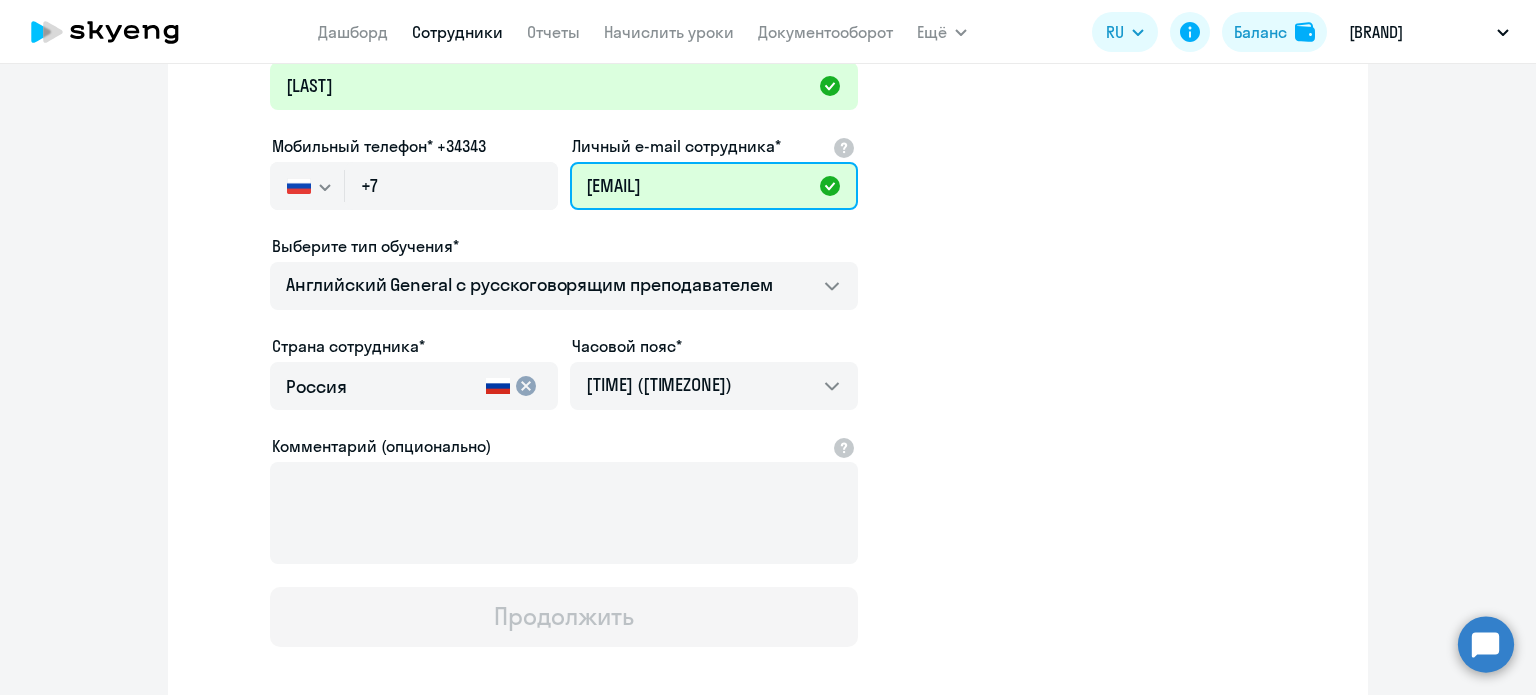 scroll, scrollTop: 251, scrollLeft: 0, axis: vertical 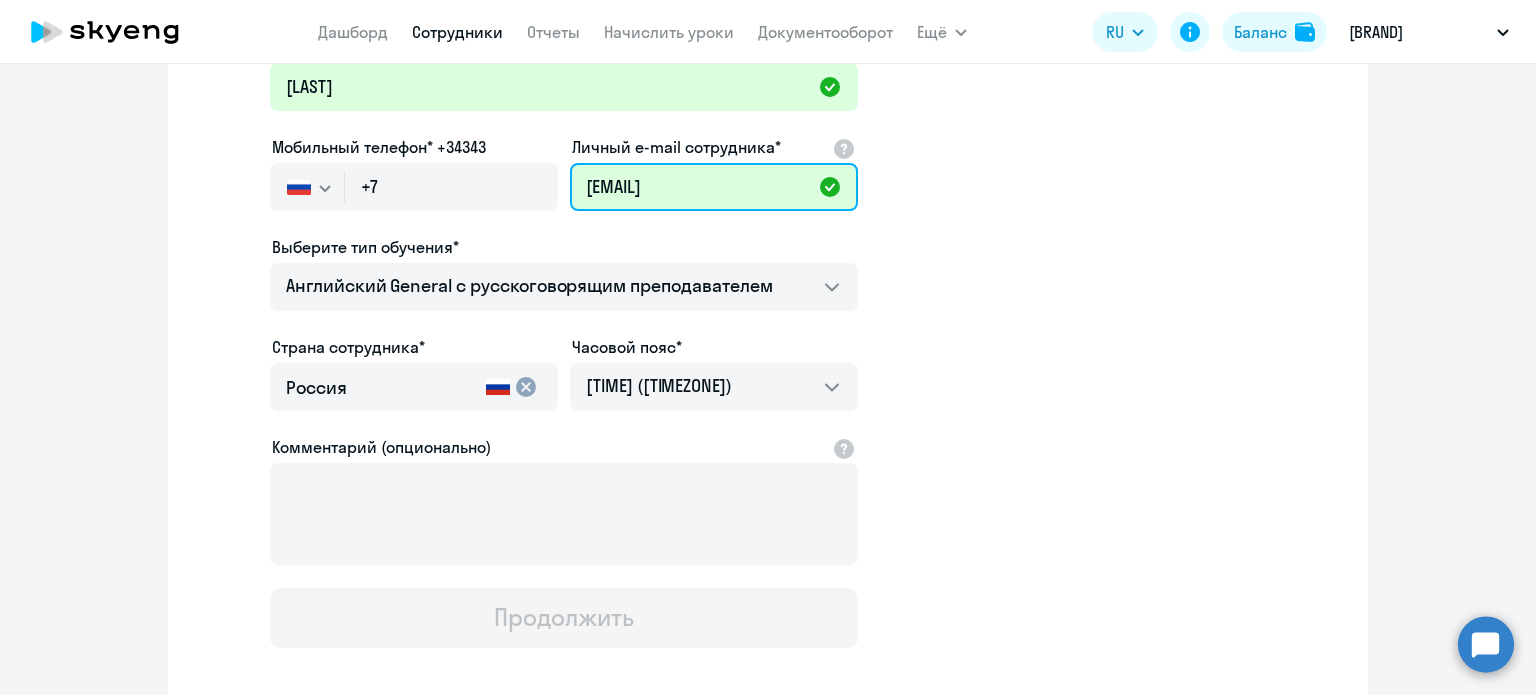 type on "[EMAIL]" 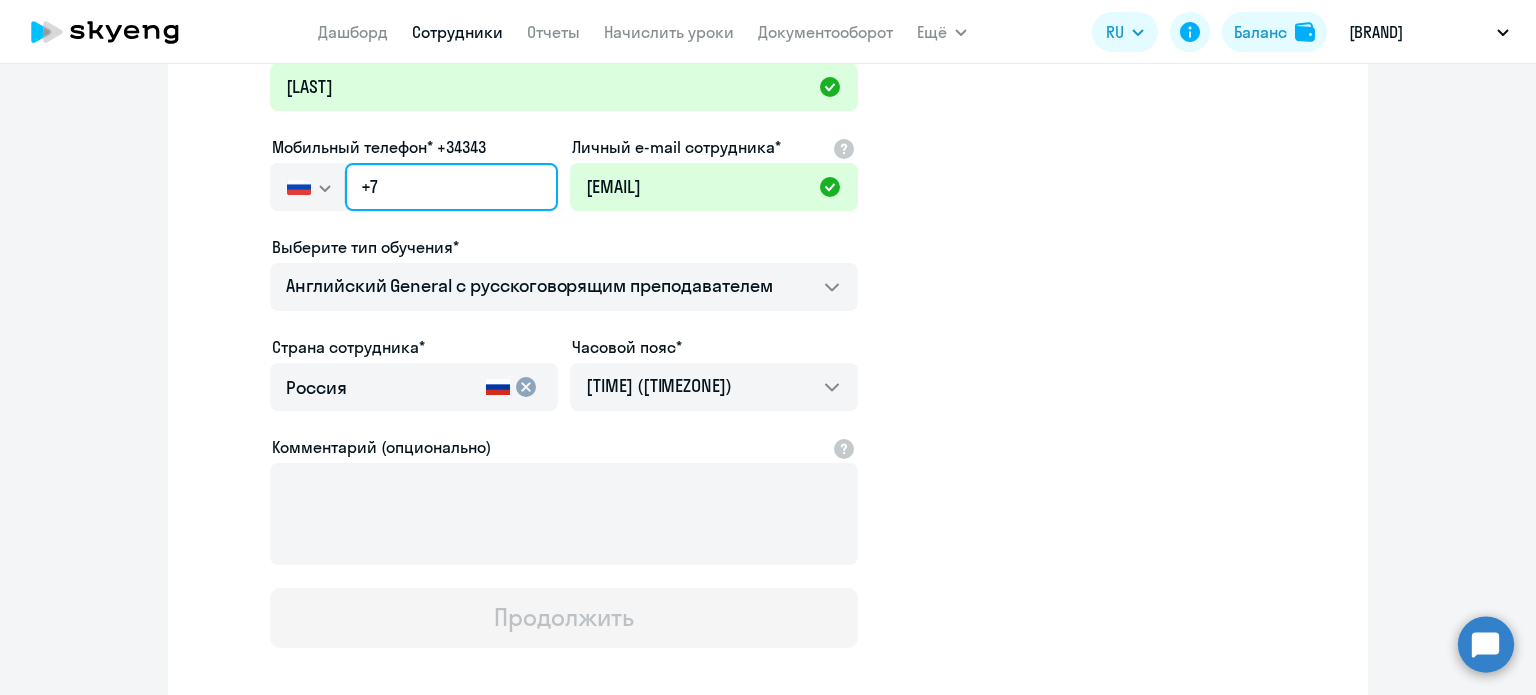 click on "+7" 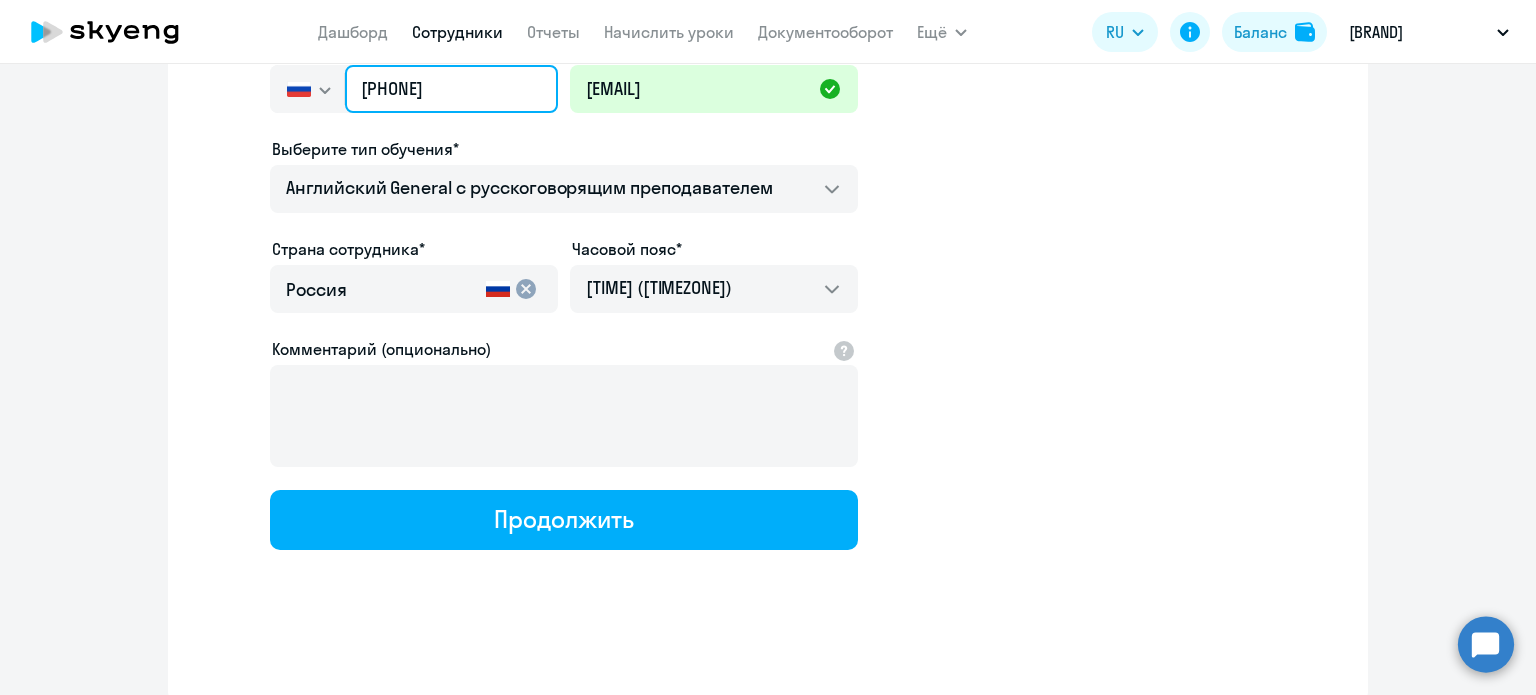 scroll, scrollTop: 351, scrollLeft: 0, axis: vertical 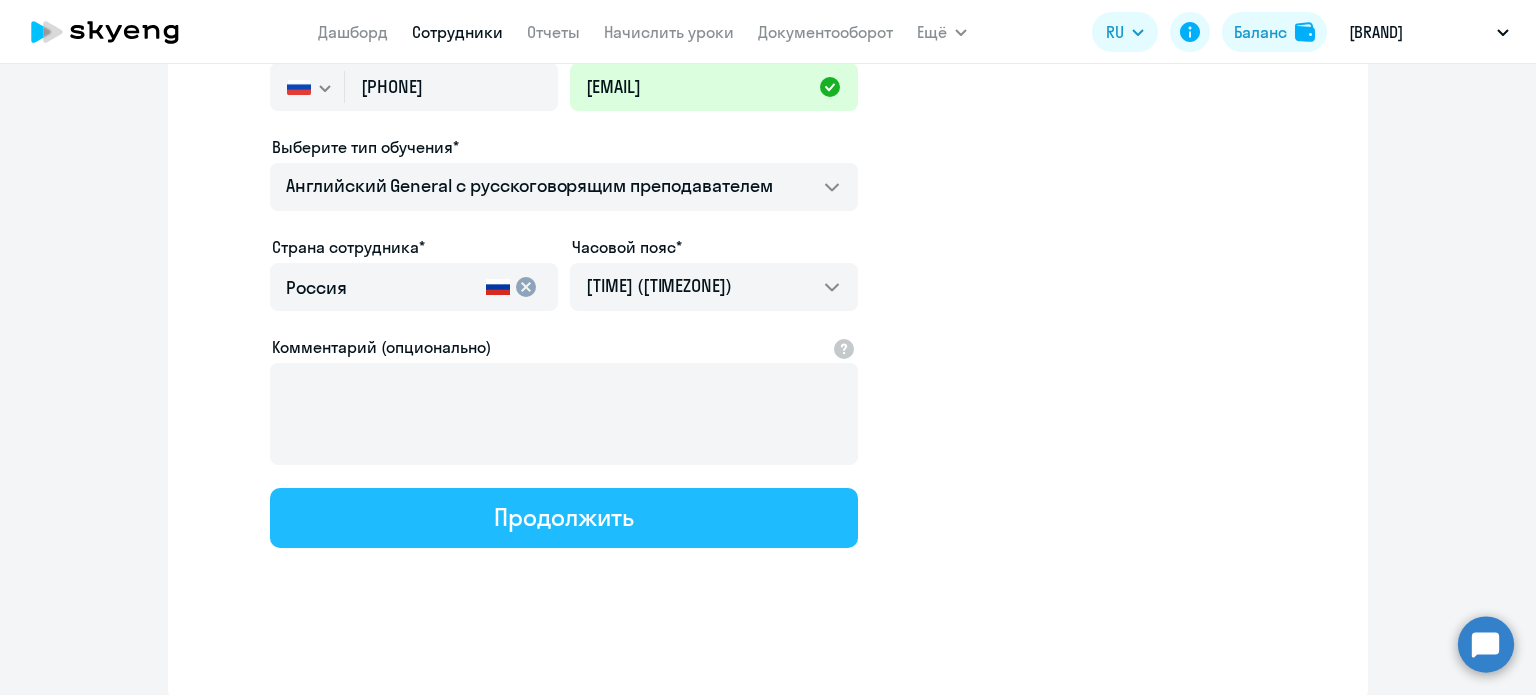 click on "Продолжить" 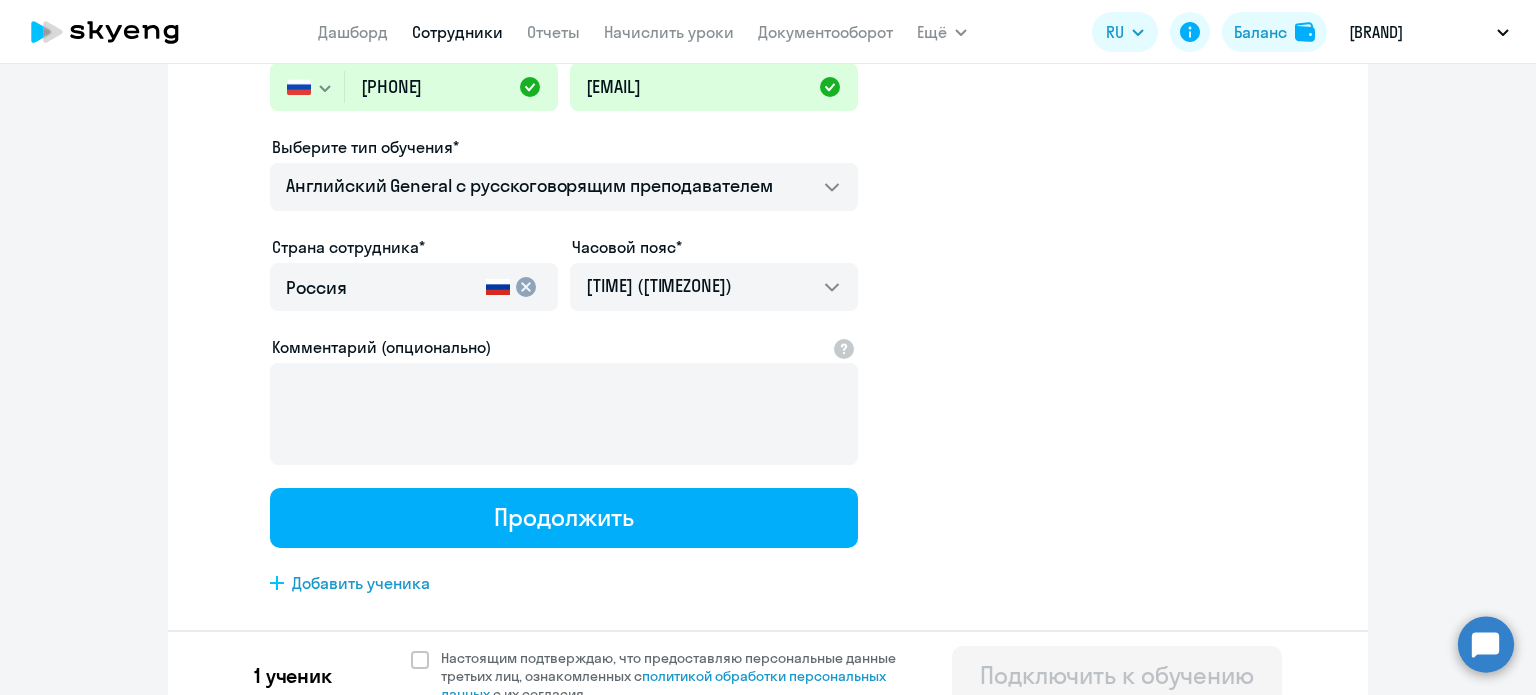 scroll, scrollTop: 0, scrollLeft: 0, axis: both 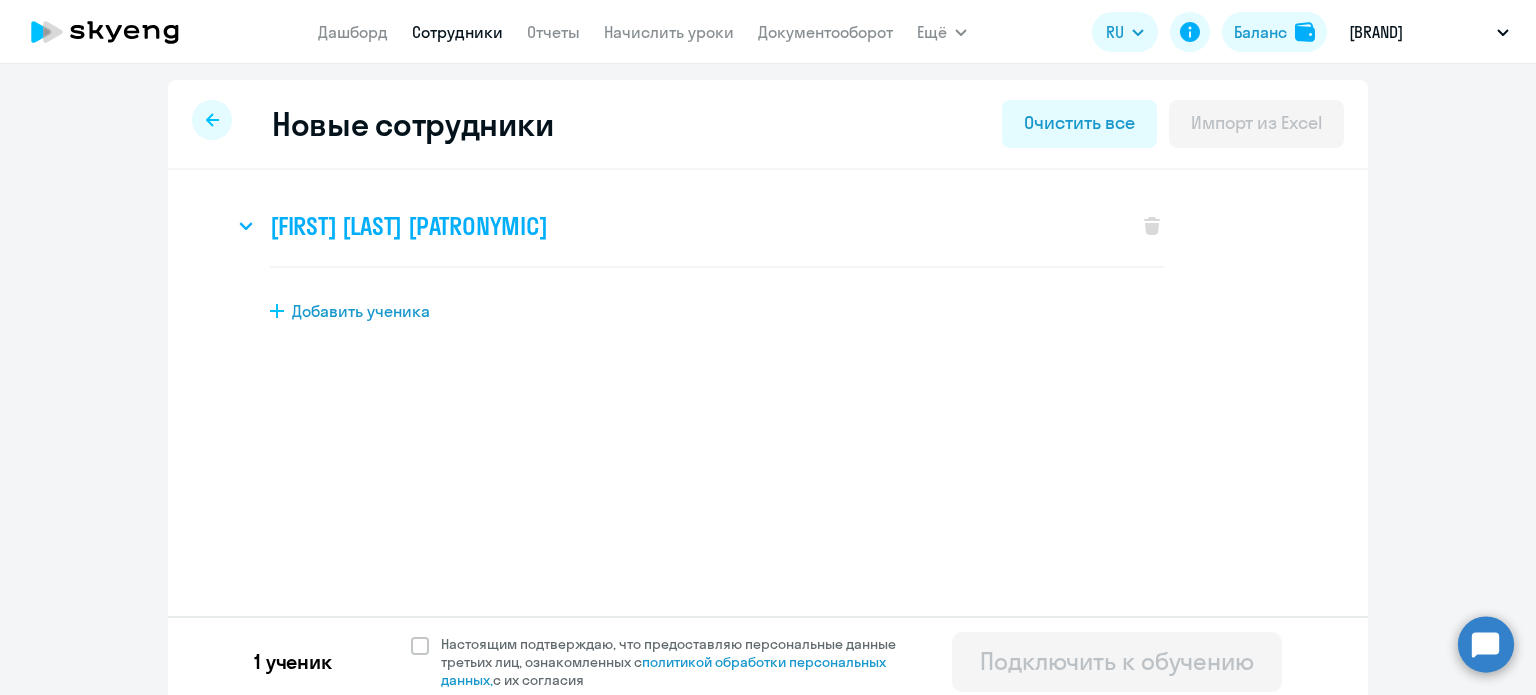 click on "Римма Фуатовна Суфьянова" 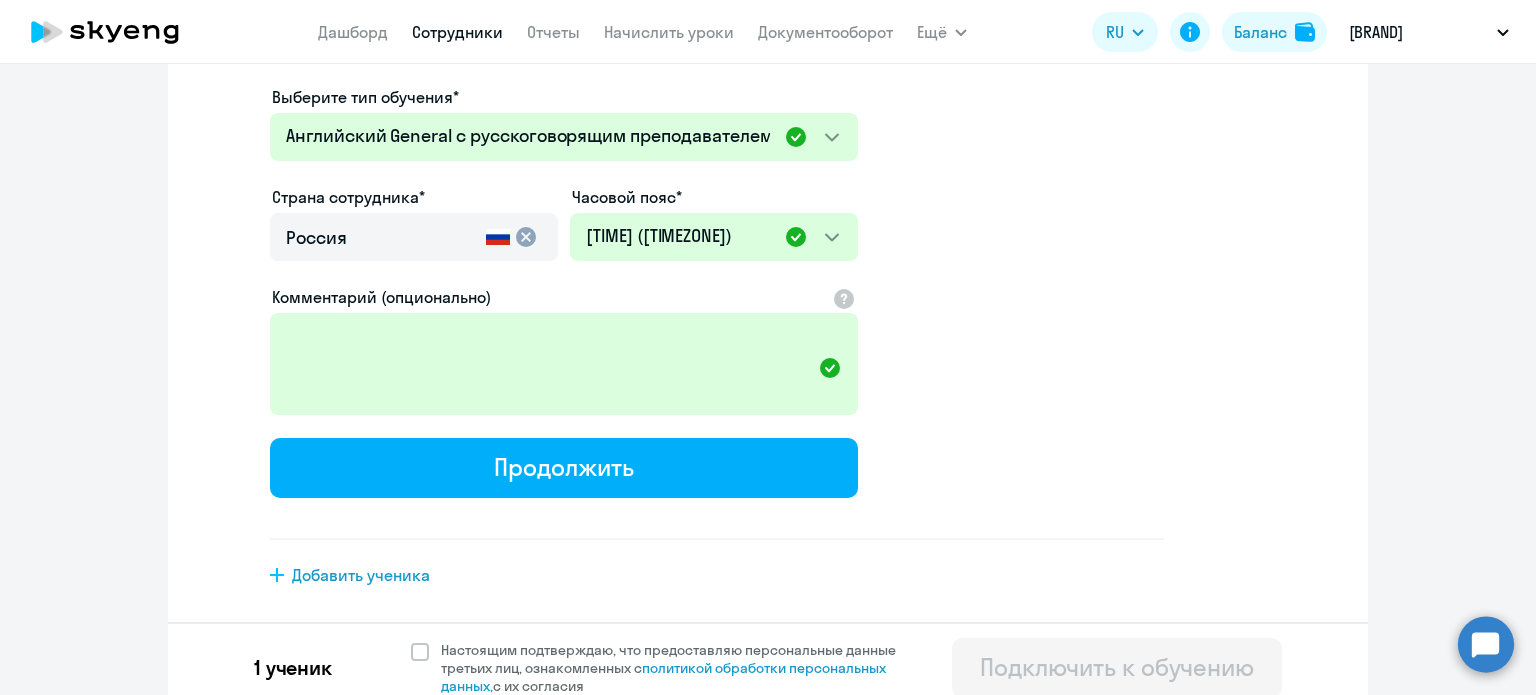 scroll, scrollTop: 504, scrollLeft: 0, axis: vertical 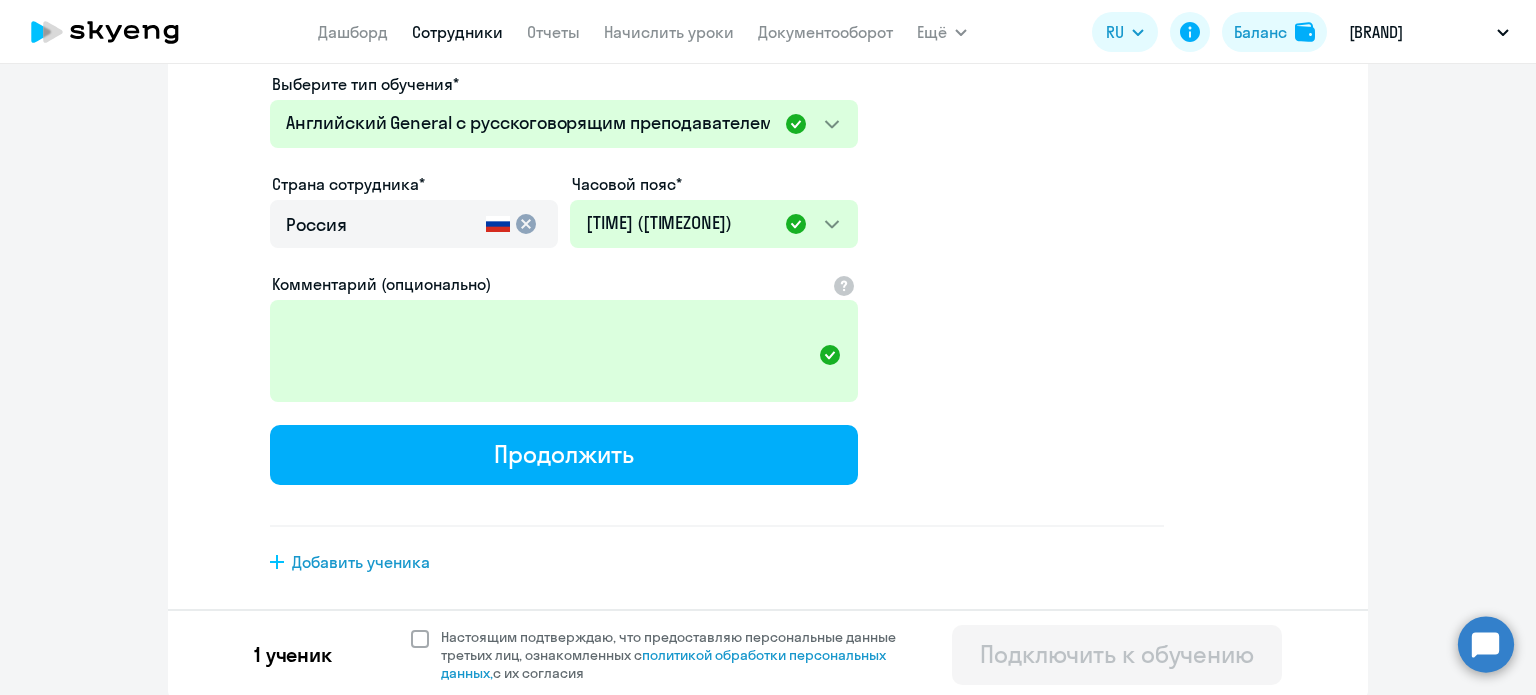 click 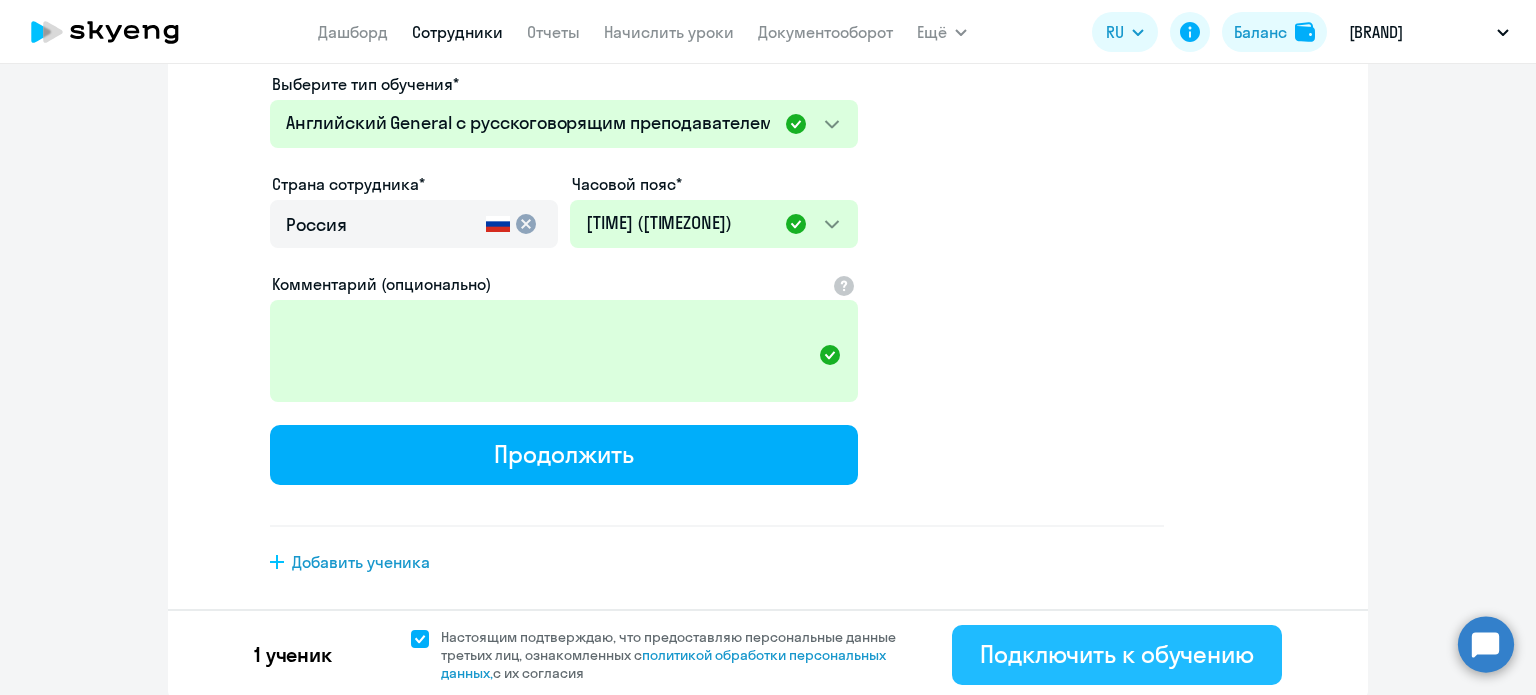 click on "Подключить к обучению" 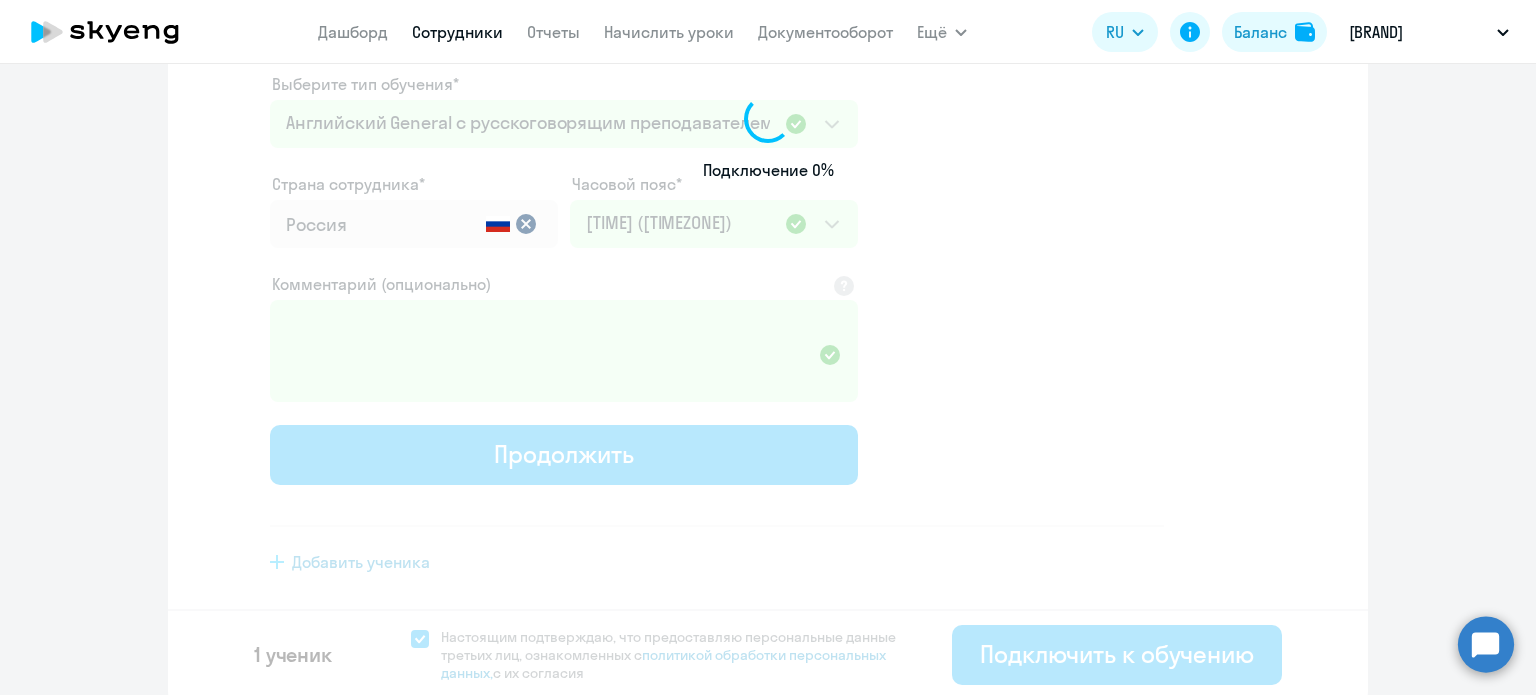 scroll, scrollTop: 351, scrollLeft: 0, axis: vertical 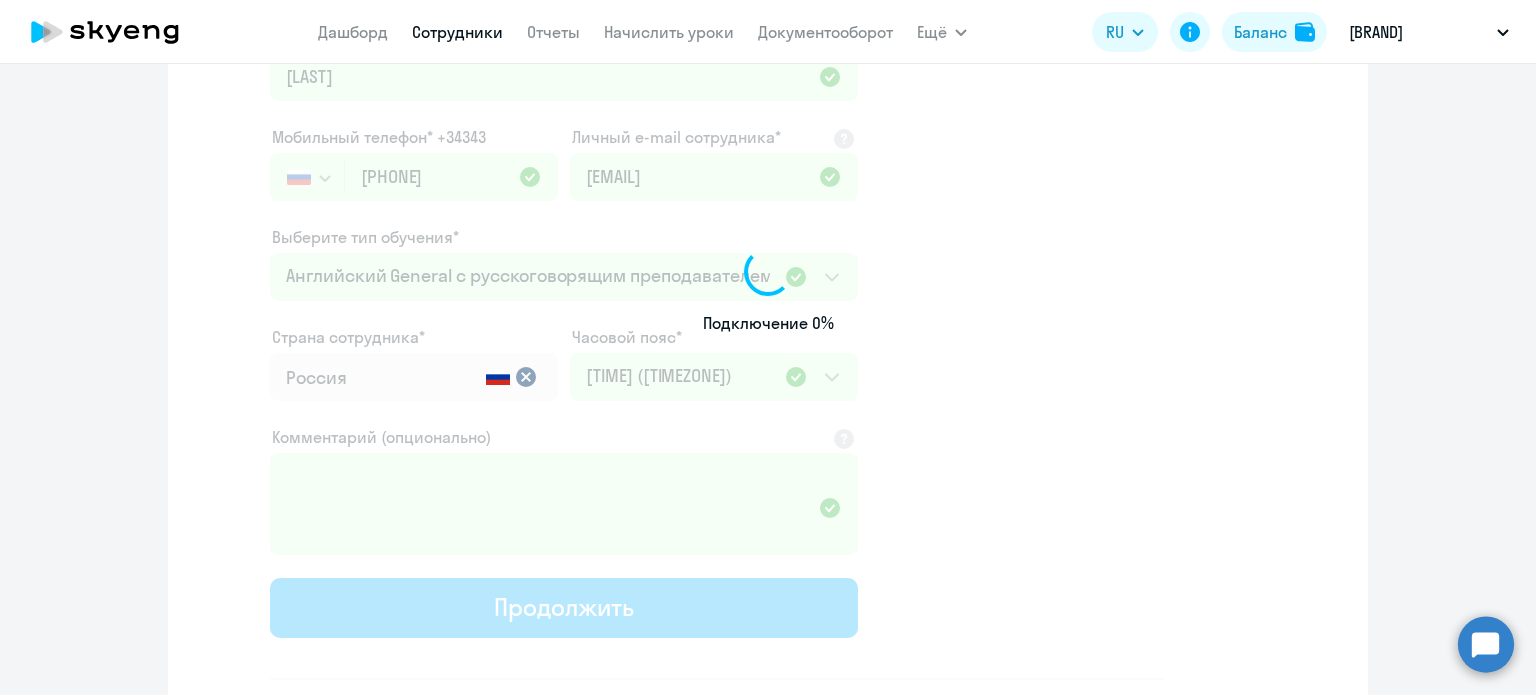 select on "english_adult_not_native_speaker" 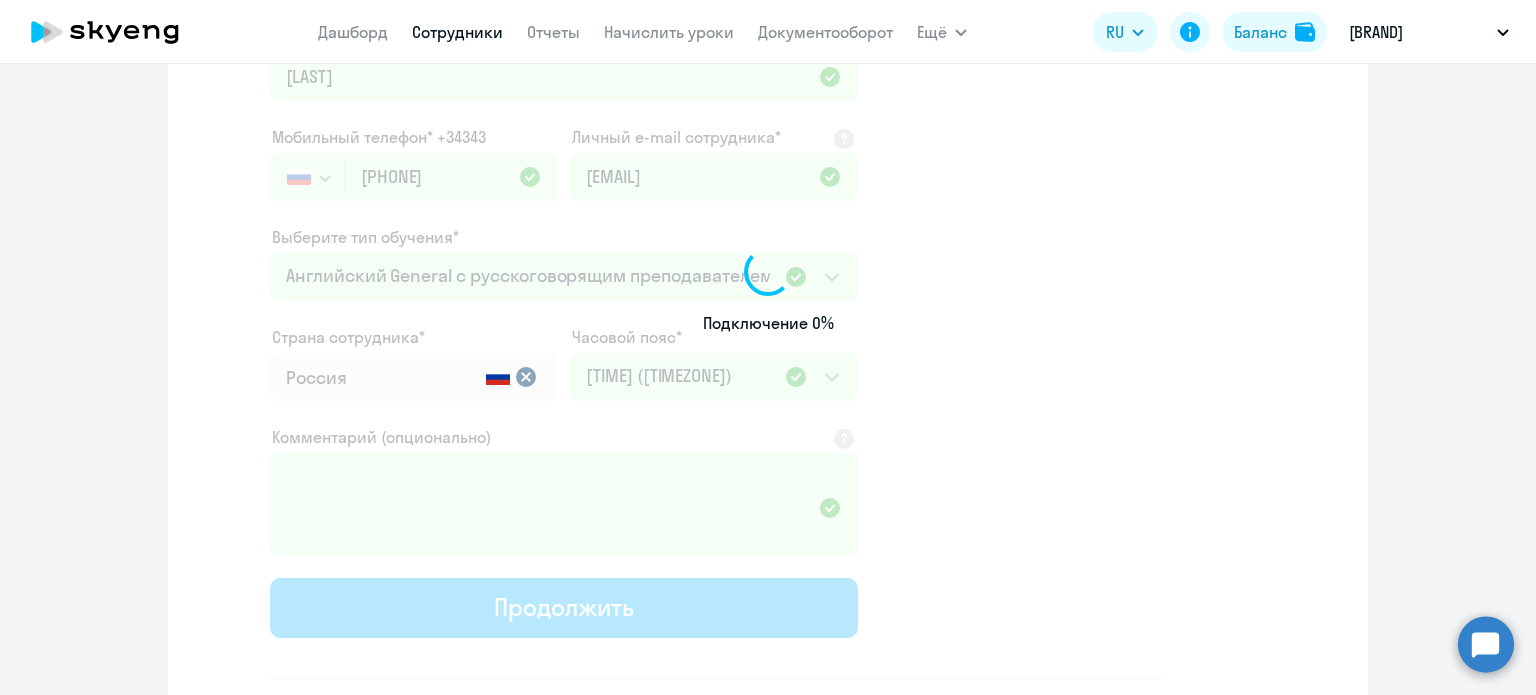 select on "5" 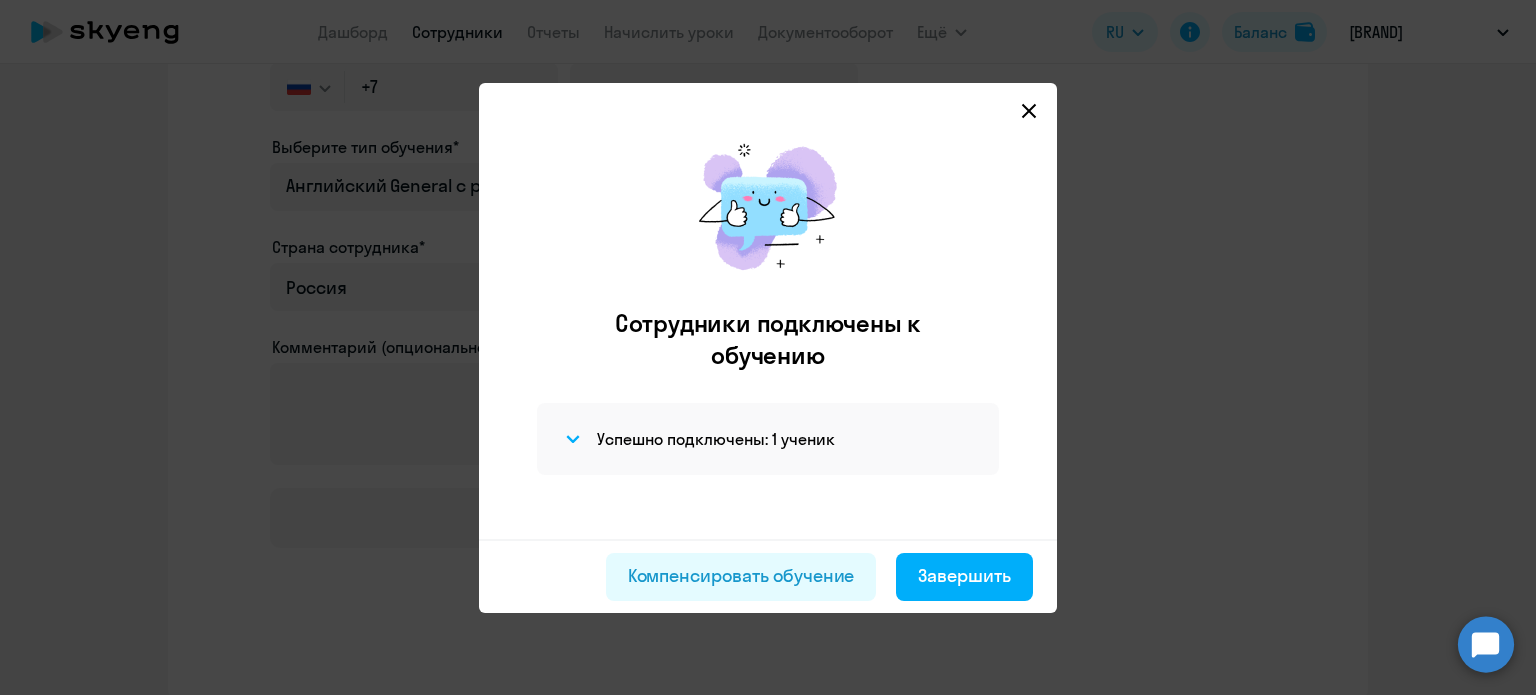 click at bounding box center (1029, 111) 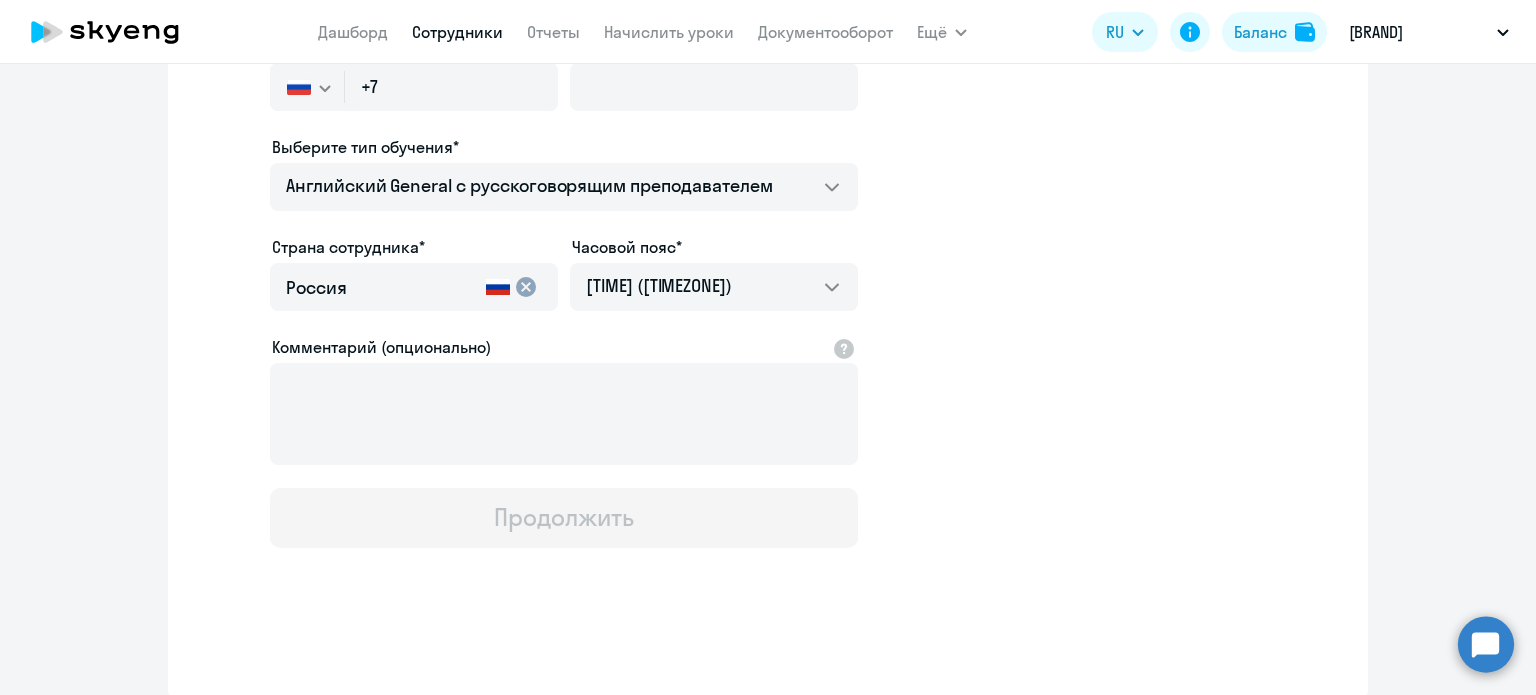scroll, scrollTop: 0, scrollLeft: 0, axis: both 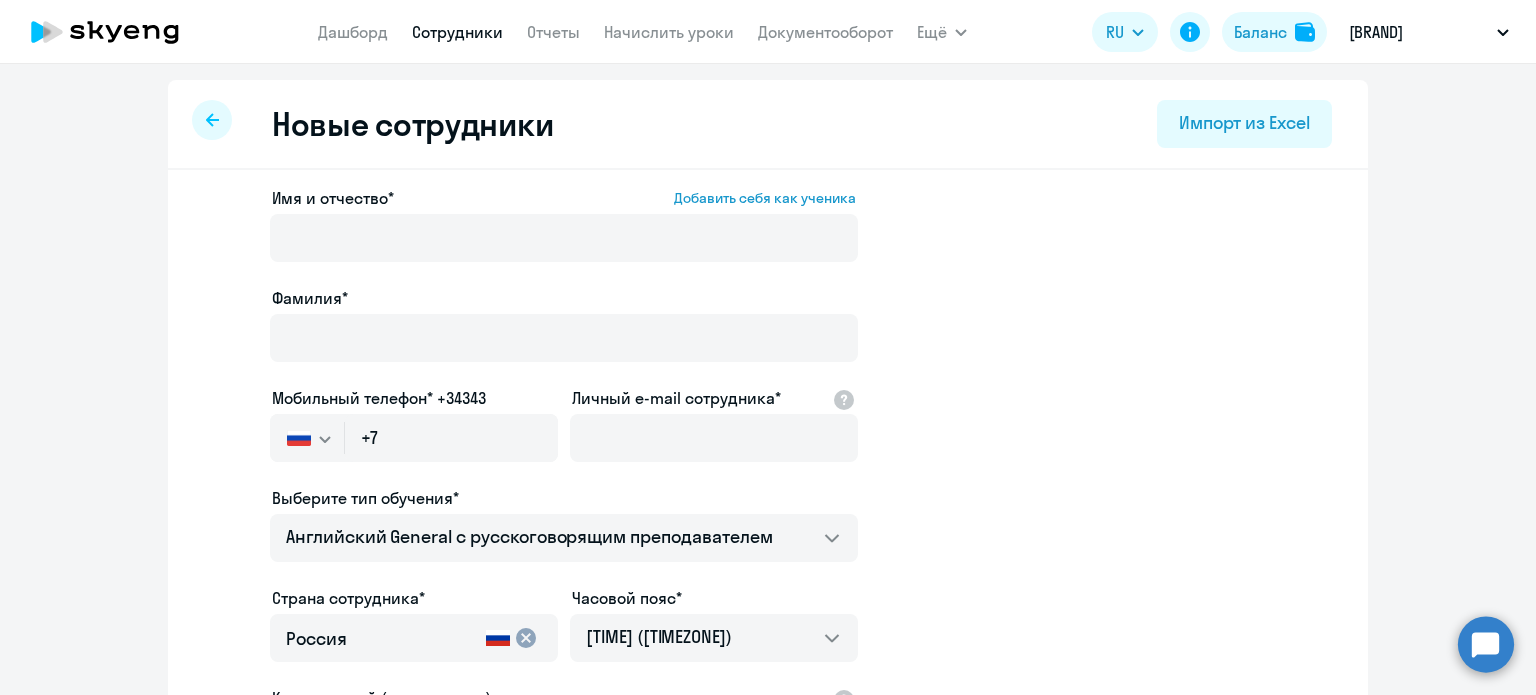 select on "30" 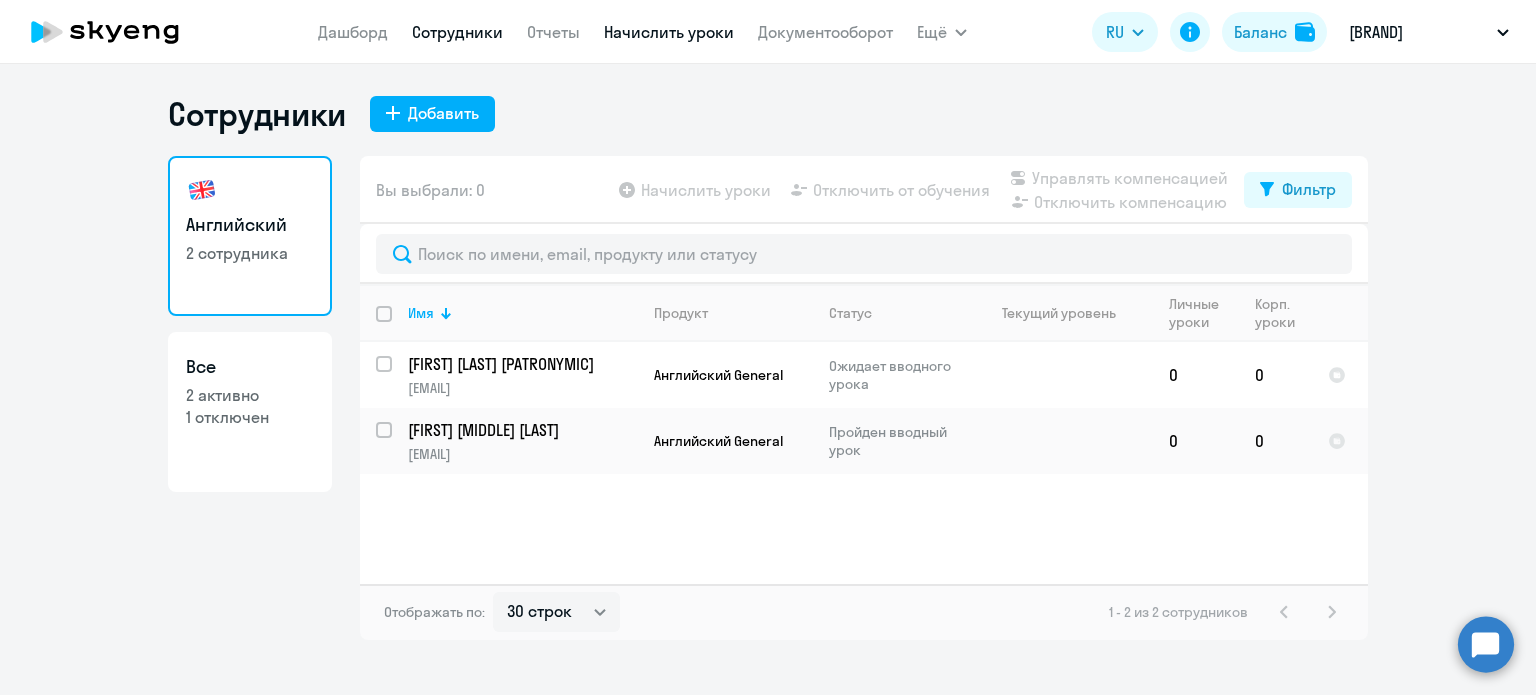 click on "Начислить уроки" at bounding box center (669, 32) 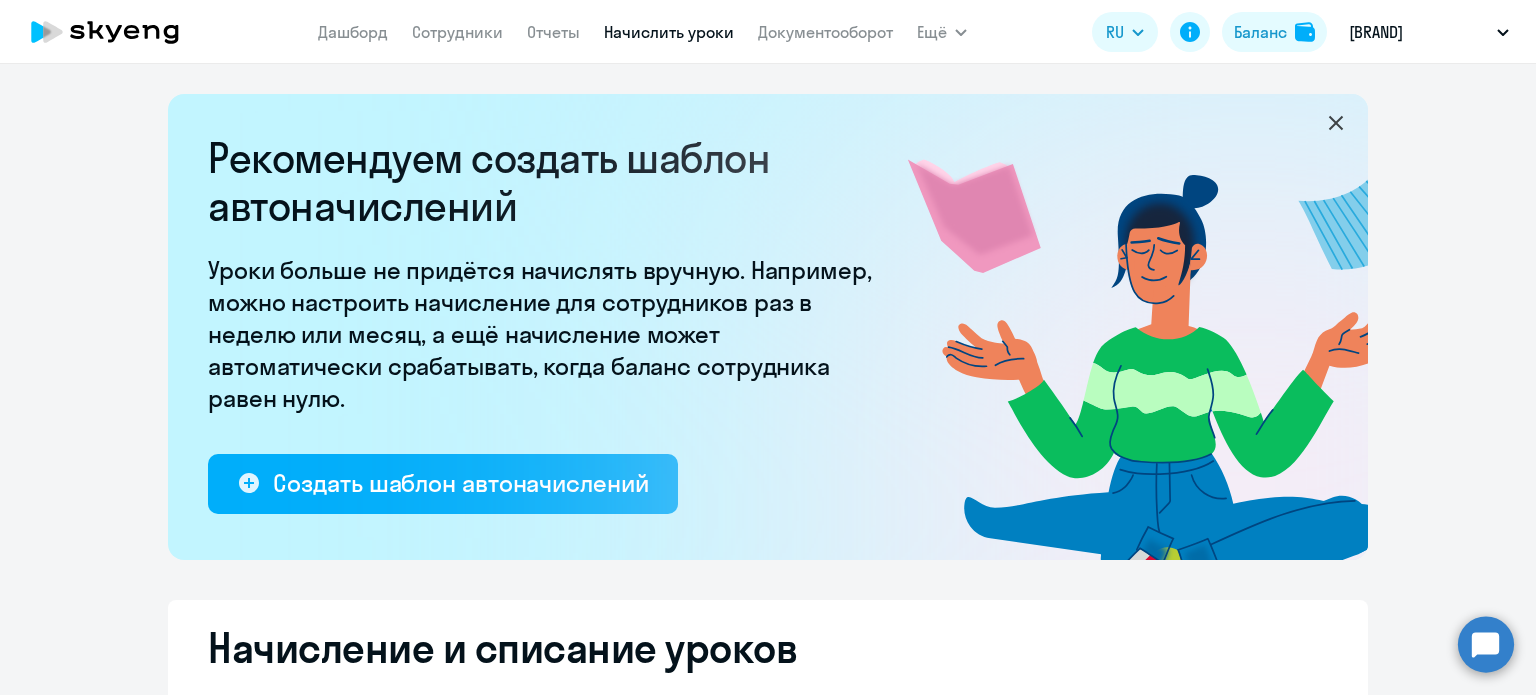 select on "10" 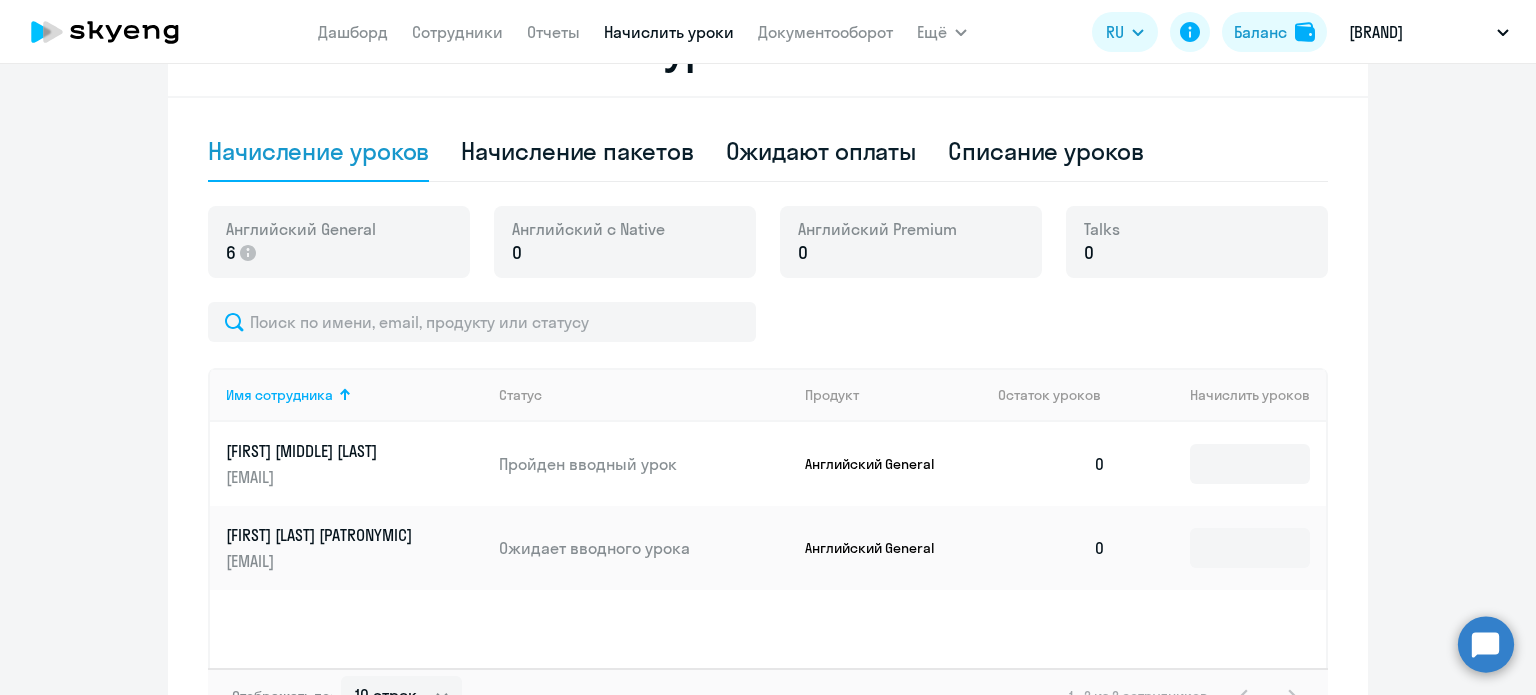 scroll, scrollTop: 240, scrollLeft: 0, axis: vertical 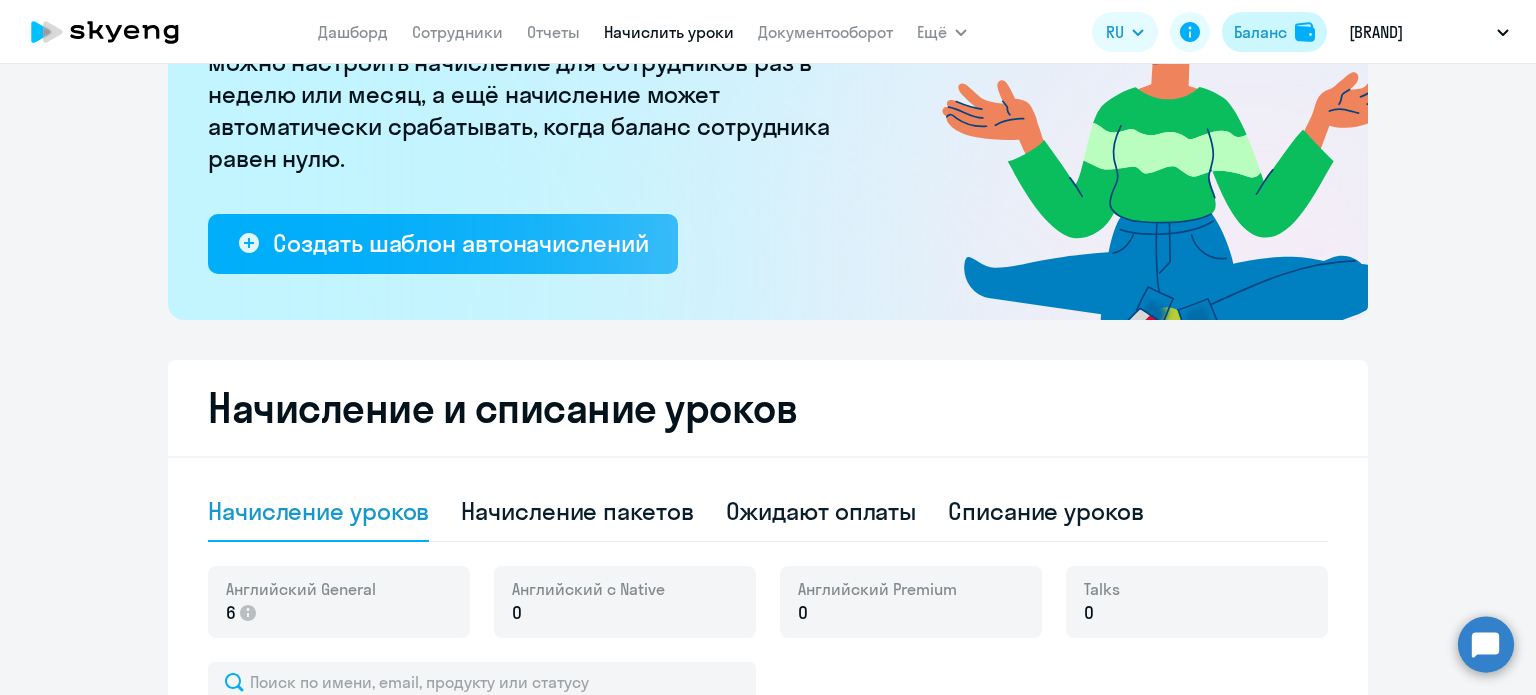 click on "Баланс" 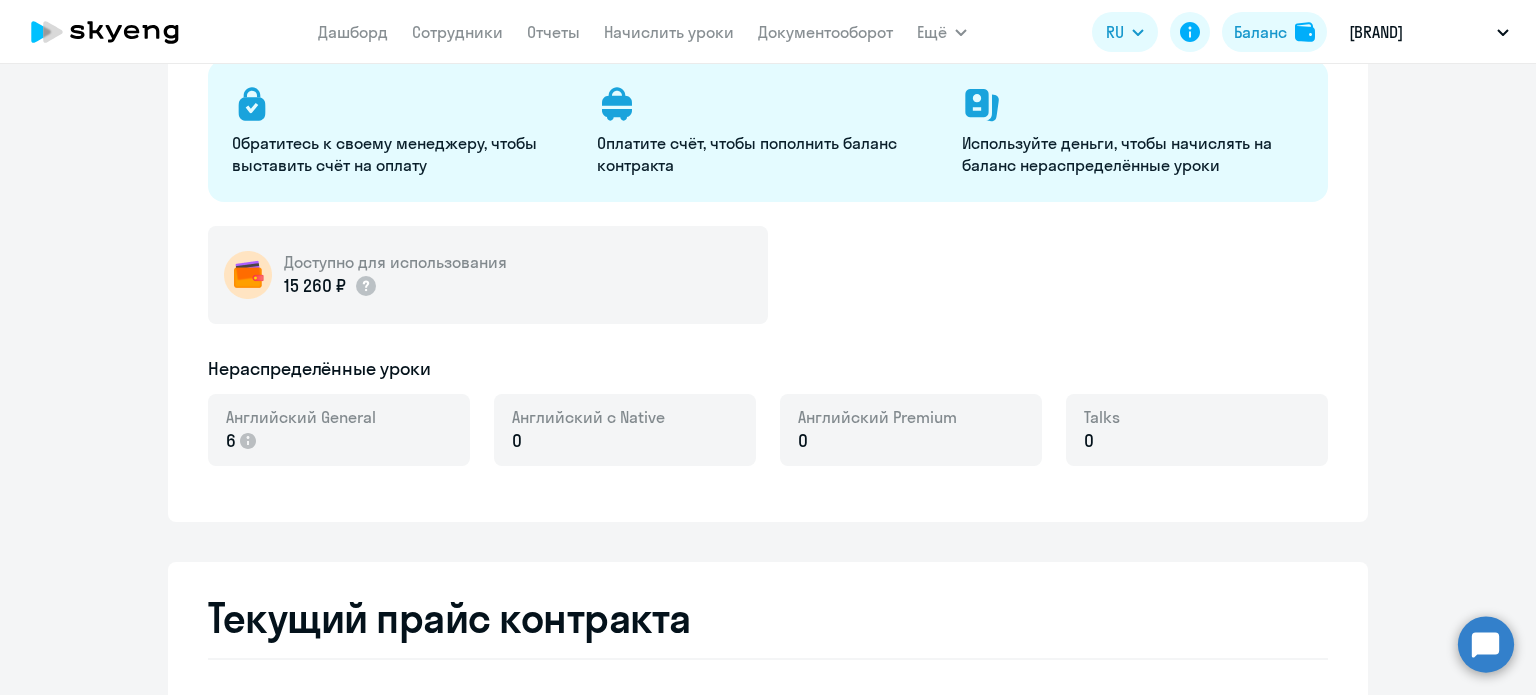 select on "english_adult_not_native_speaker" 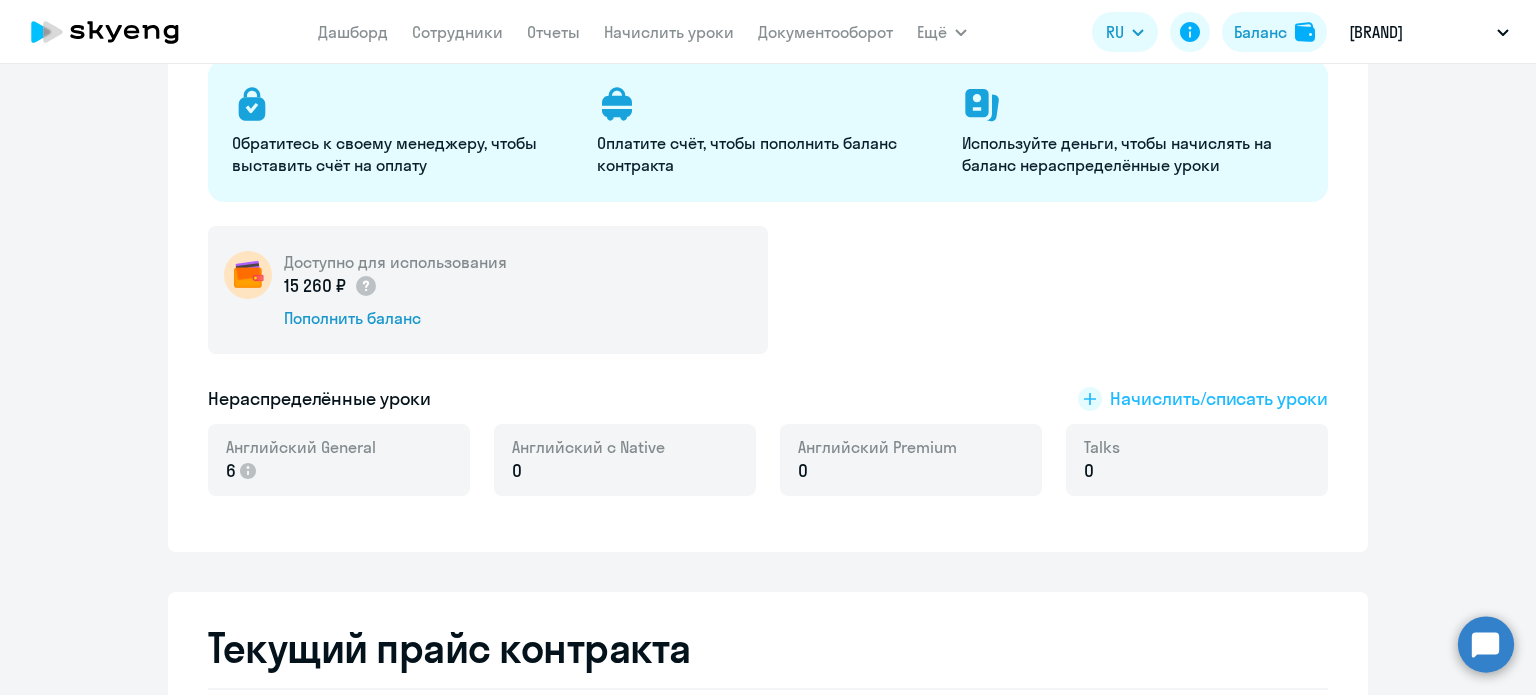 click on "Начислить/списать уроки" 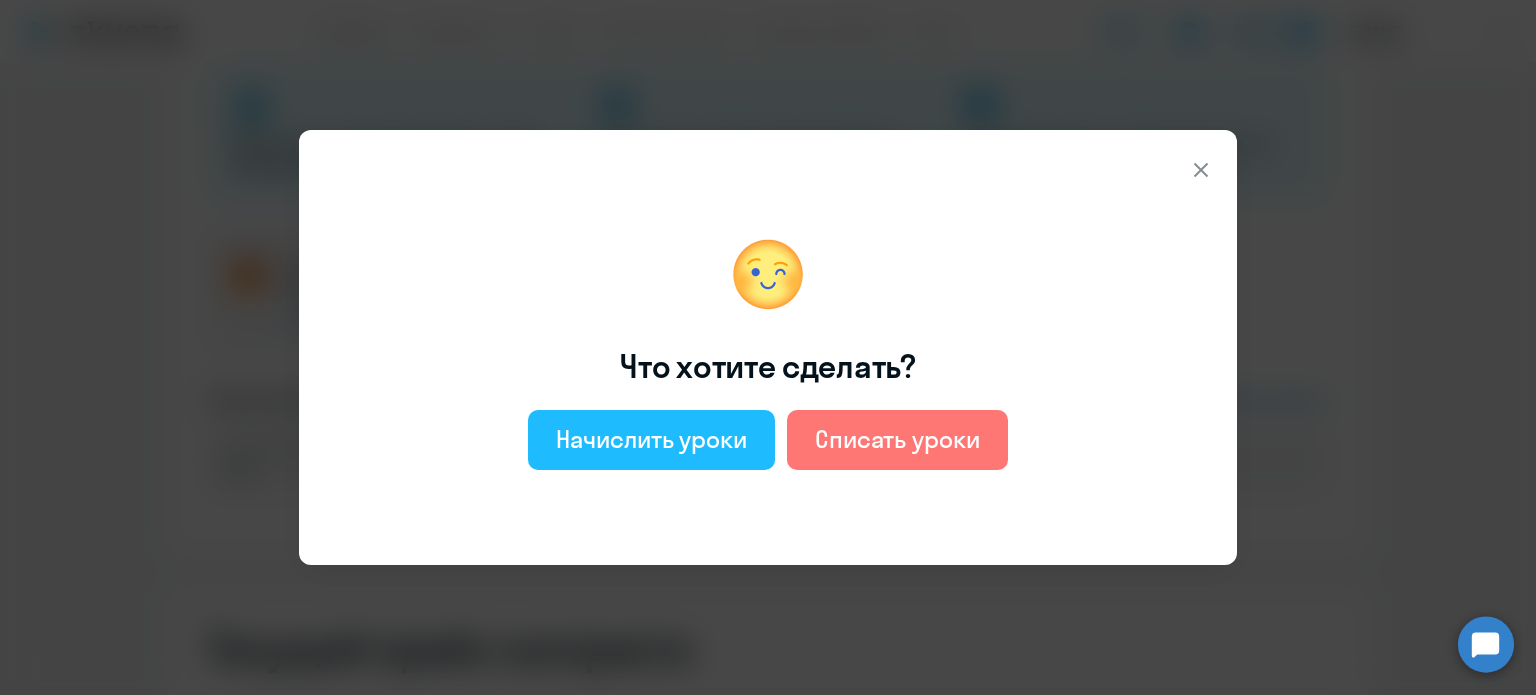 click on "Начислить уроки" at bounding box center [651, 439] 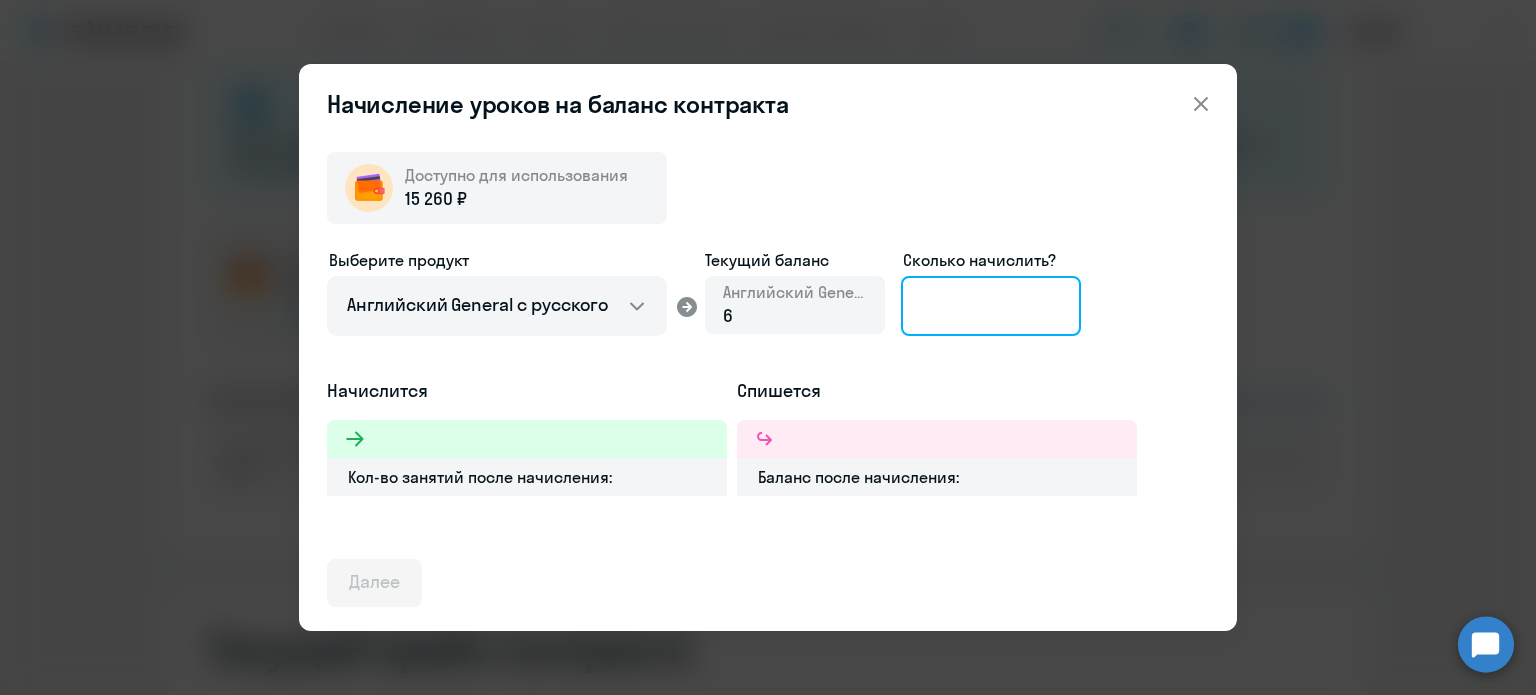 click 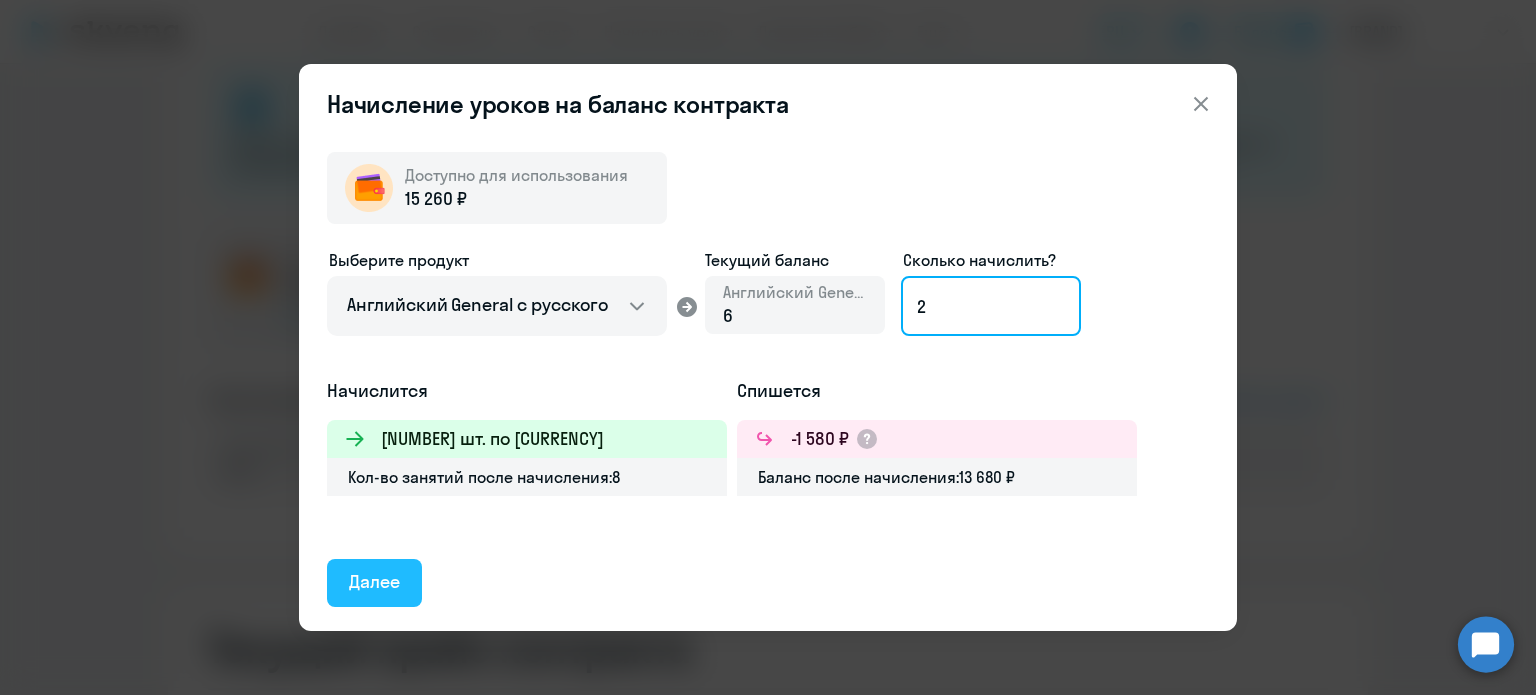 type on "2" 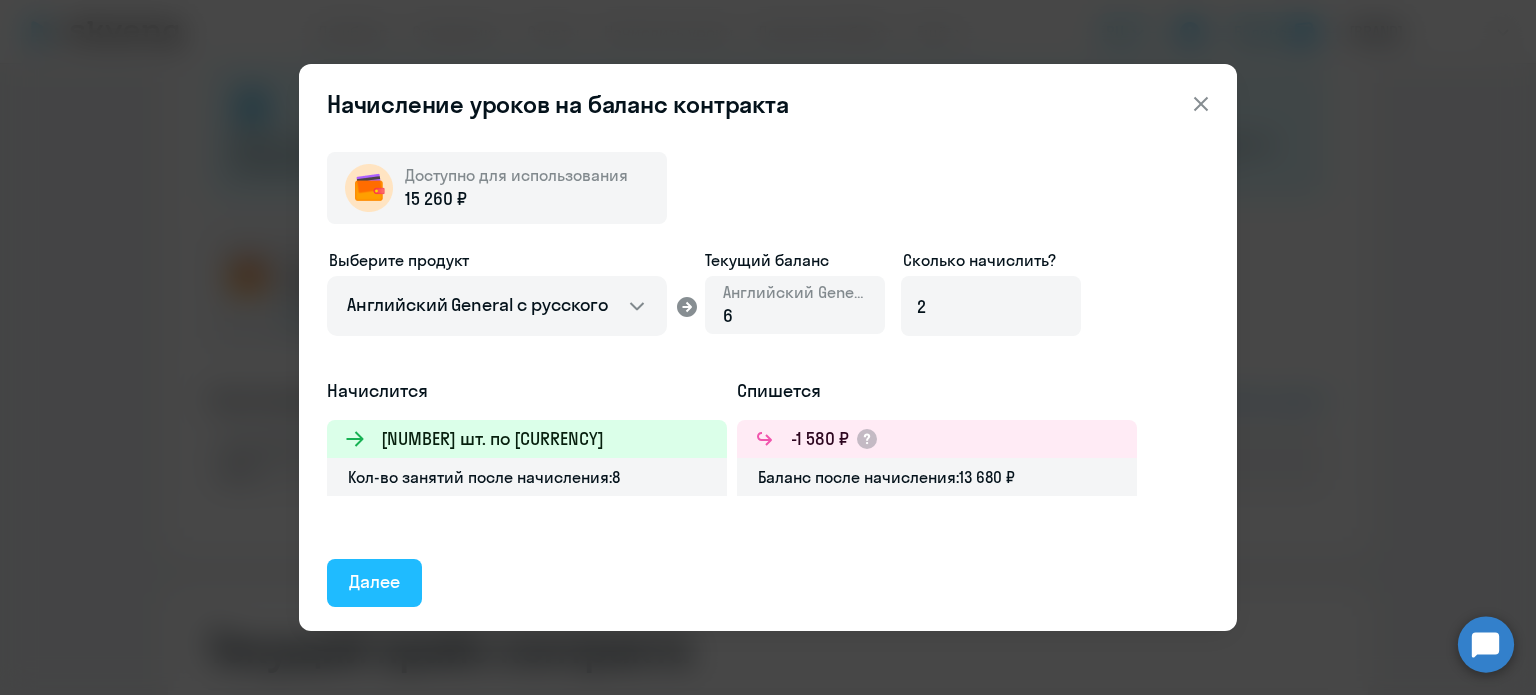 click on "Далее" 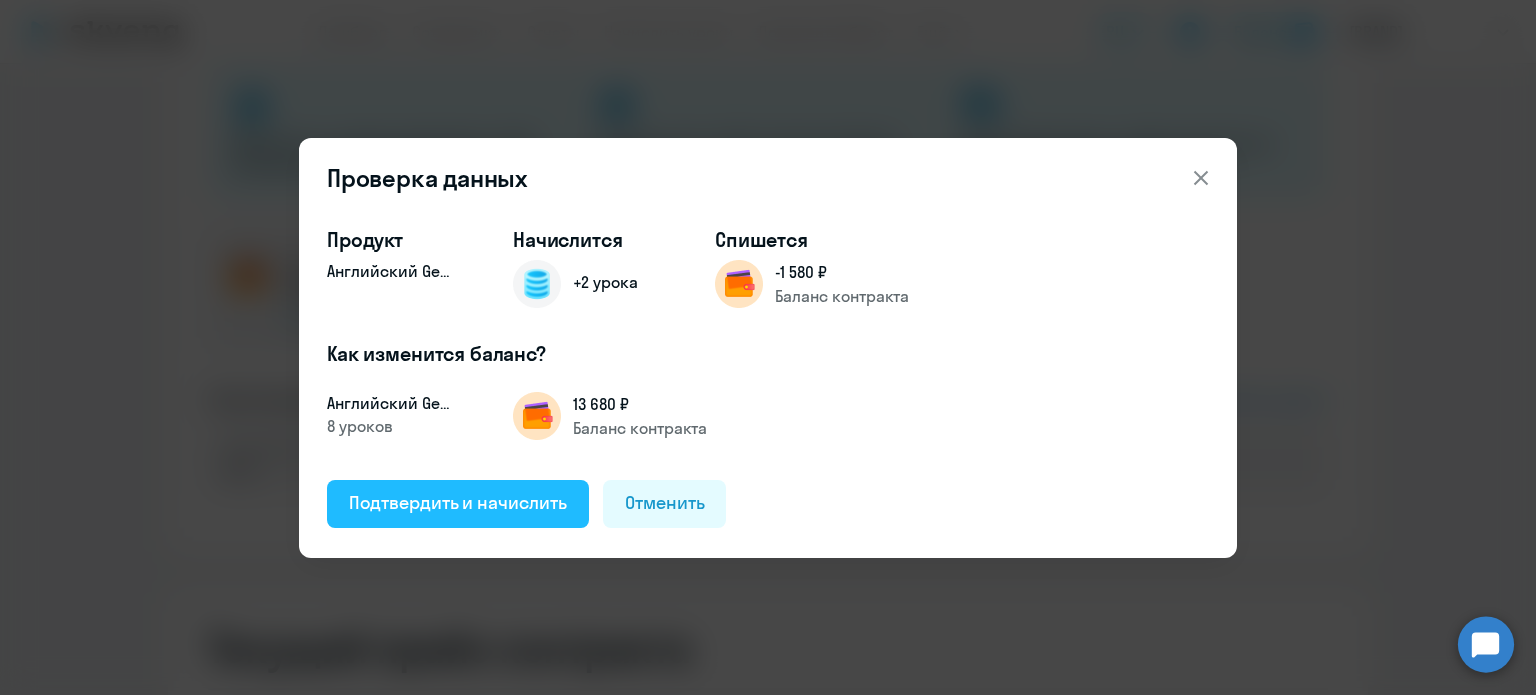 click on "Подтвердить и начислить" at bounding box center (458, 503) 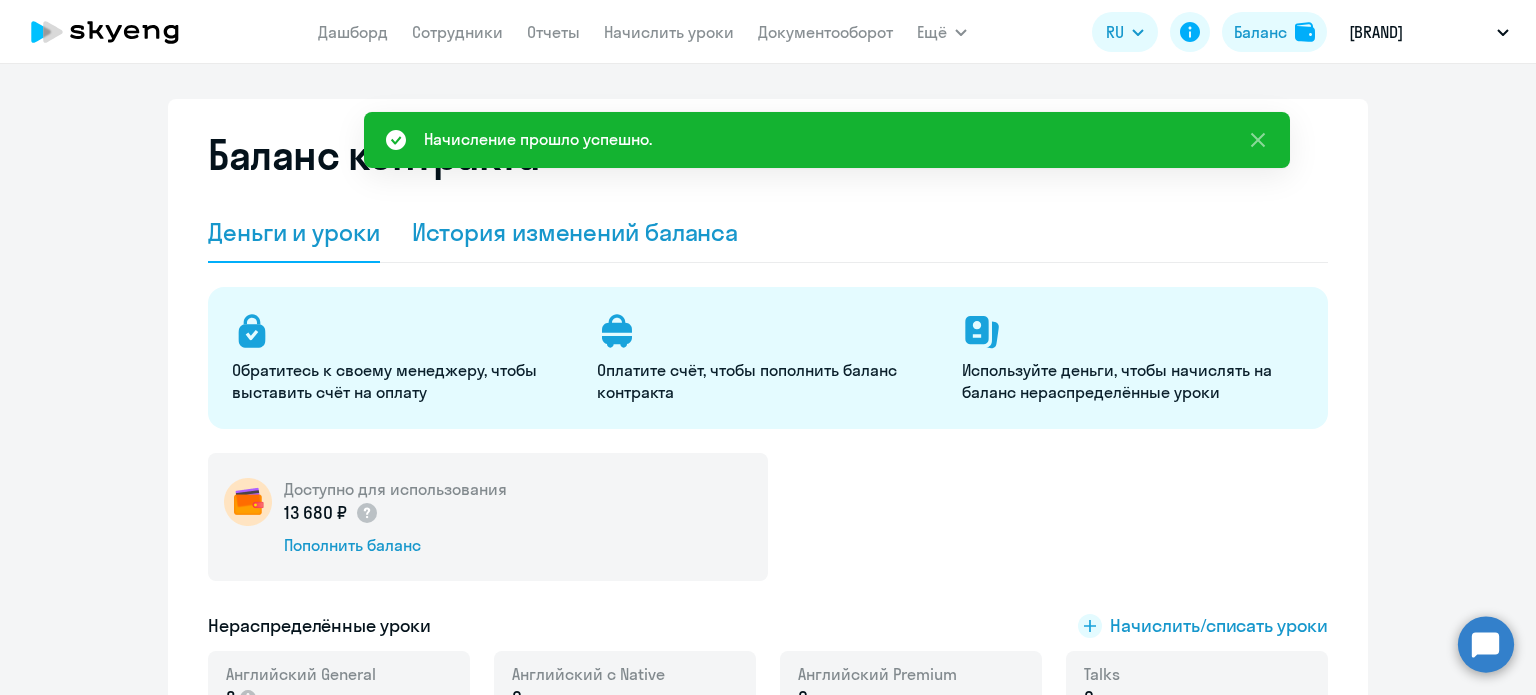 scroll, scrollTop: 0, scrollLeft: 0, axis: both 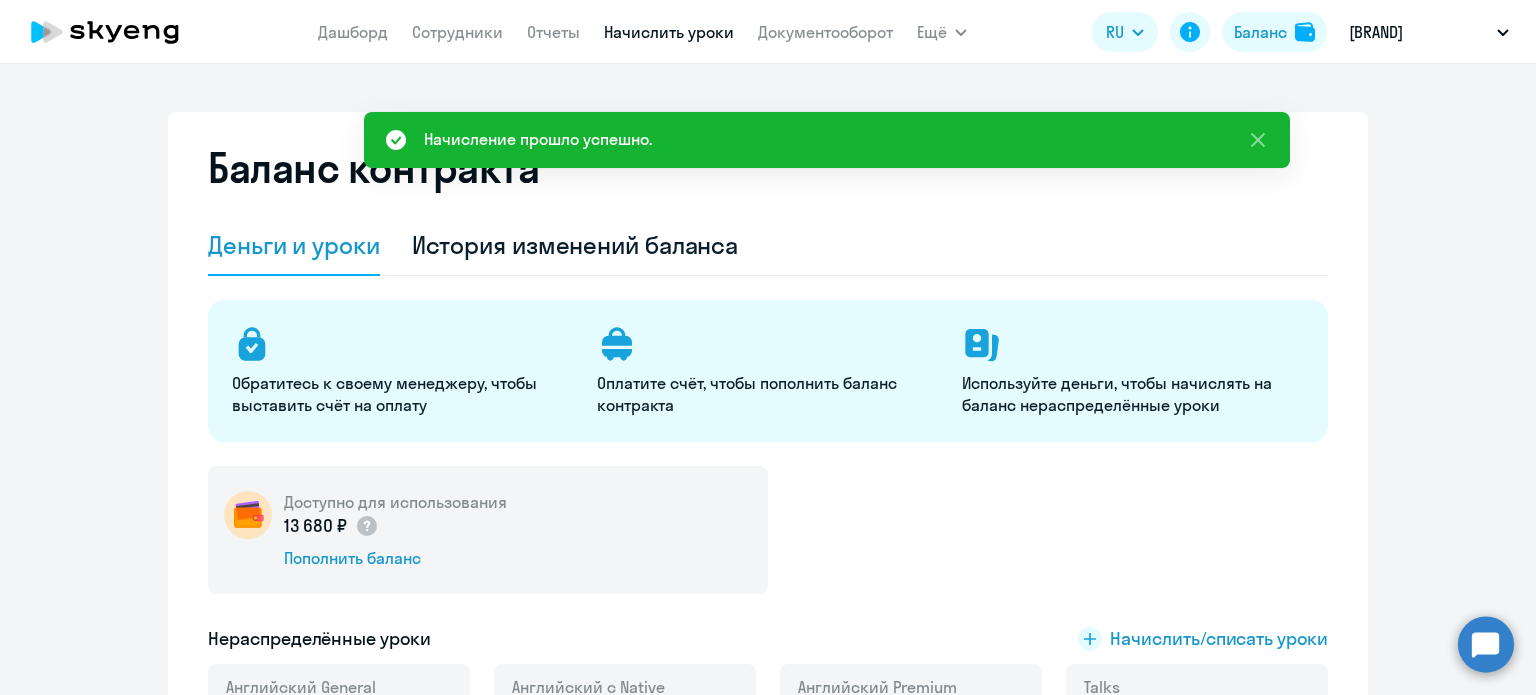 click on "Начислить уроки" at bounding box center (669, 32) 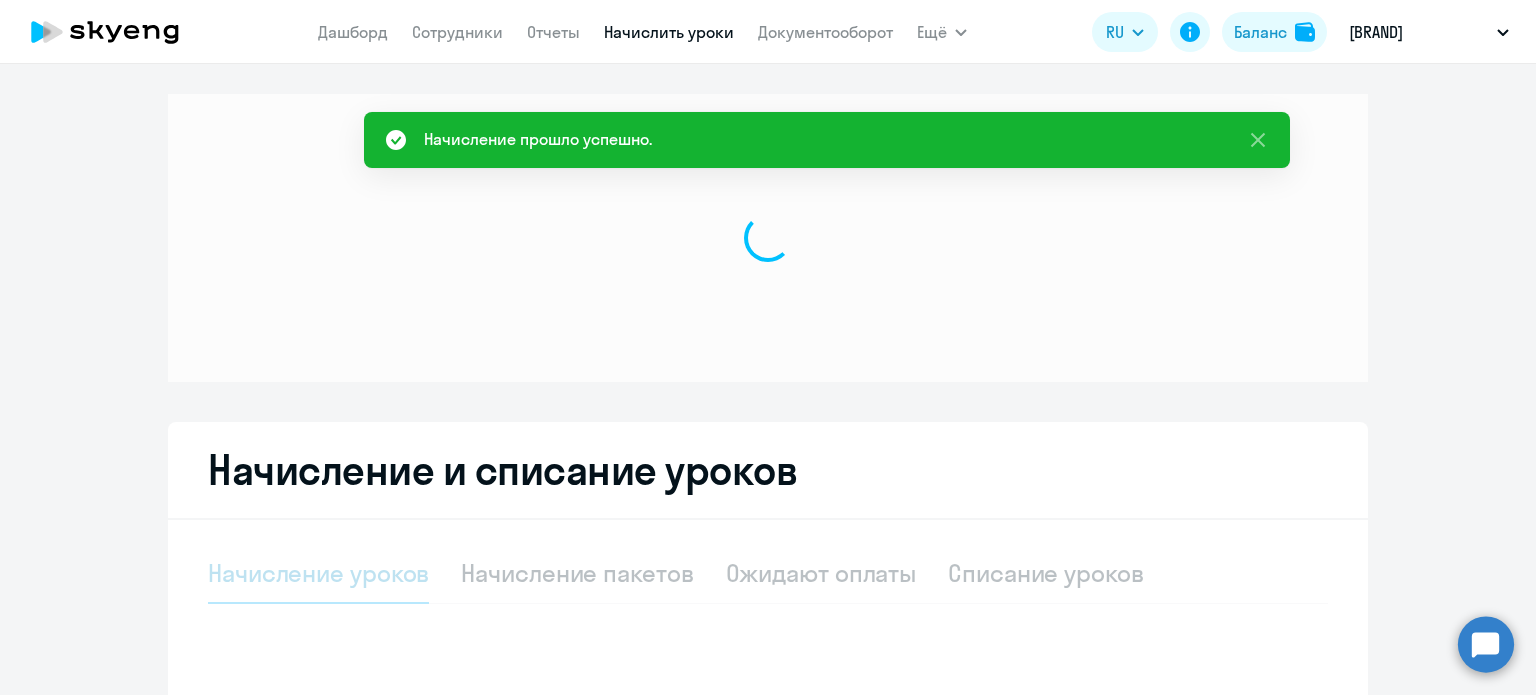 select on "10" 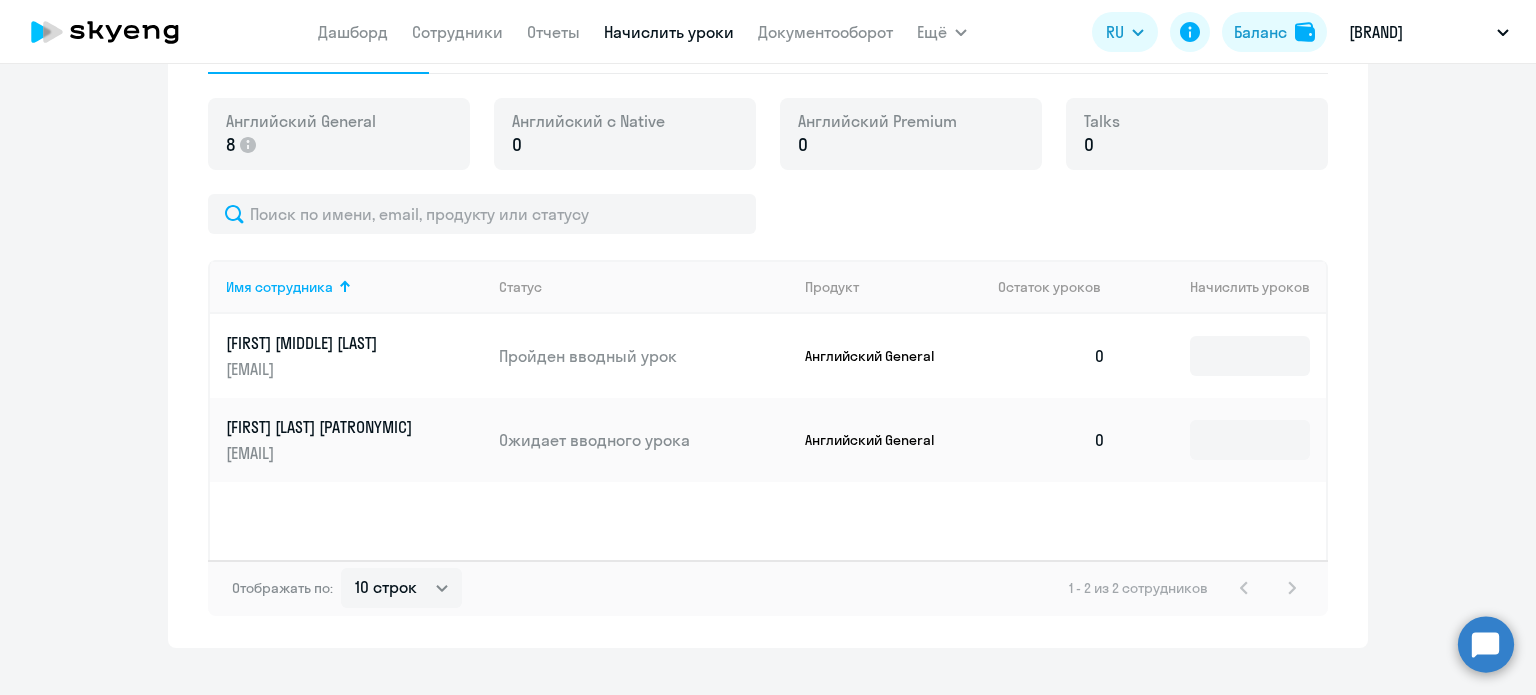 scroll, scrollTop: 740, scrollLeft: 0, axis: vertical 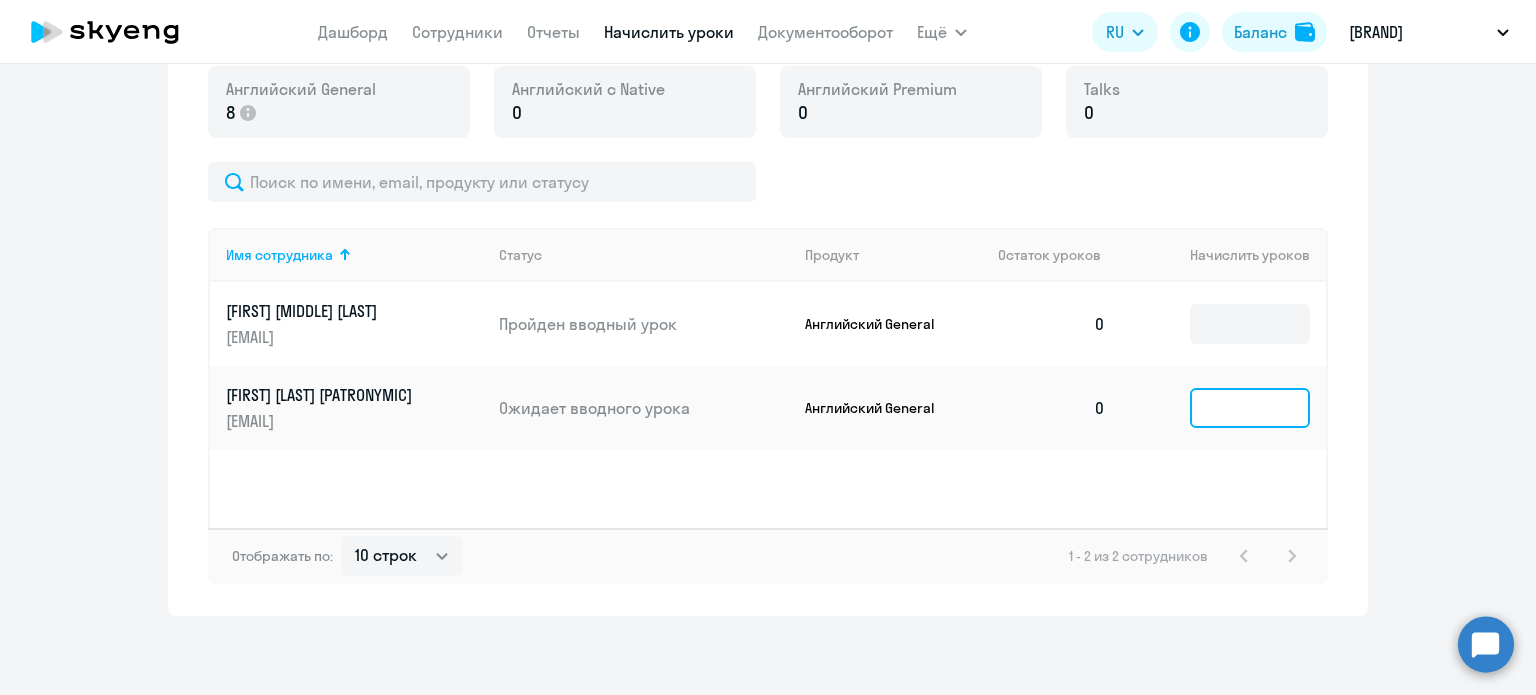 click 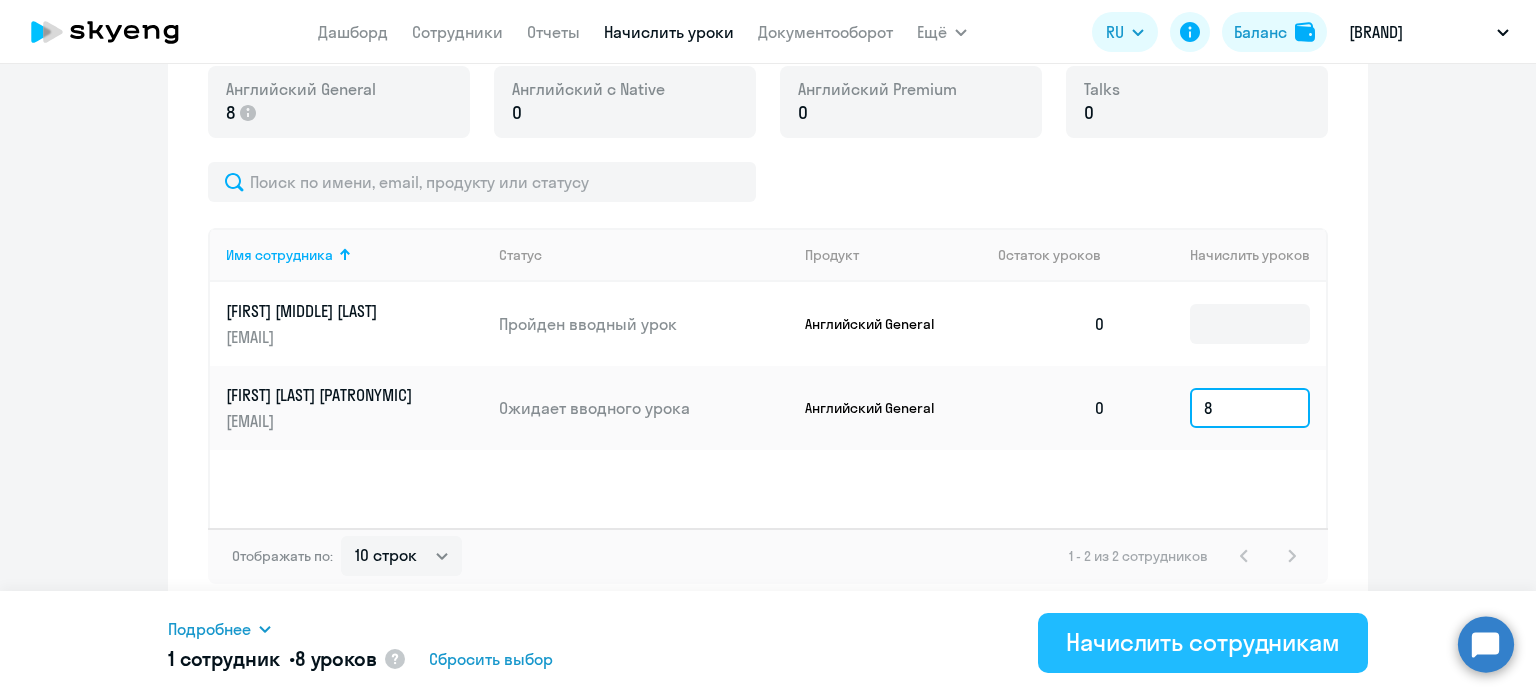 type on "8" 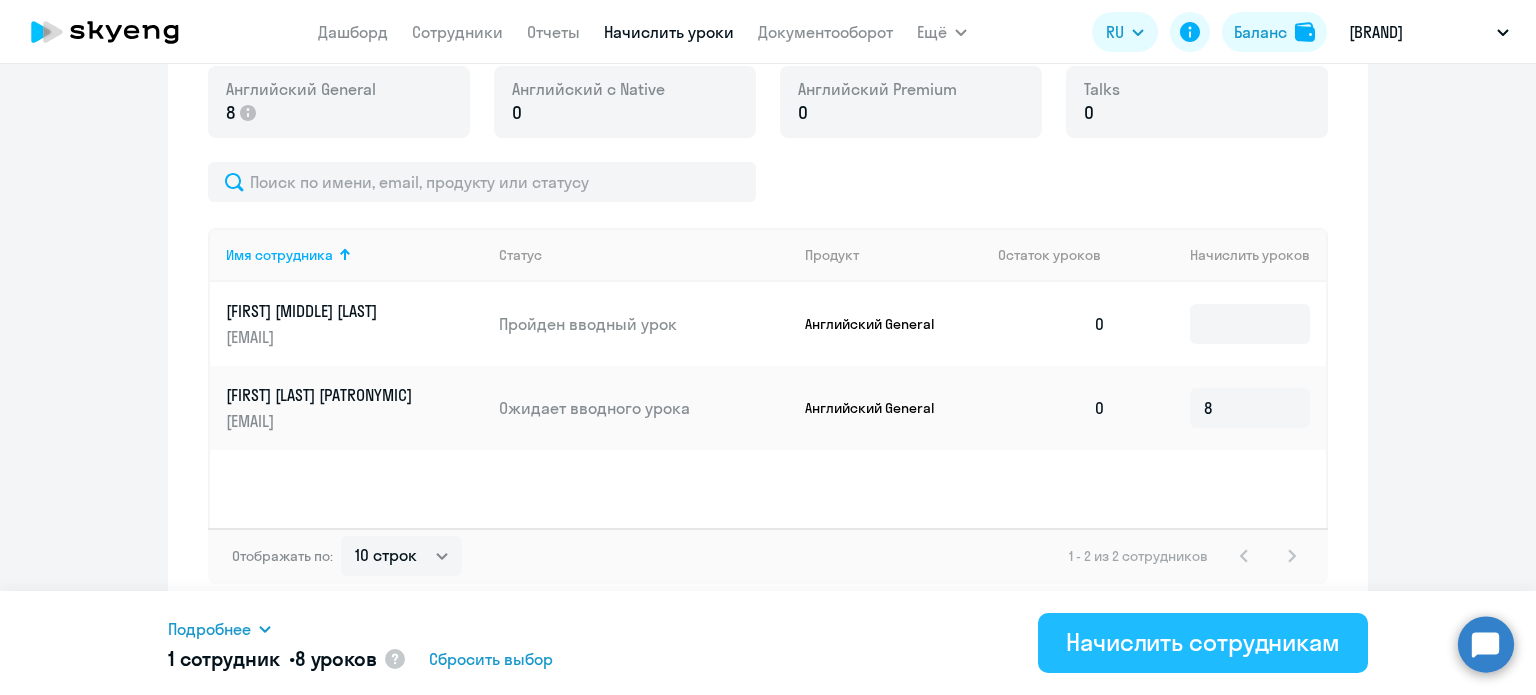 click on "Начислить сотрудникам" at bounding box center (1203, 642) 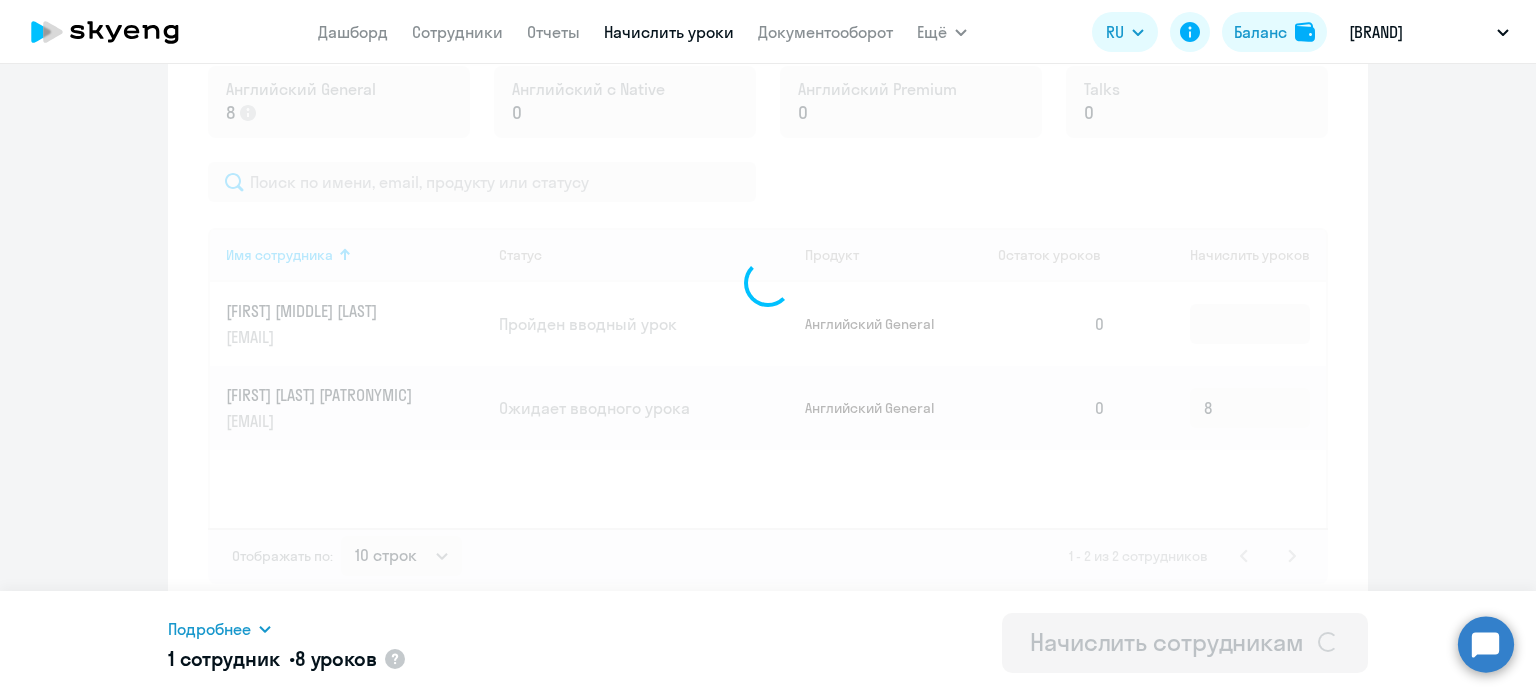 type 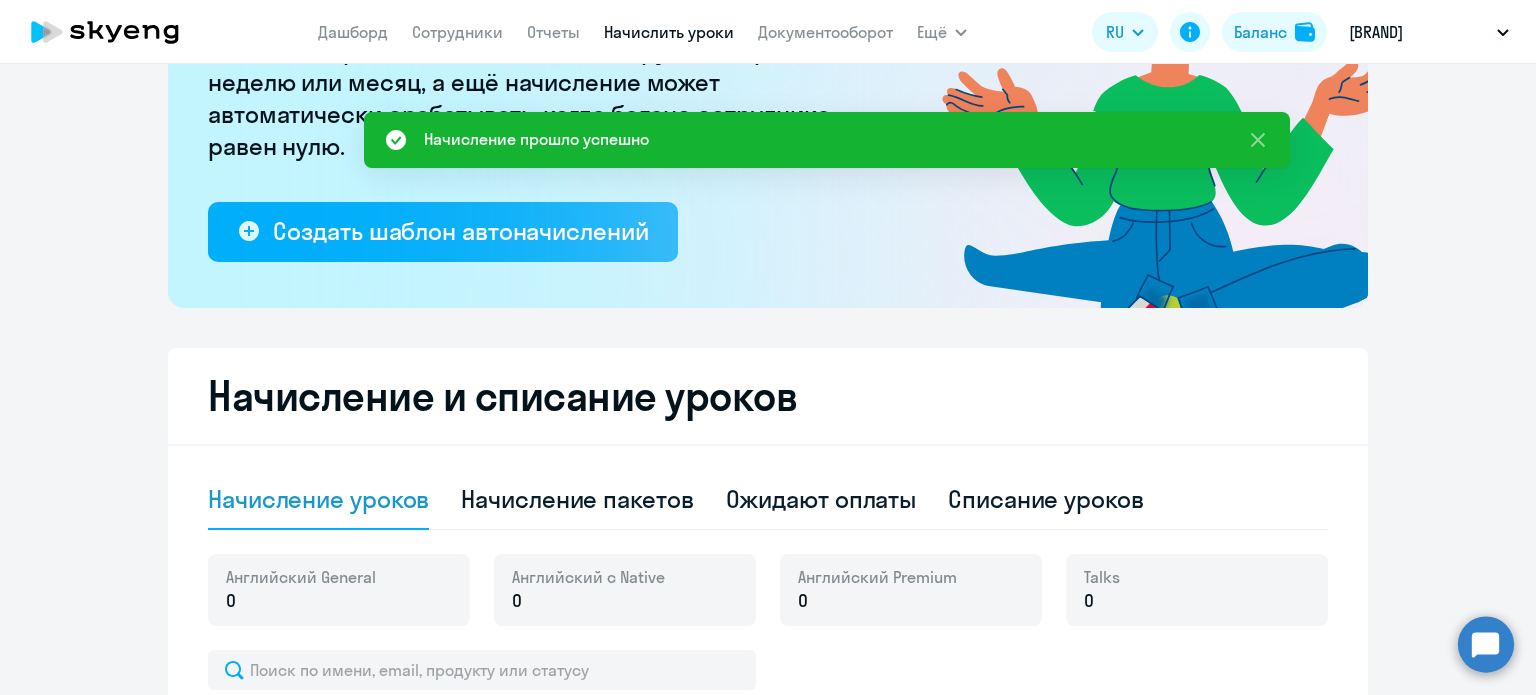 scroll, scrollTop: 240, scrollLeft: 0, axis: vertical 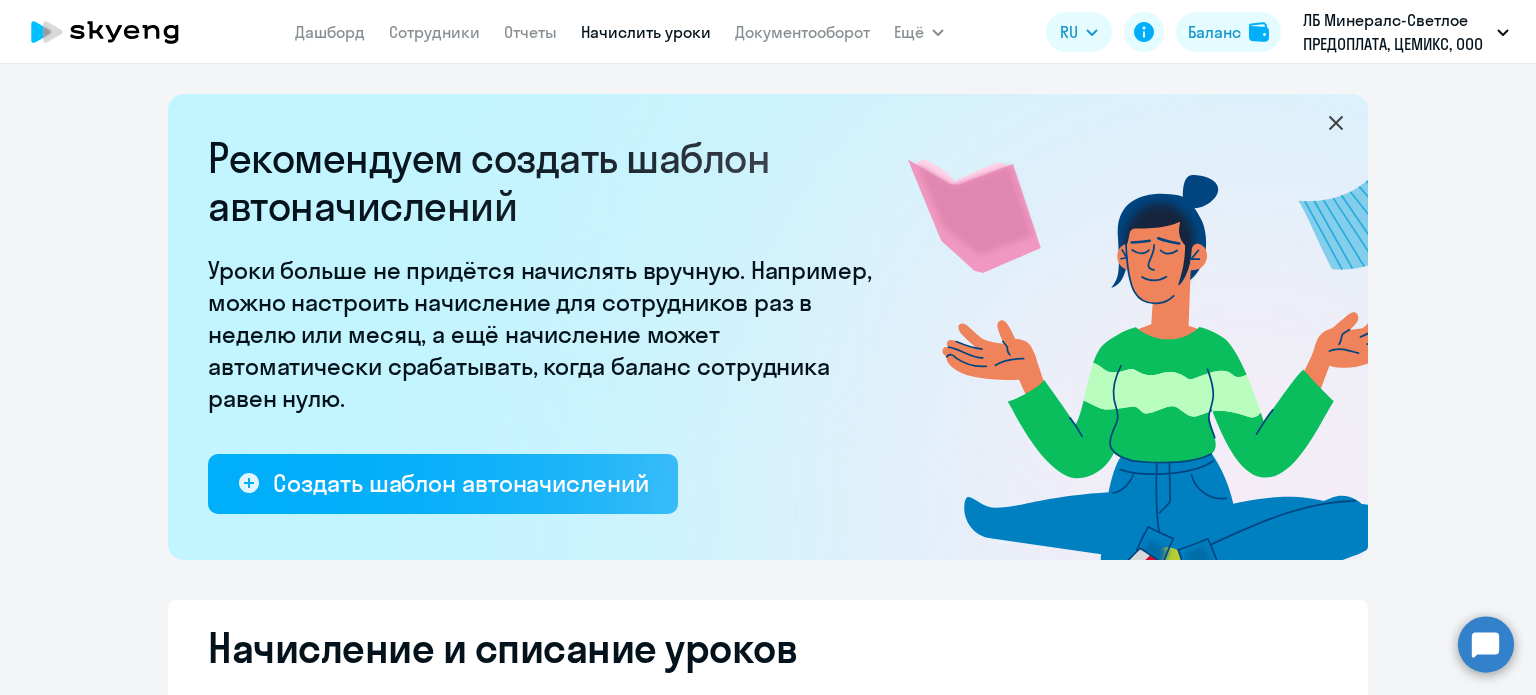 select on "10" 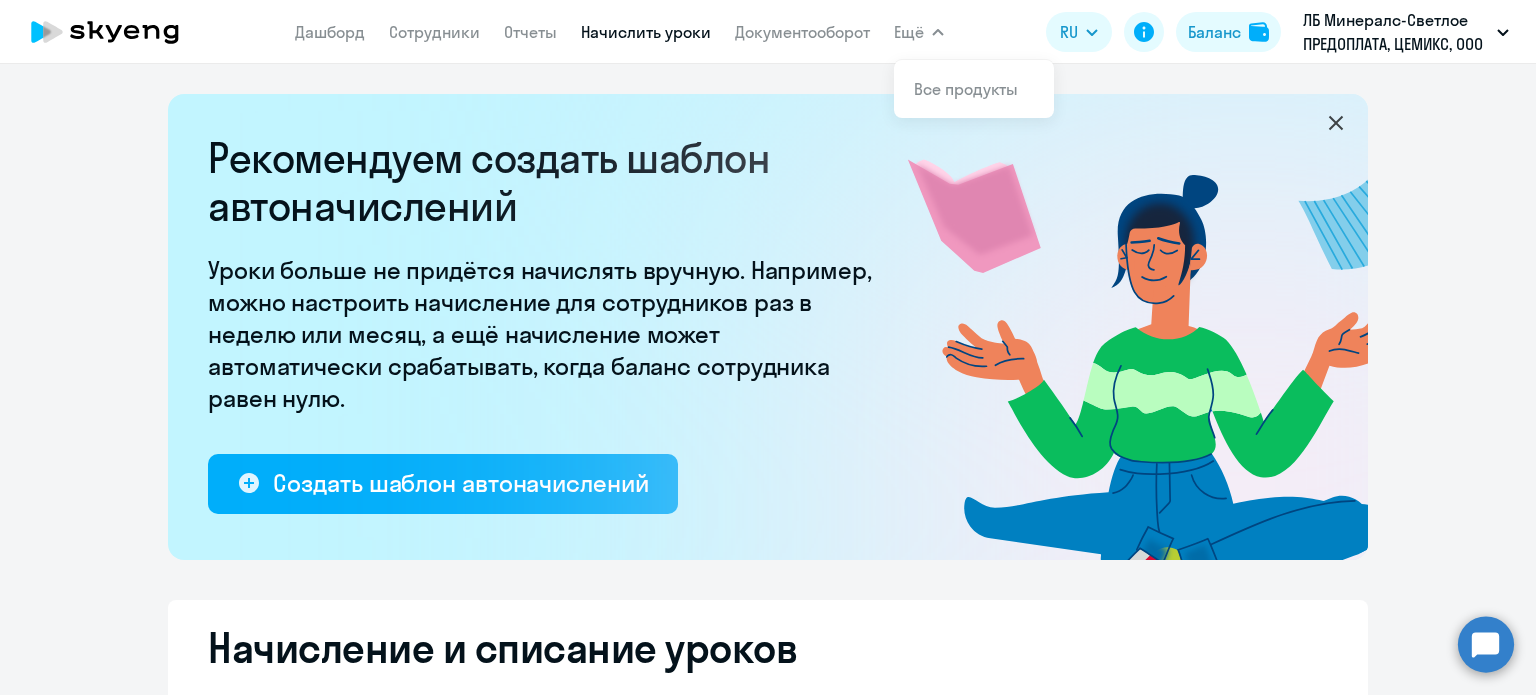 click on "Дашборд
Сотрудники
Отчеты
Начислить уроки
Документооборот" 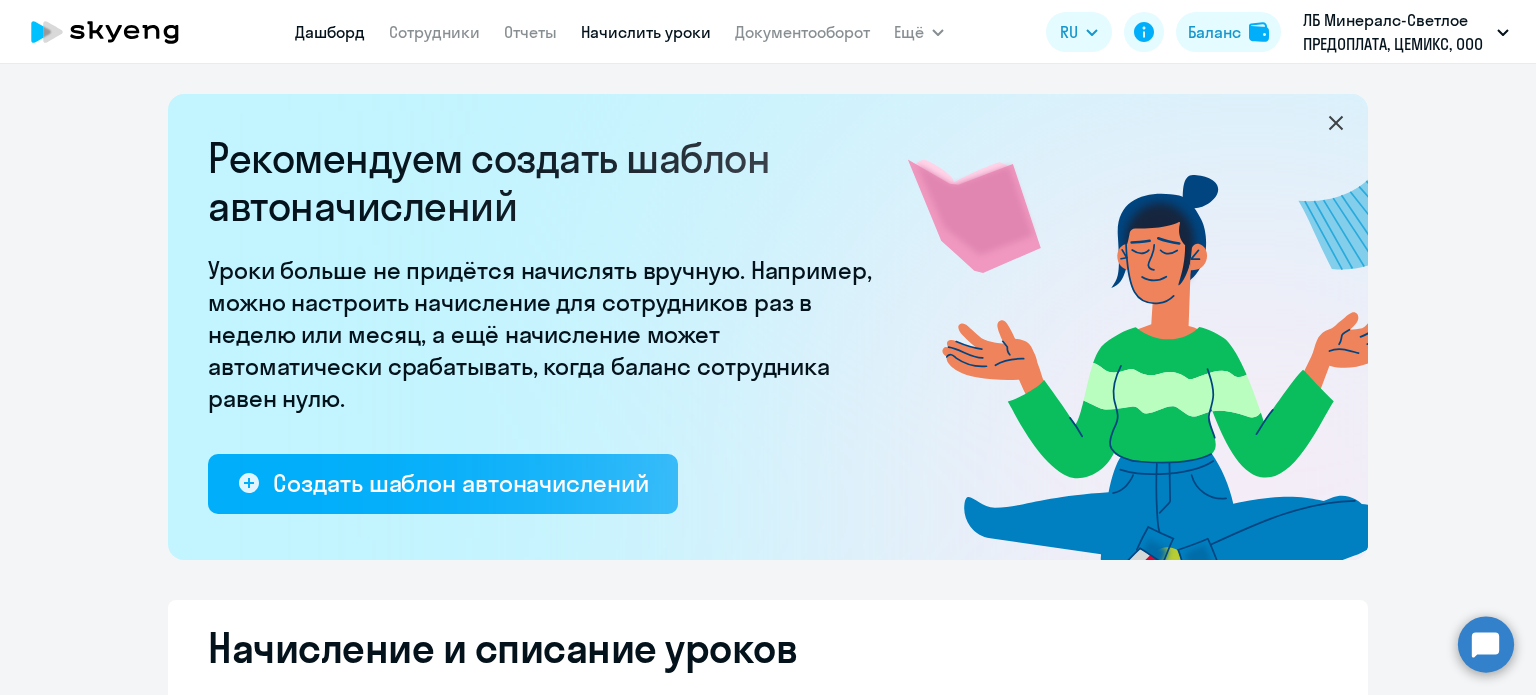 click on "Дашборд" at bounding box center [330, 32] 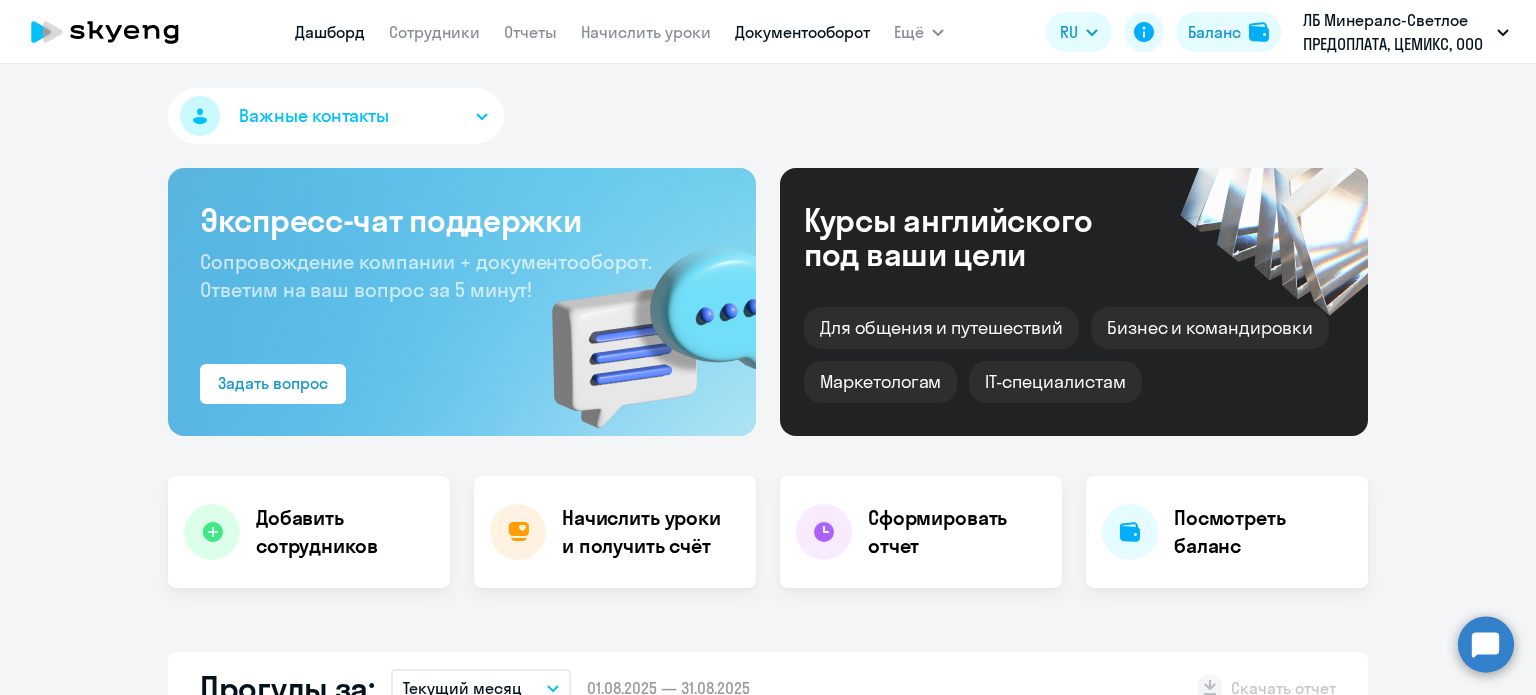 click on "Документооборот" at bounding box center [802, 32] 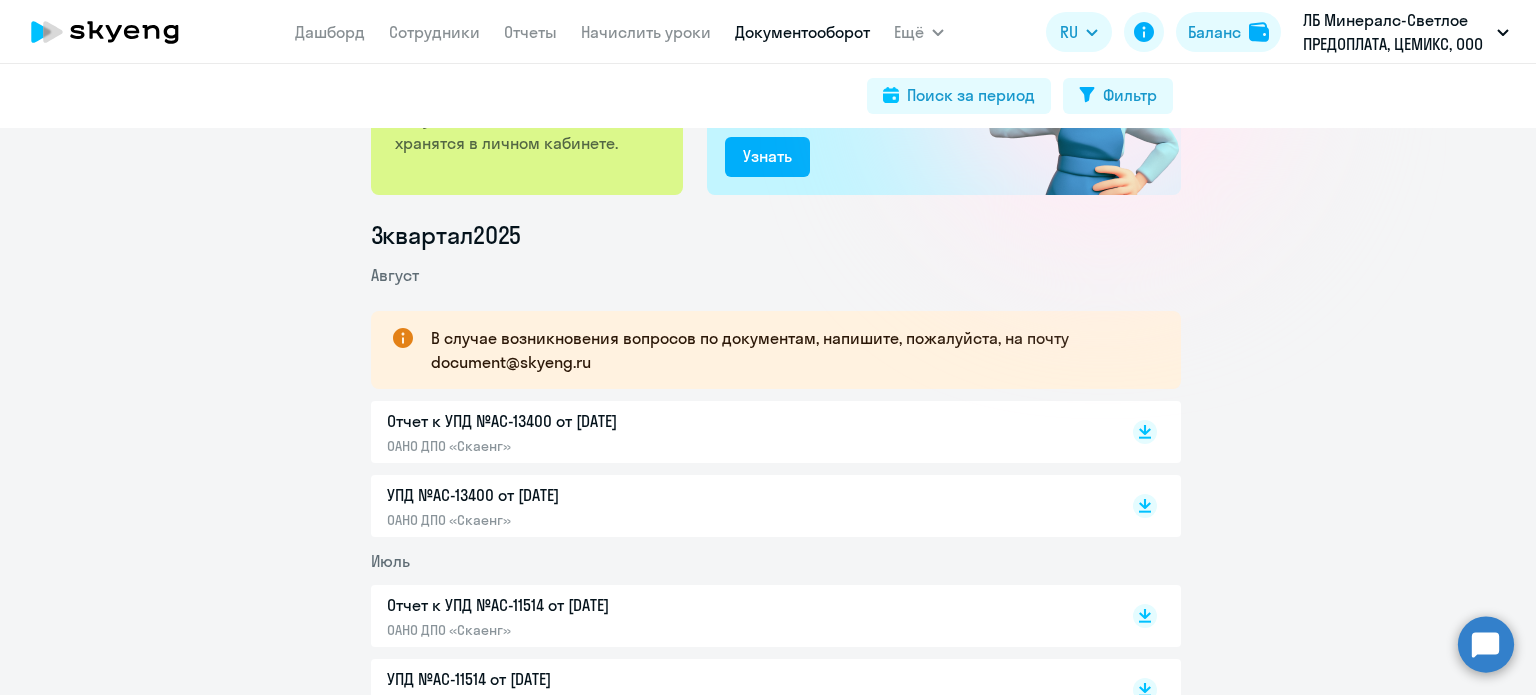 scroll, scrollTop: 200, scrollLeft: 0, axis: vertical 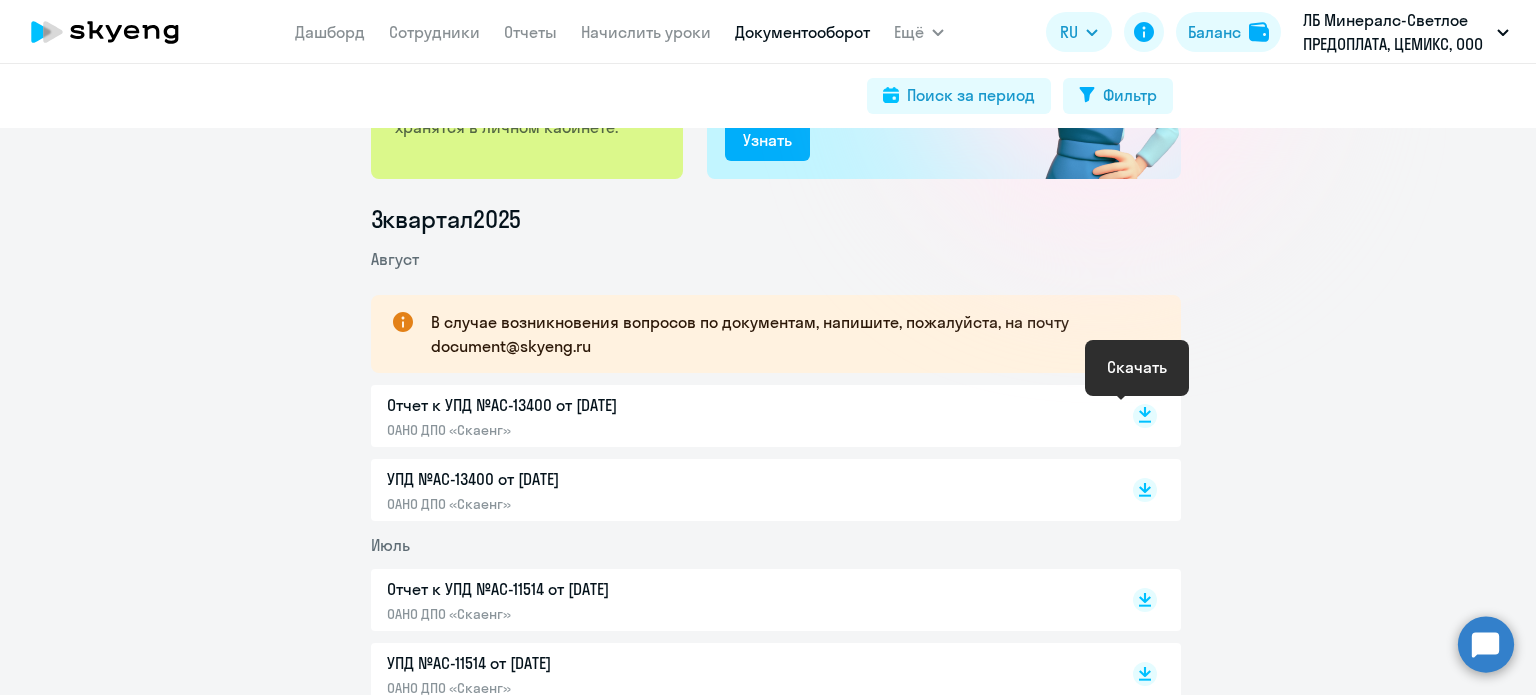 click 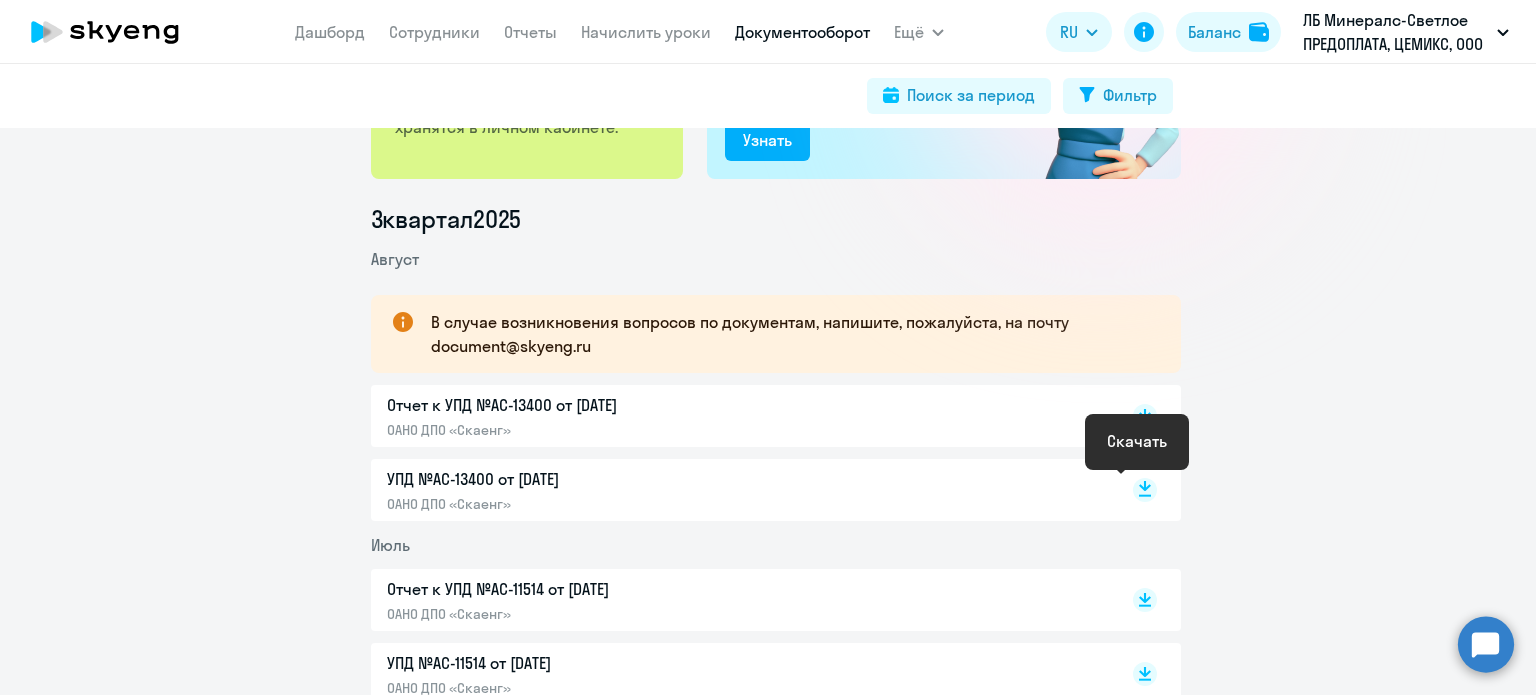 click 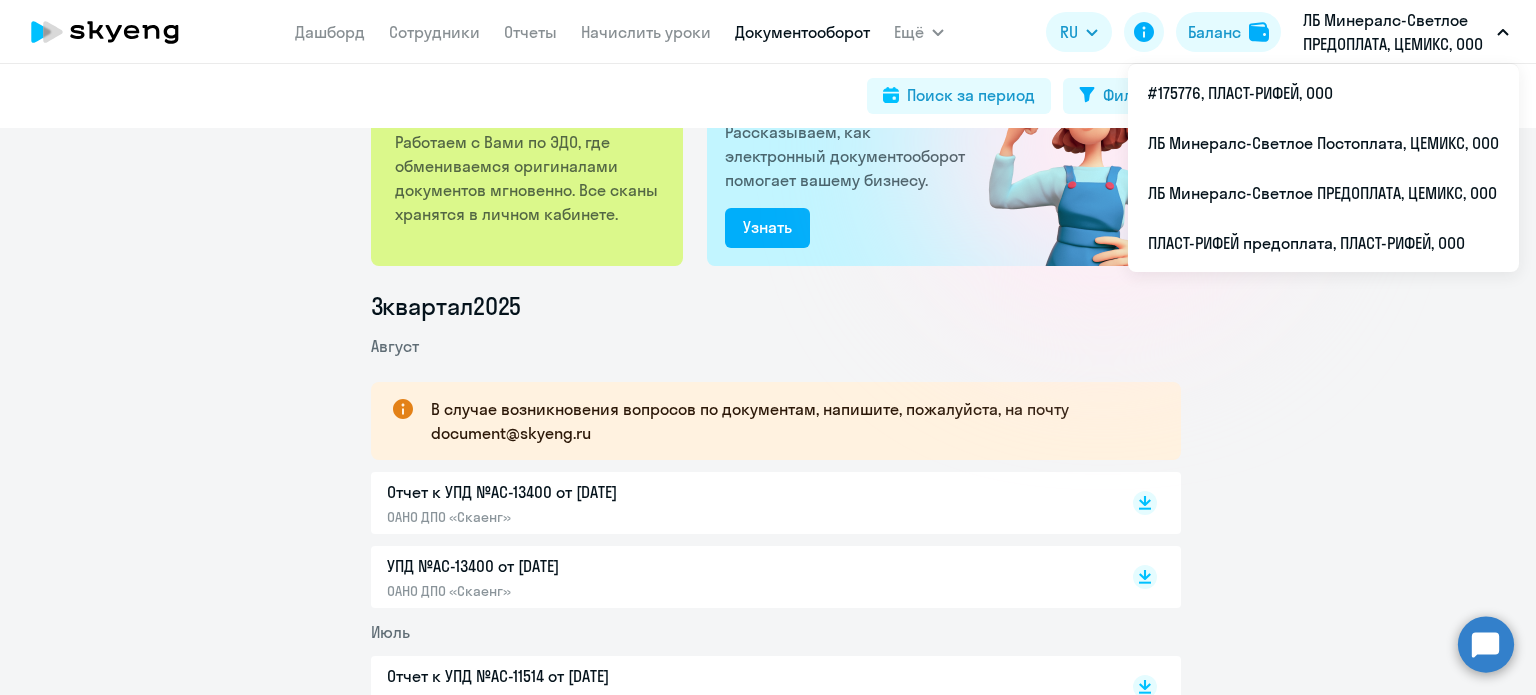 scroll, scrollTop: 0, scrollLeft: 0, axis: both 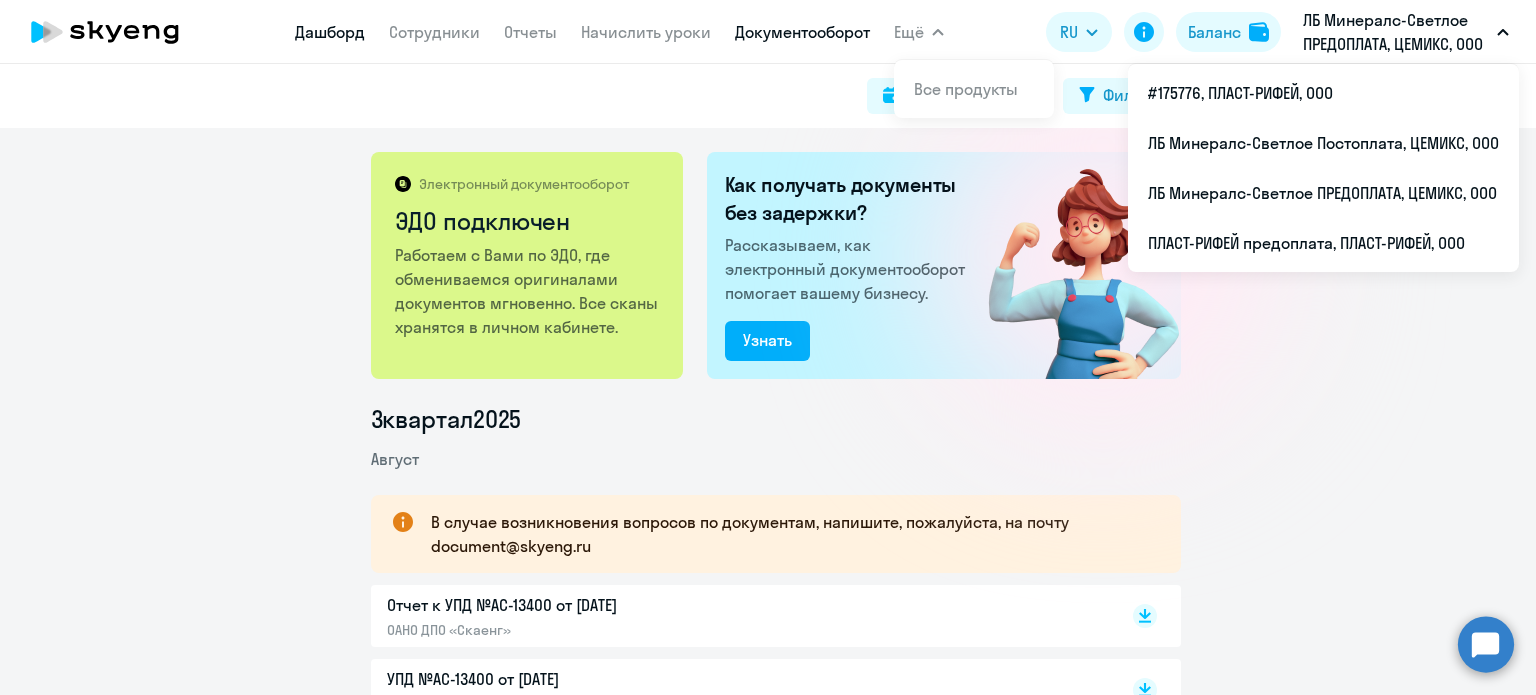 click on "Дашборд" at bounding box center (330, 32) 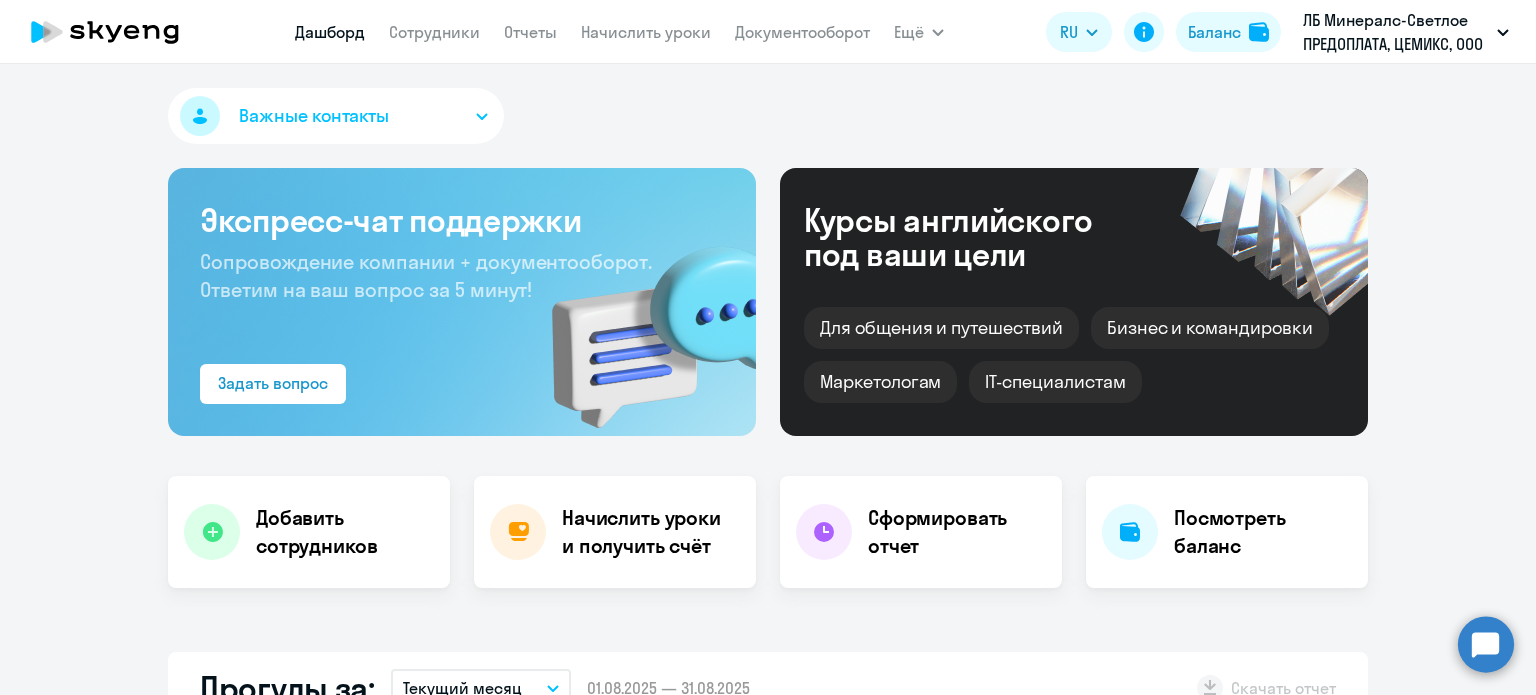 select on "30" 